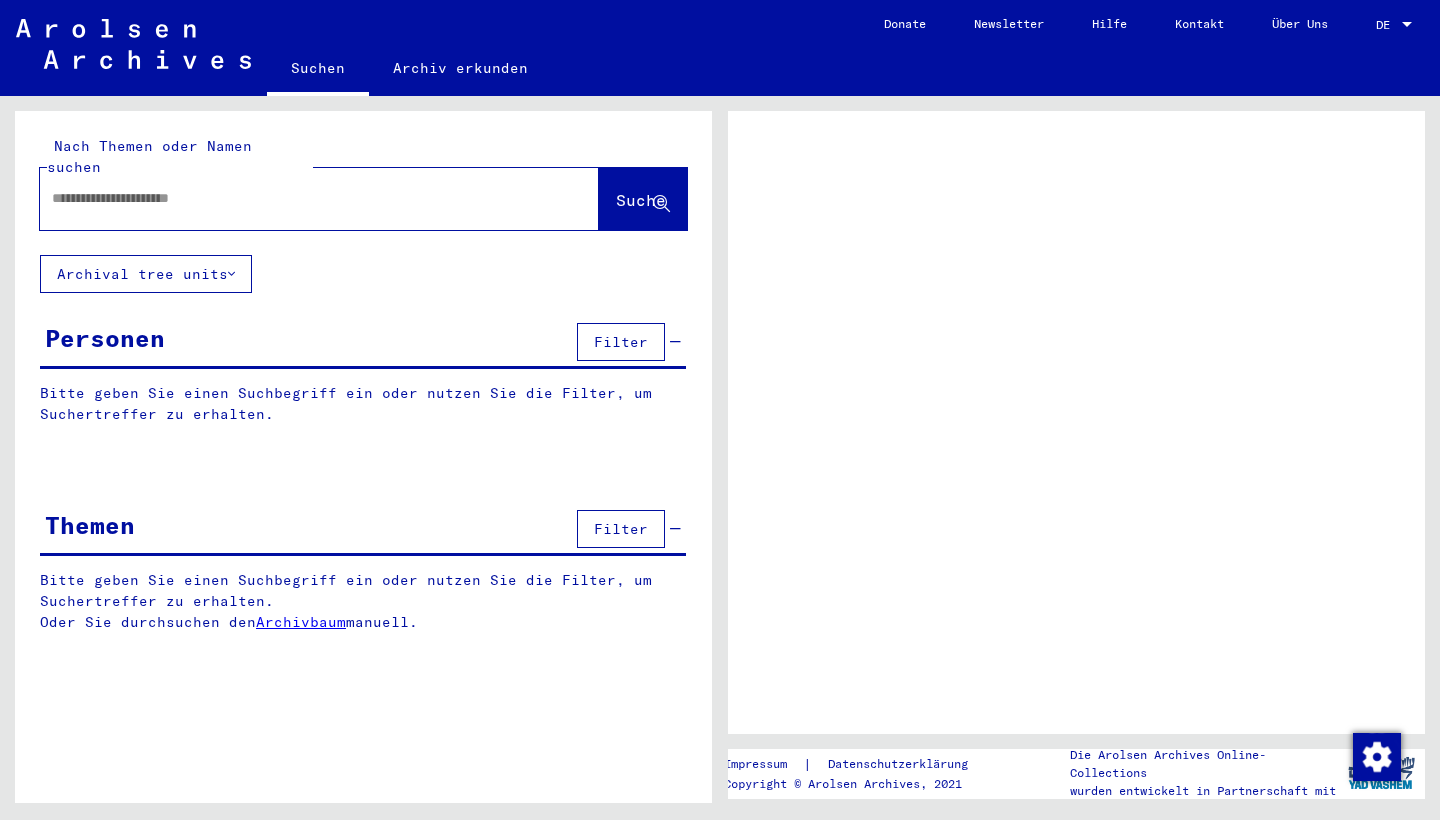 scroll, scrollTop: 0, scrollLeft: 0, axis: both 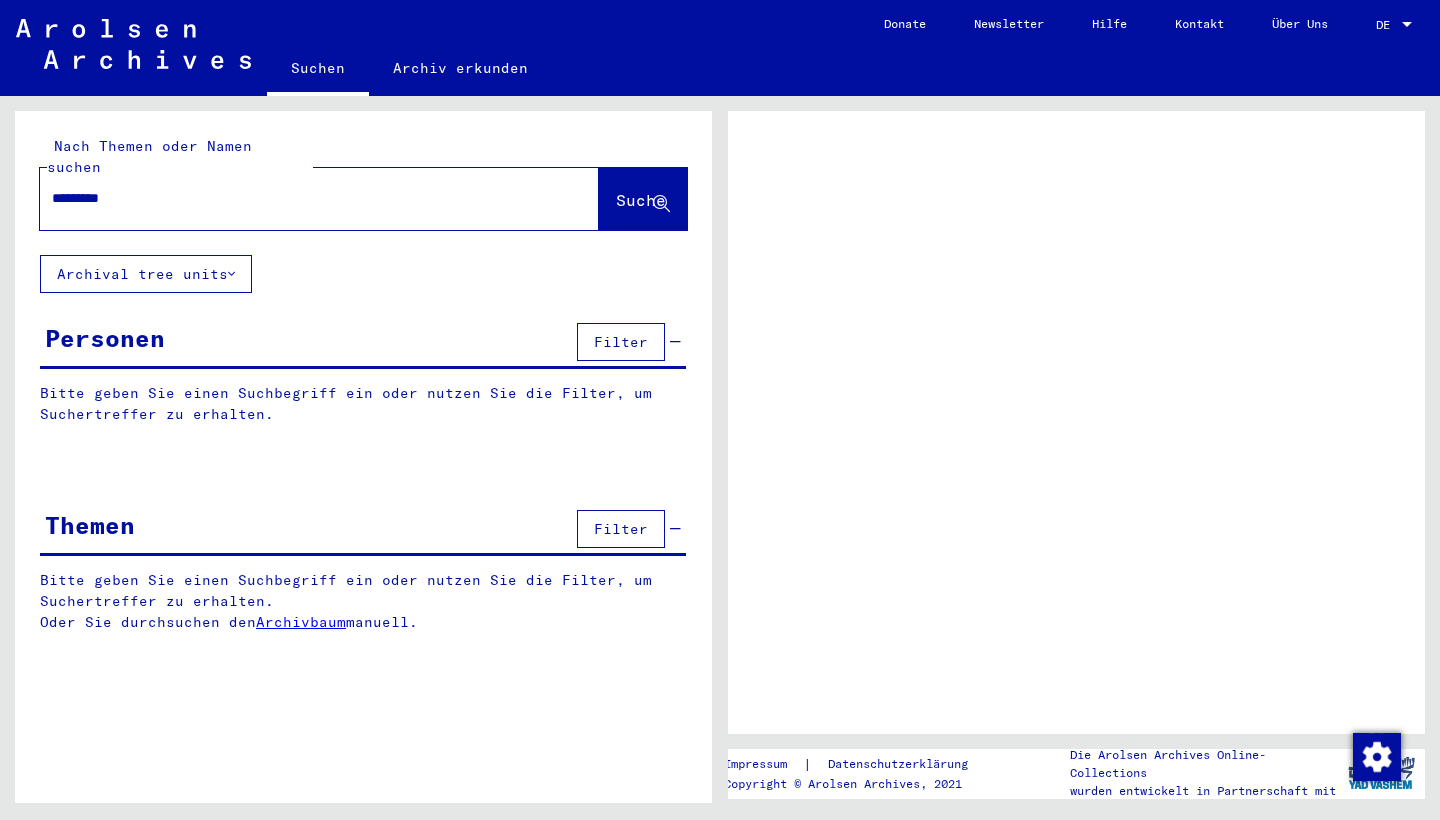 type on "**********" 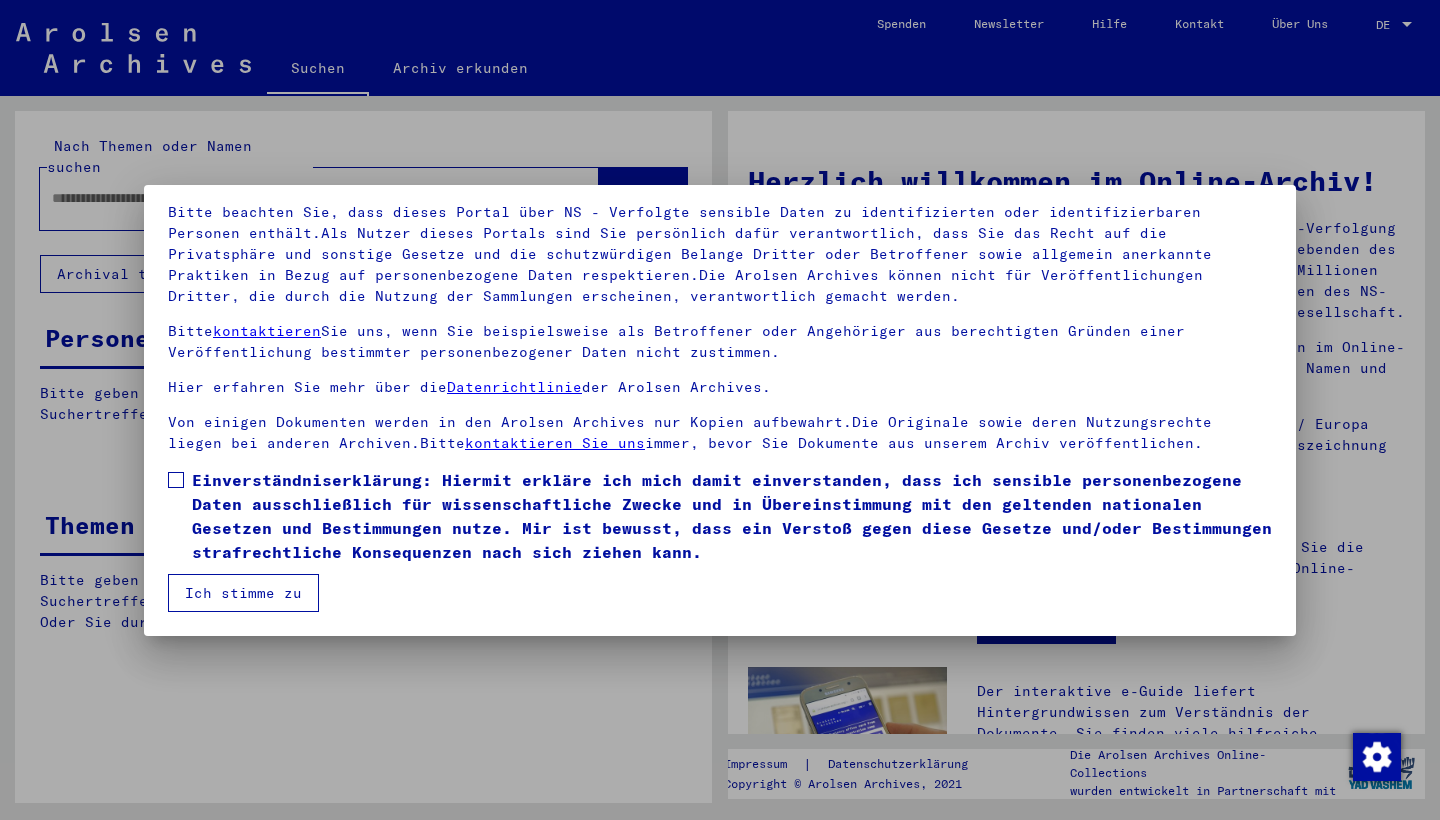scroll, scrollTop: 129, scrollLeft: 0, axis: vertical 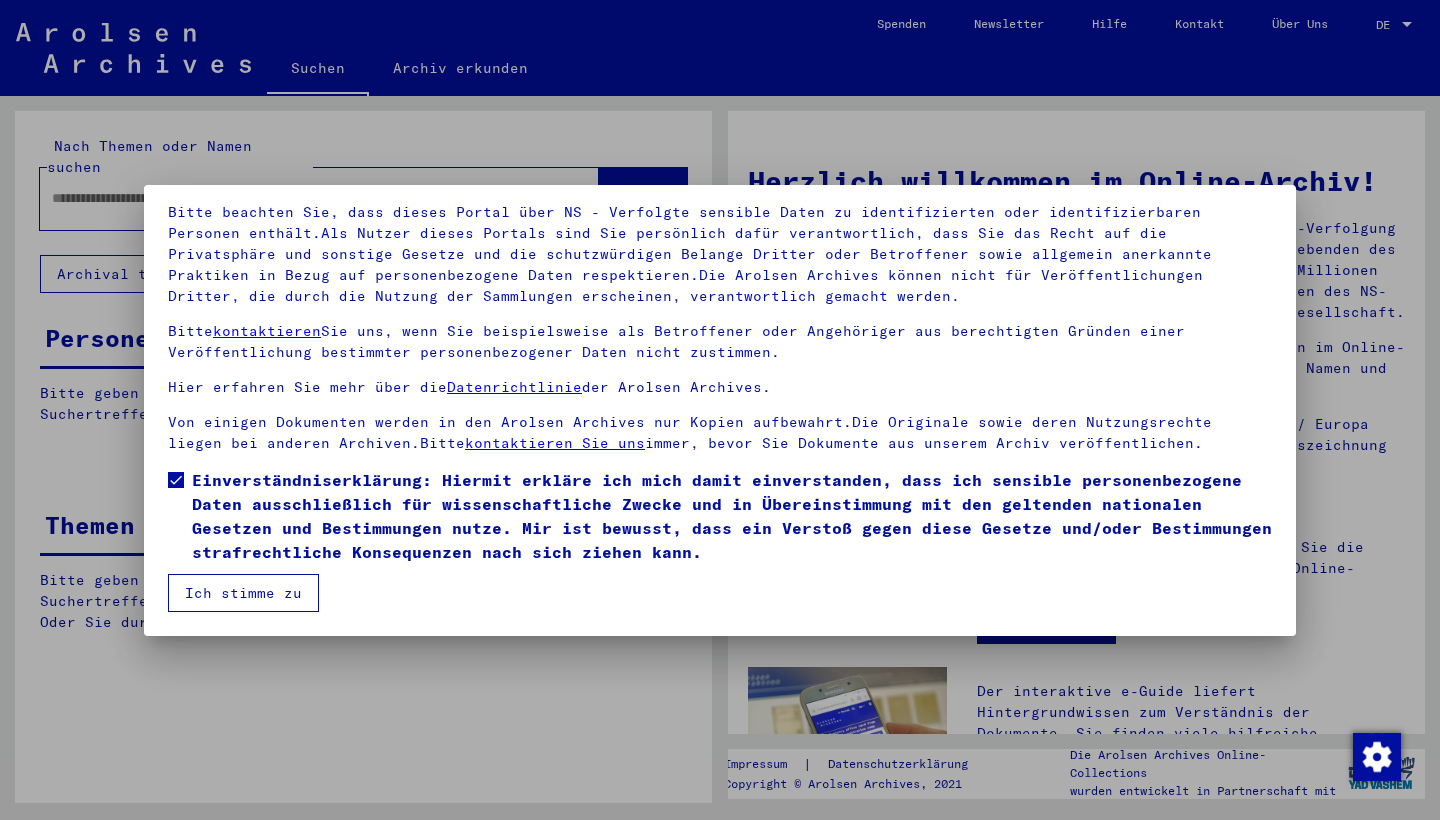 click on "Ich stimme zu" at bounding box center [243, 593] 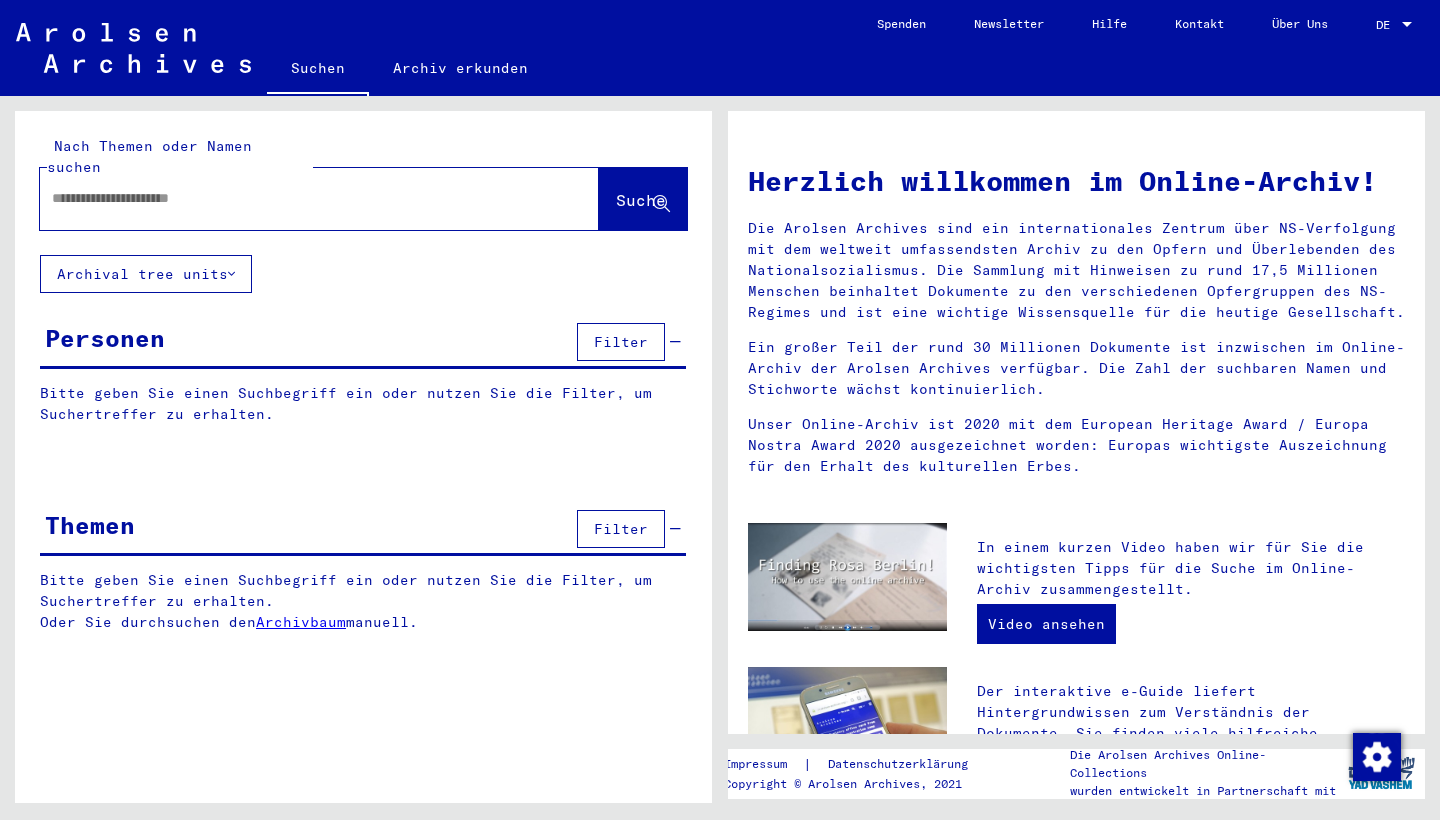 click at bounding box center [295, 198] 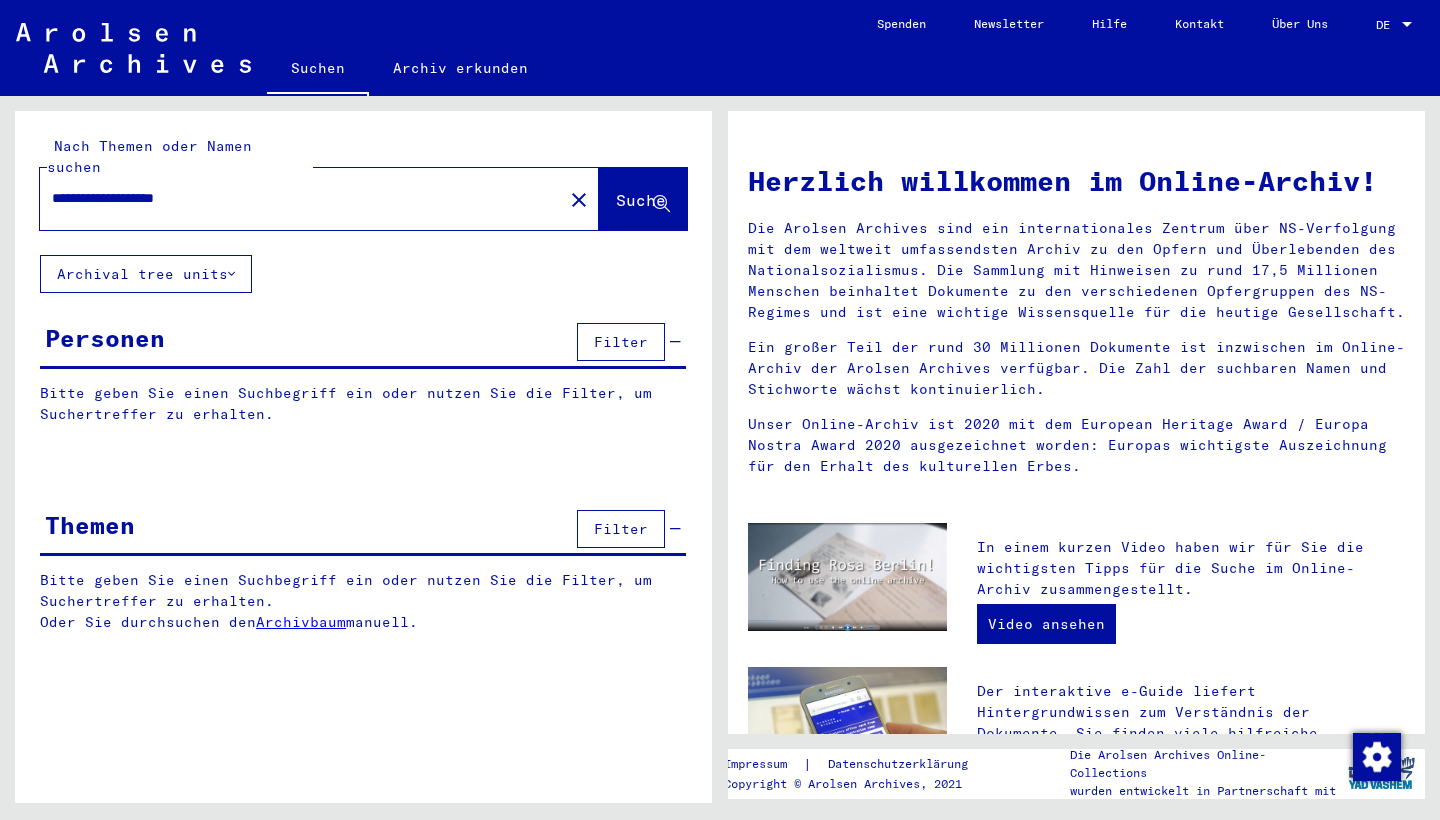 type on "**********" 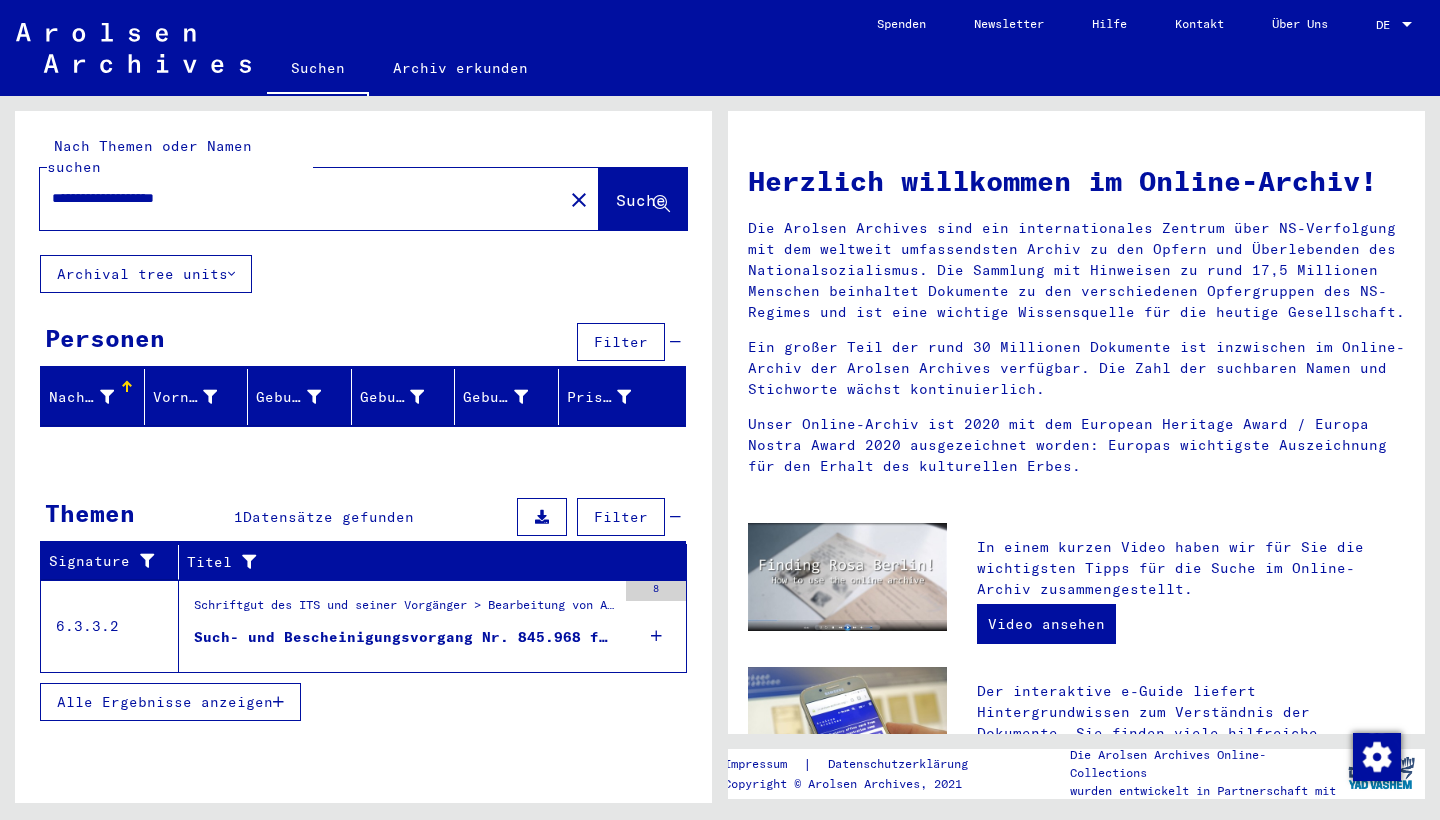 click on "Such- und Bescheinigungsvorgang Nr. 845.968 für [LAST], [FIRST] geboren [DATE]" at bounding box center [405, 637] 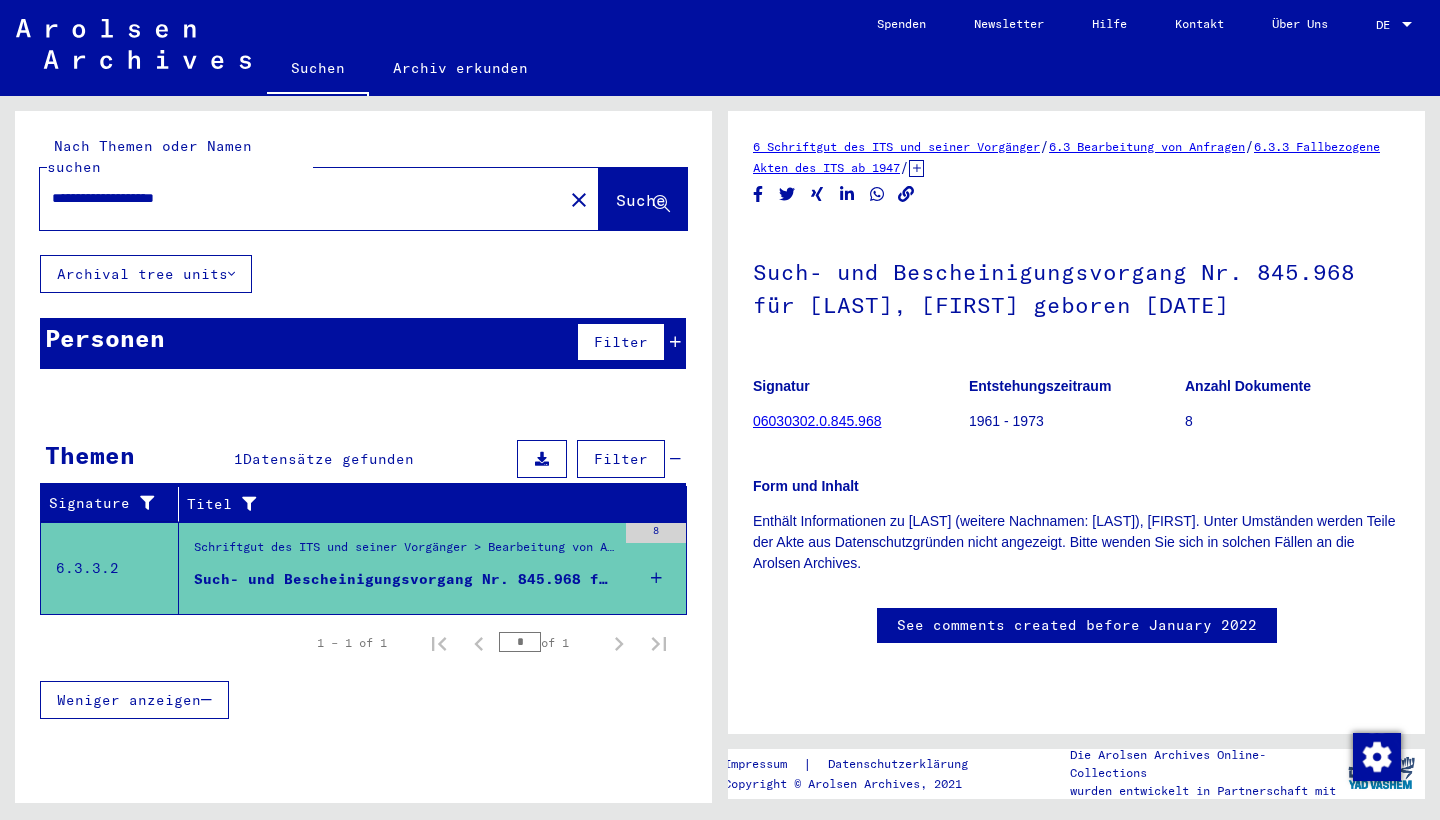scroll, scrollTop: 0, scrollLeft: 0, axis: both 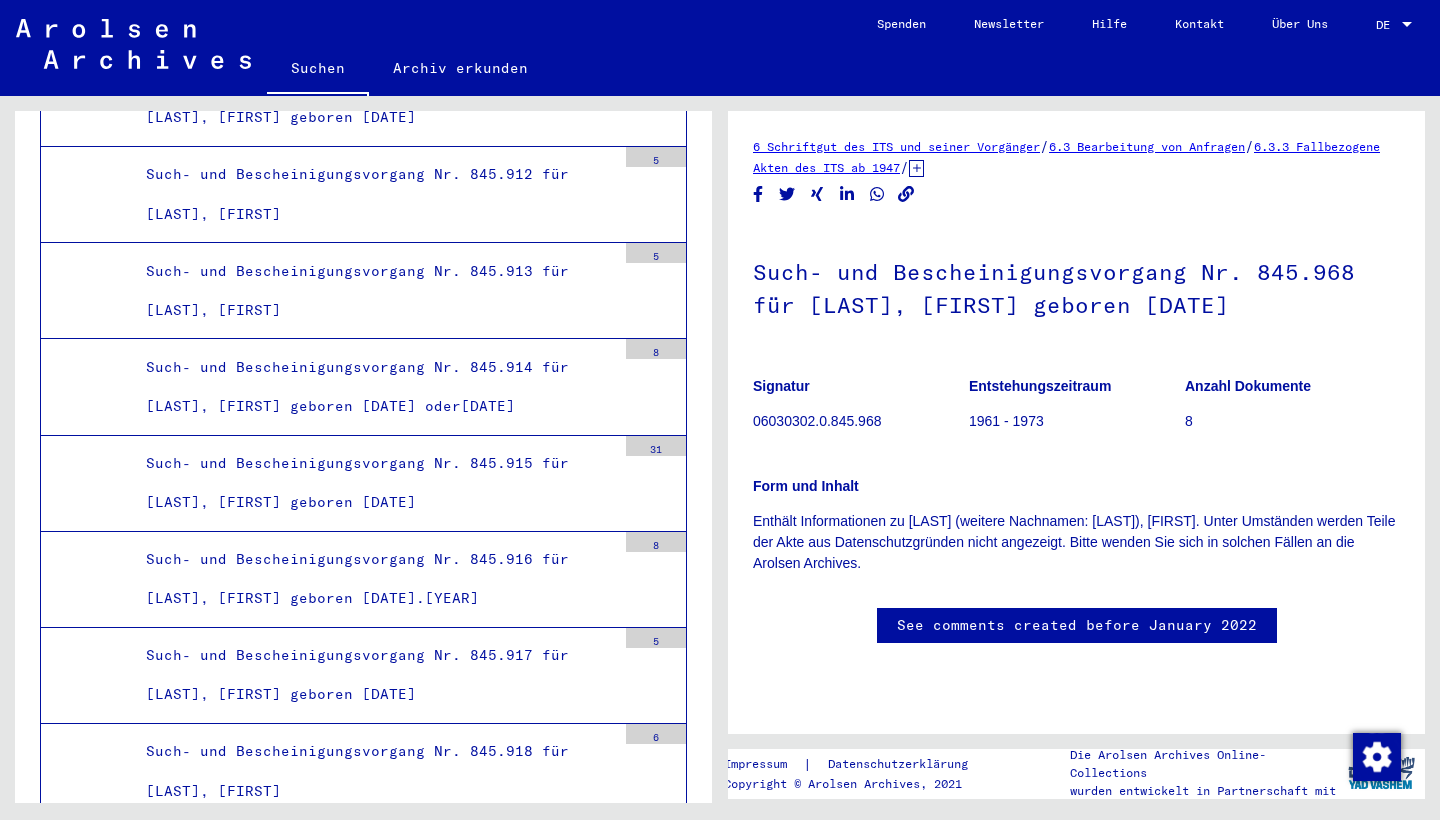 click on "Such- und Bescheinigungsvorgang Nr. 845.969 für [LAST], [FIRST] geboren [DATE]" at bounding box center [373, 5678] 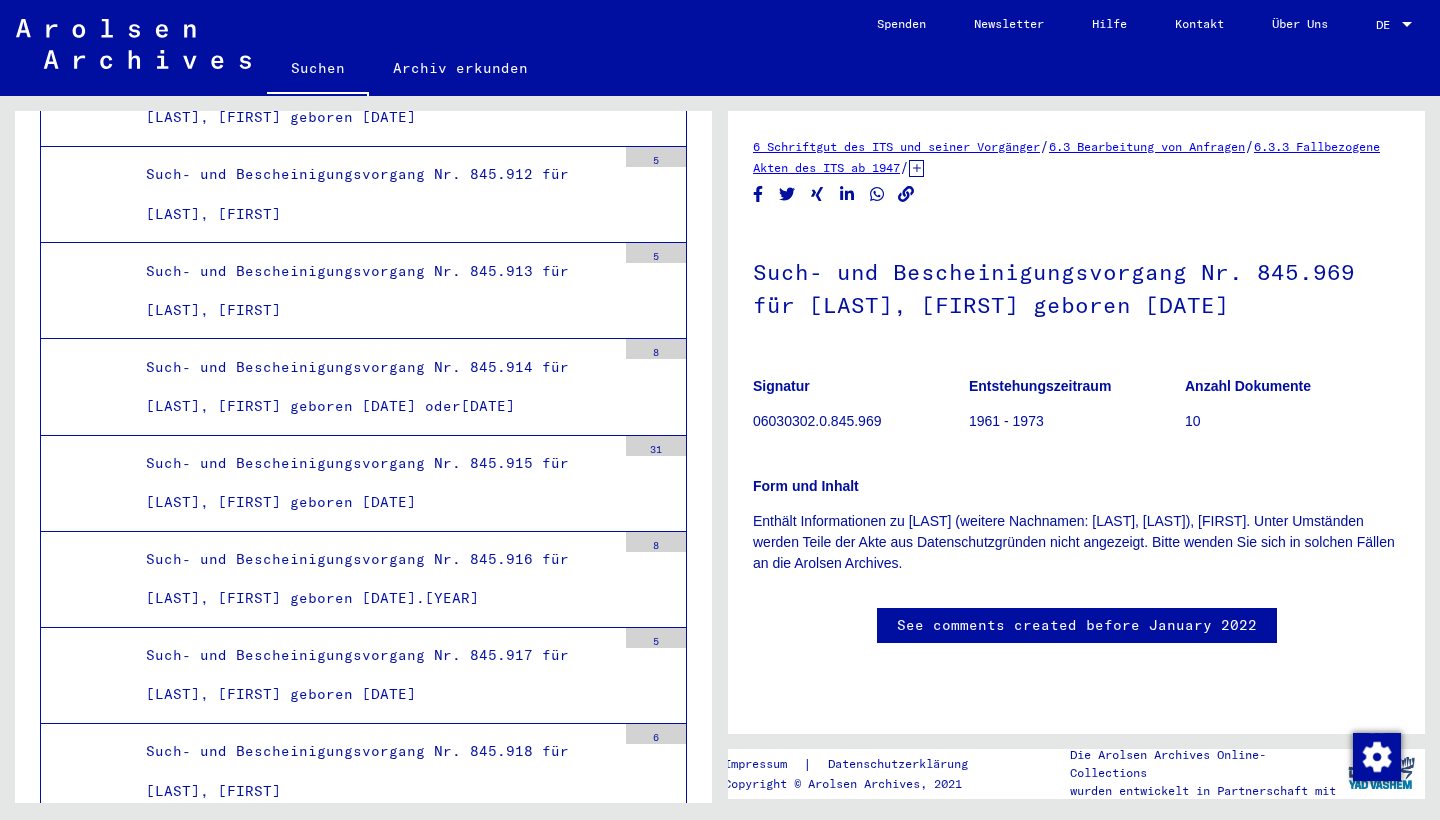 scroll, scrollTop: 0, scrollLeft: 0, axis: both 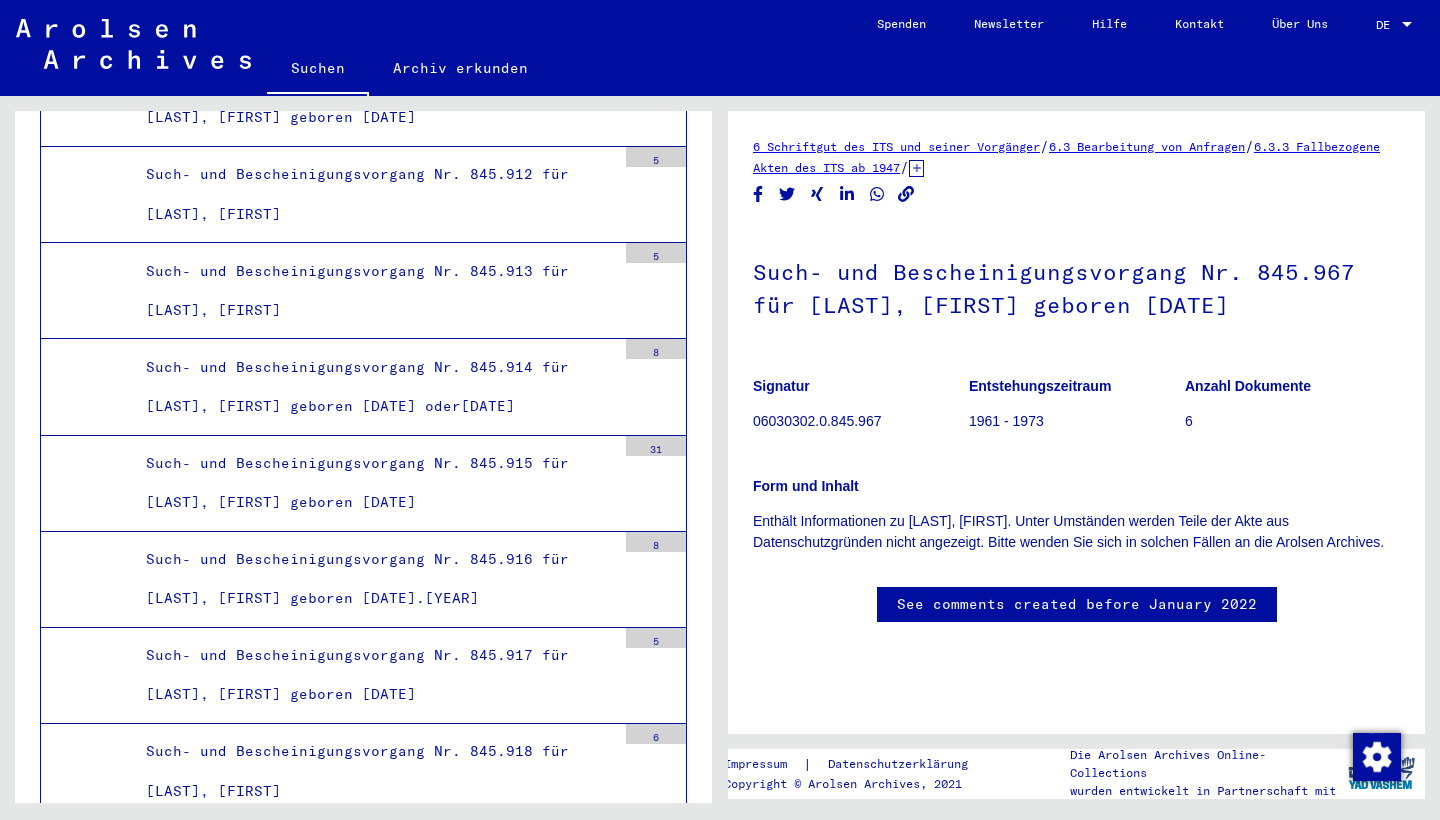 drag, startPoint x: 752, startPoint y: 269, endPoint x: 1221, endPoint y: 304, distance: 470.30417 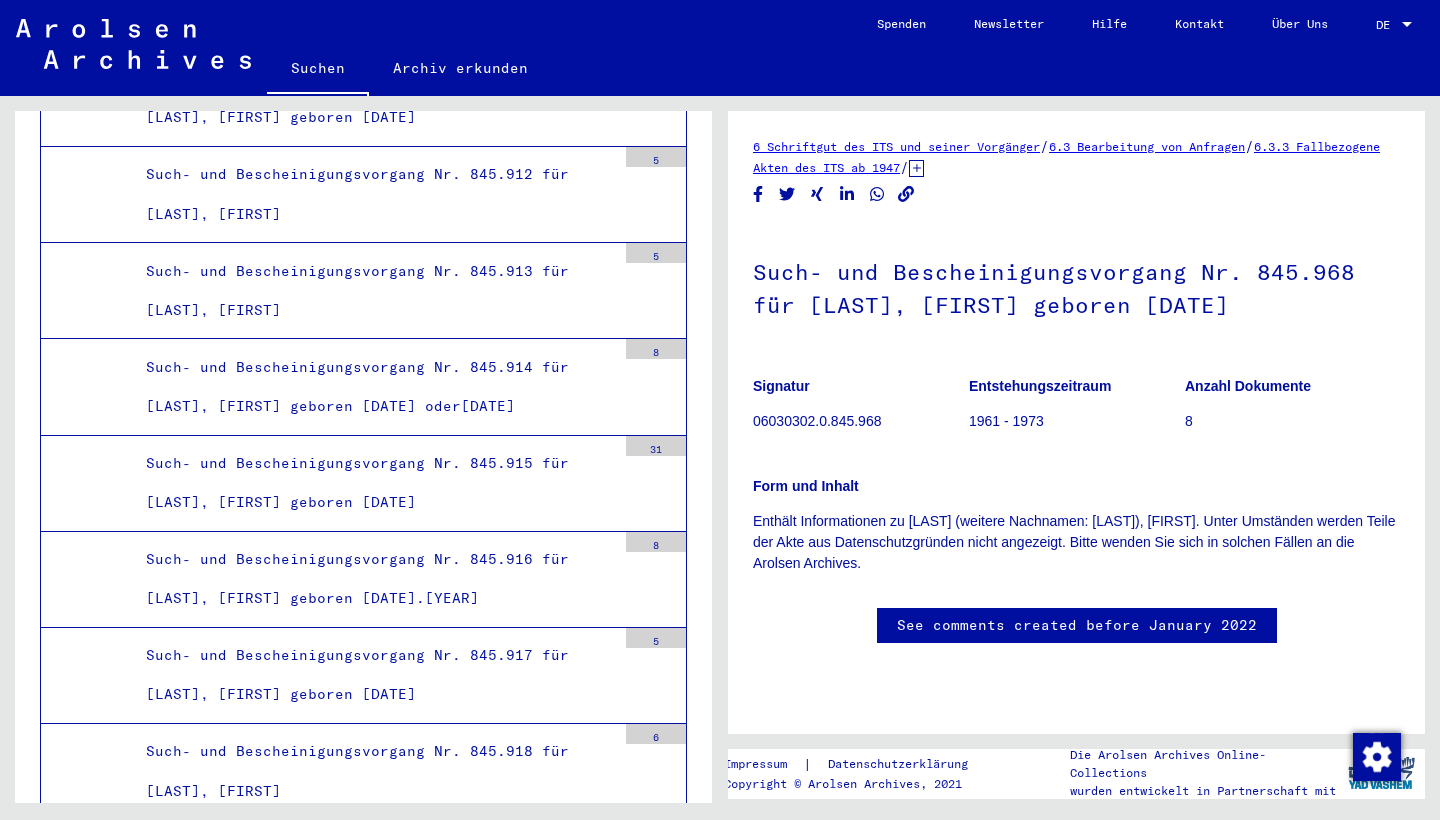 scroll, scrollTop: 0, scrollLeft: 0, axis: both 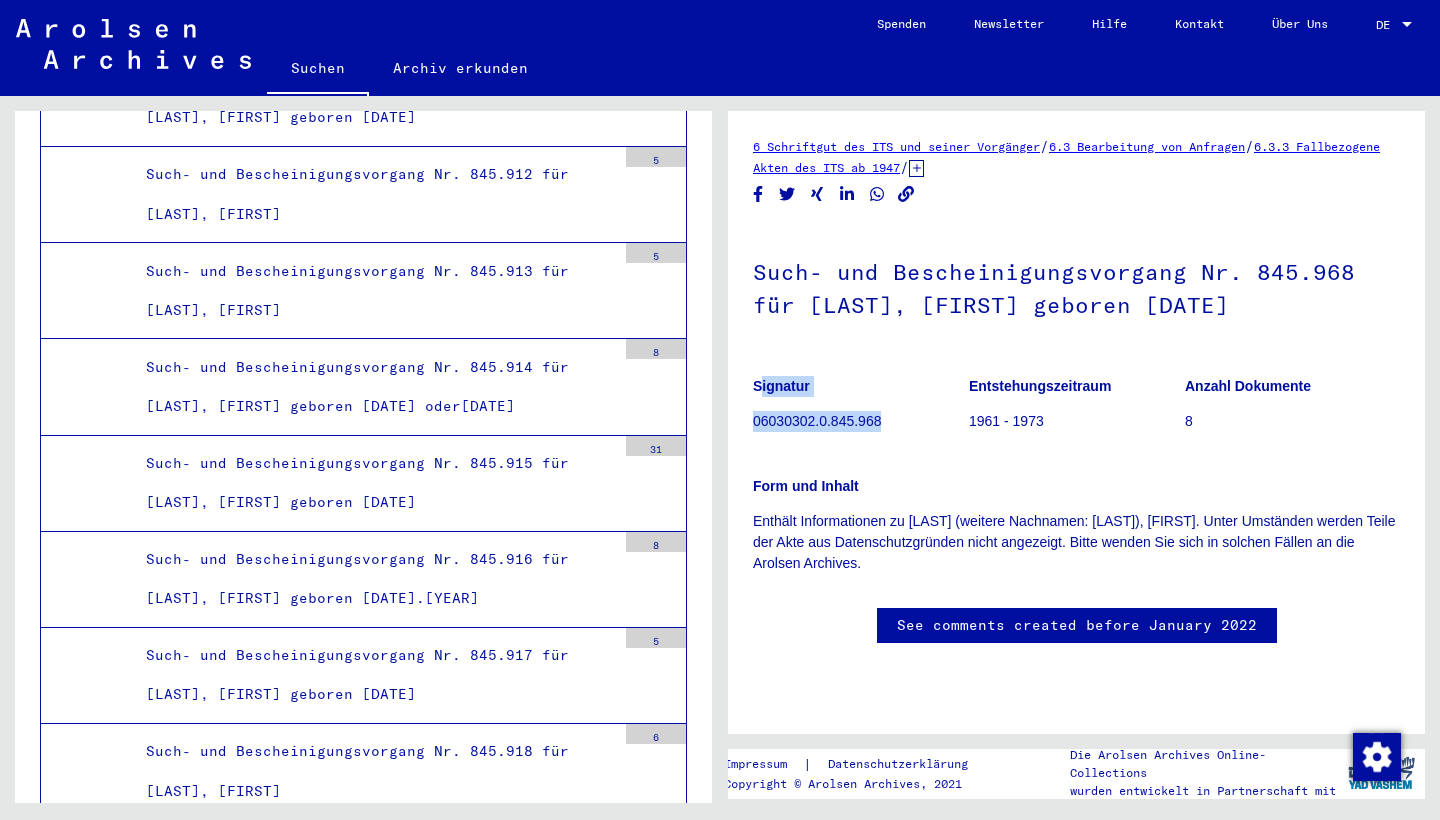 drag, startPoint x: 881, startPoint y: 421, endPoint x: 752, endPoint y: 420, distance: 129.00388 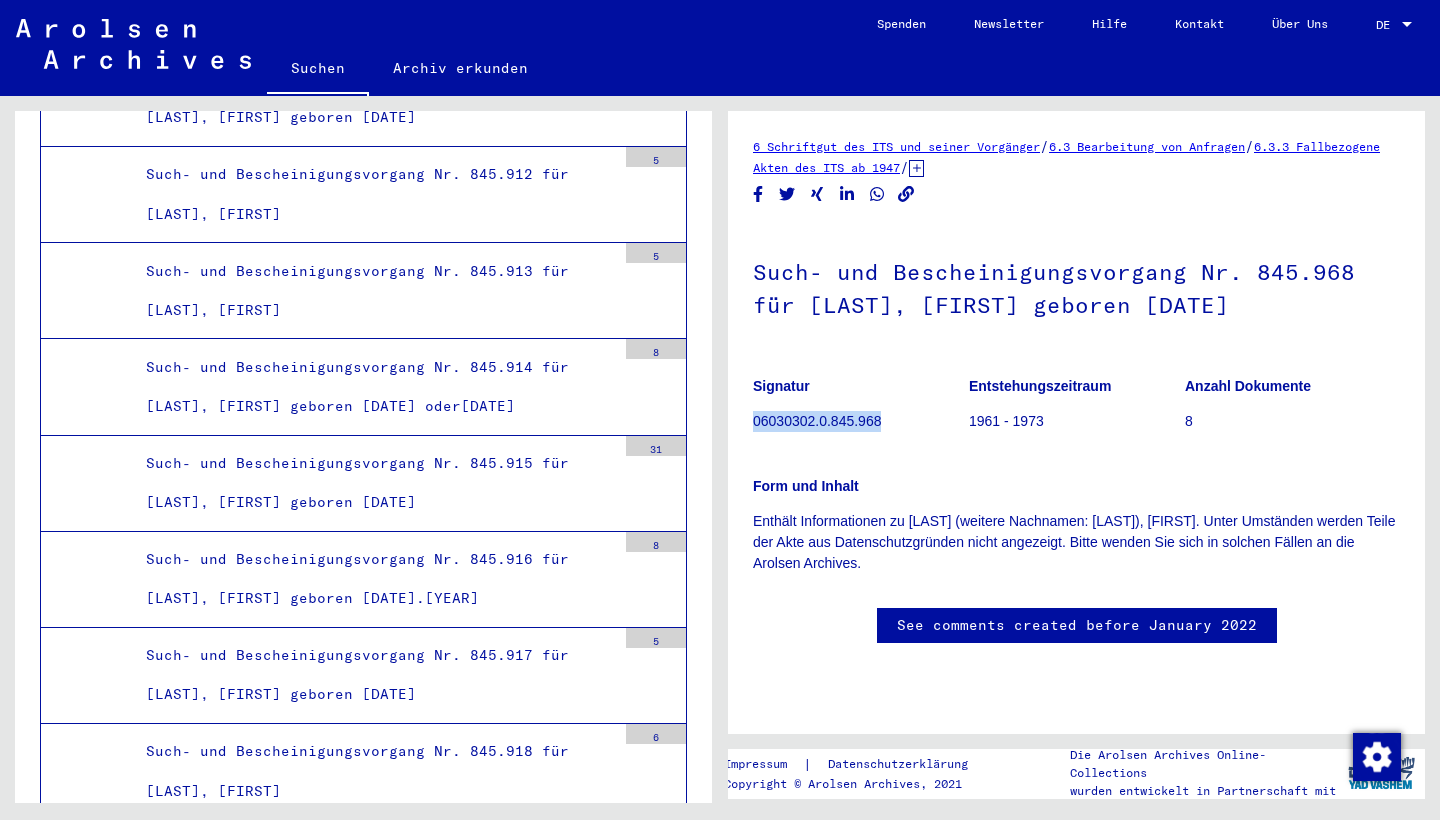 drag, startPoint x: 754, startPoint y: 421, endPoint x: 901, endPoint y: 423, distance: 147.01361 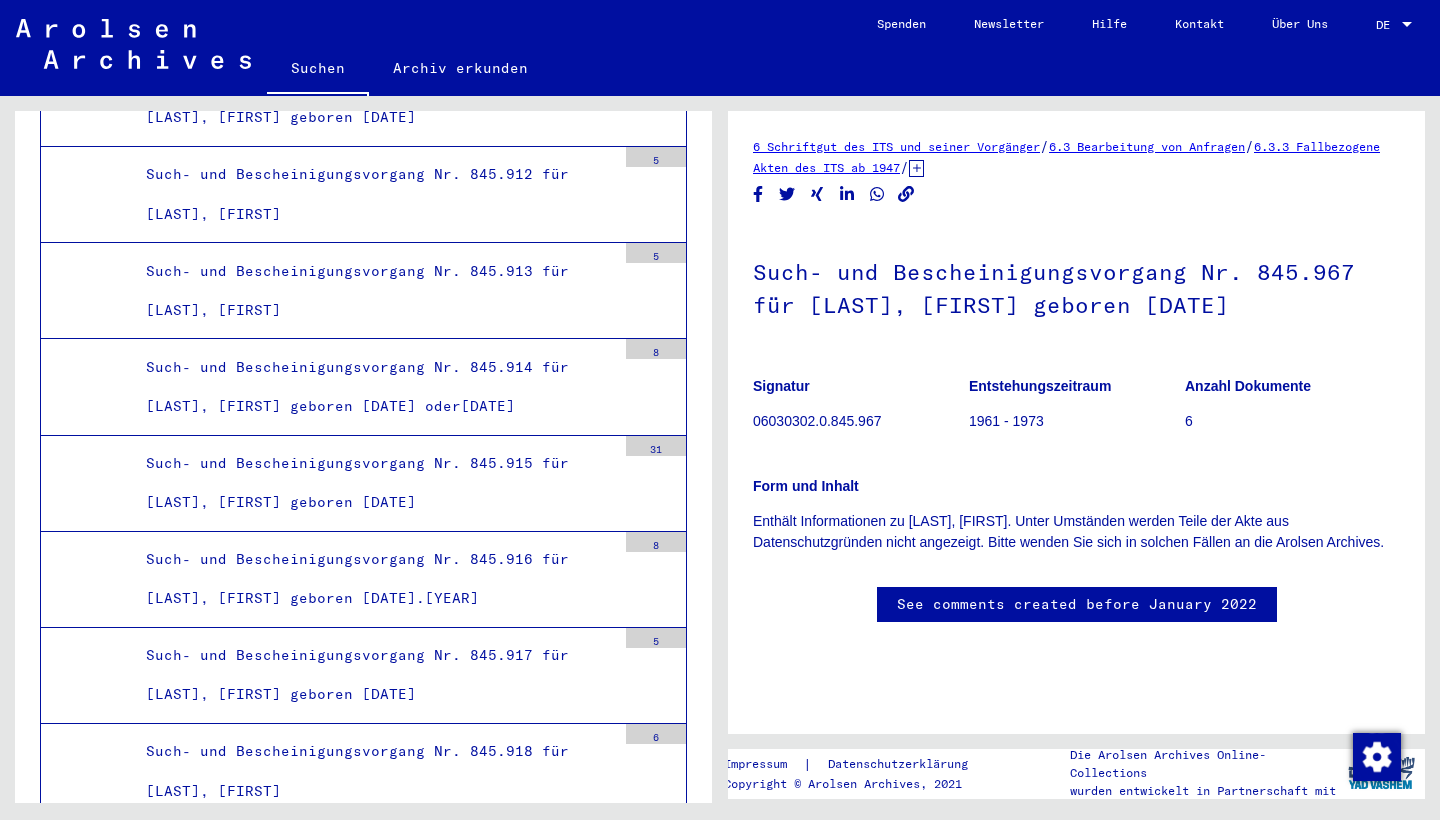 scroll, scrollTop: 0, scrollLeft: 0, axis: both 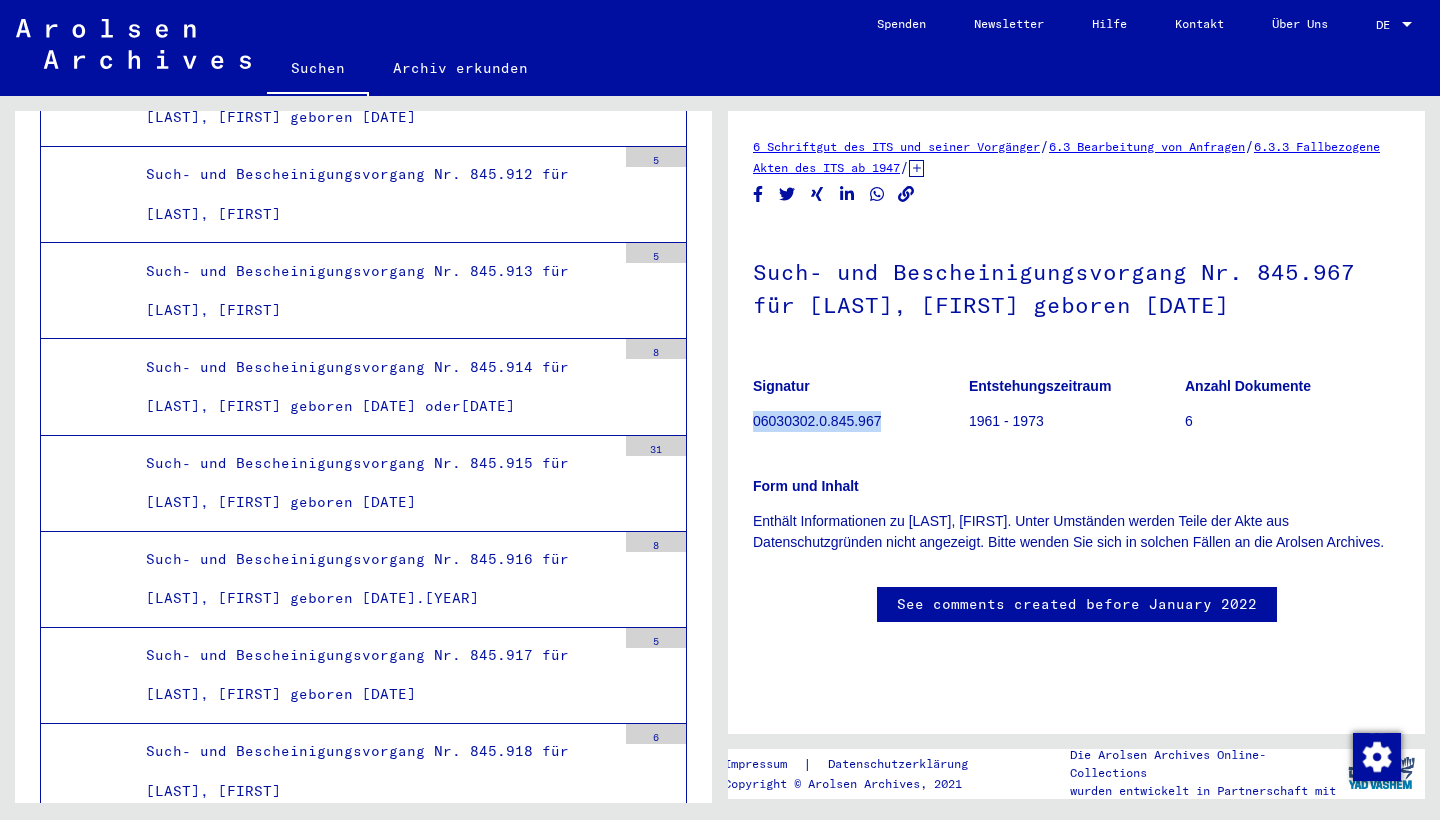 drag, startPoint x: 883, startPoint y: 416, endPoint x: 756, endPoint y: 421, distance: 127.09839 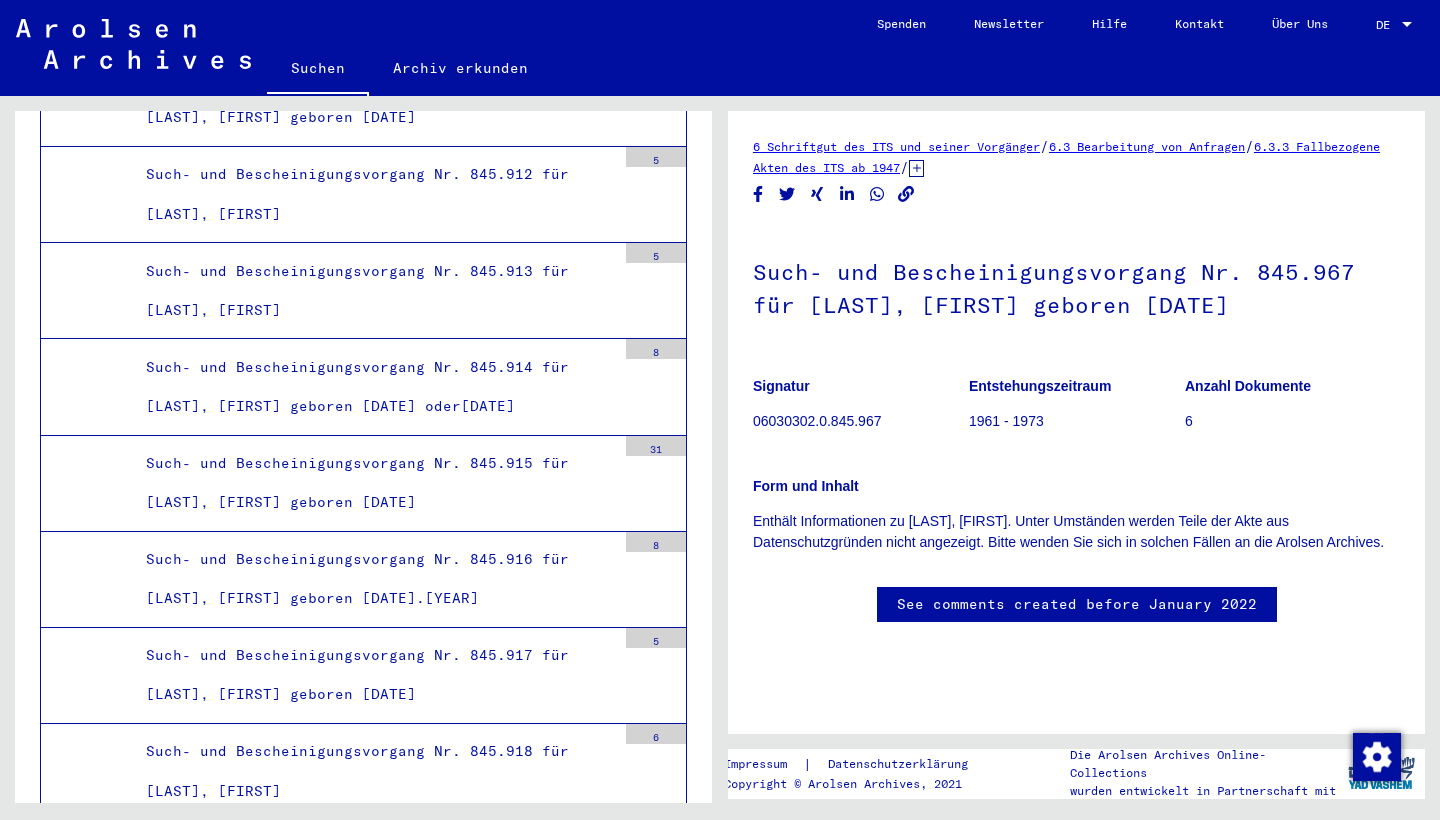 click on "Such- und Bescheinigungsvorgang Nr. 845.969 für [LAST], [FIRST] geboren [DATE]" at bounding box center [373, 5678] 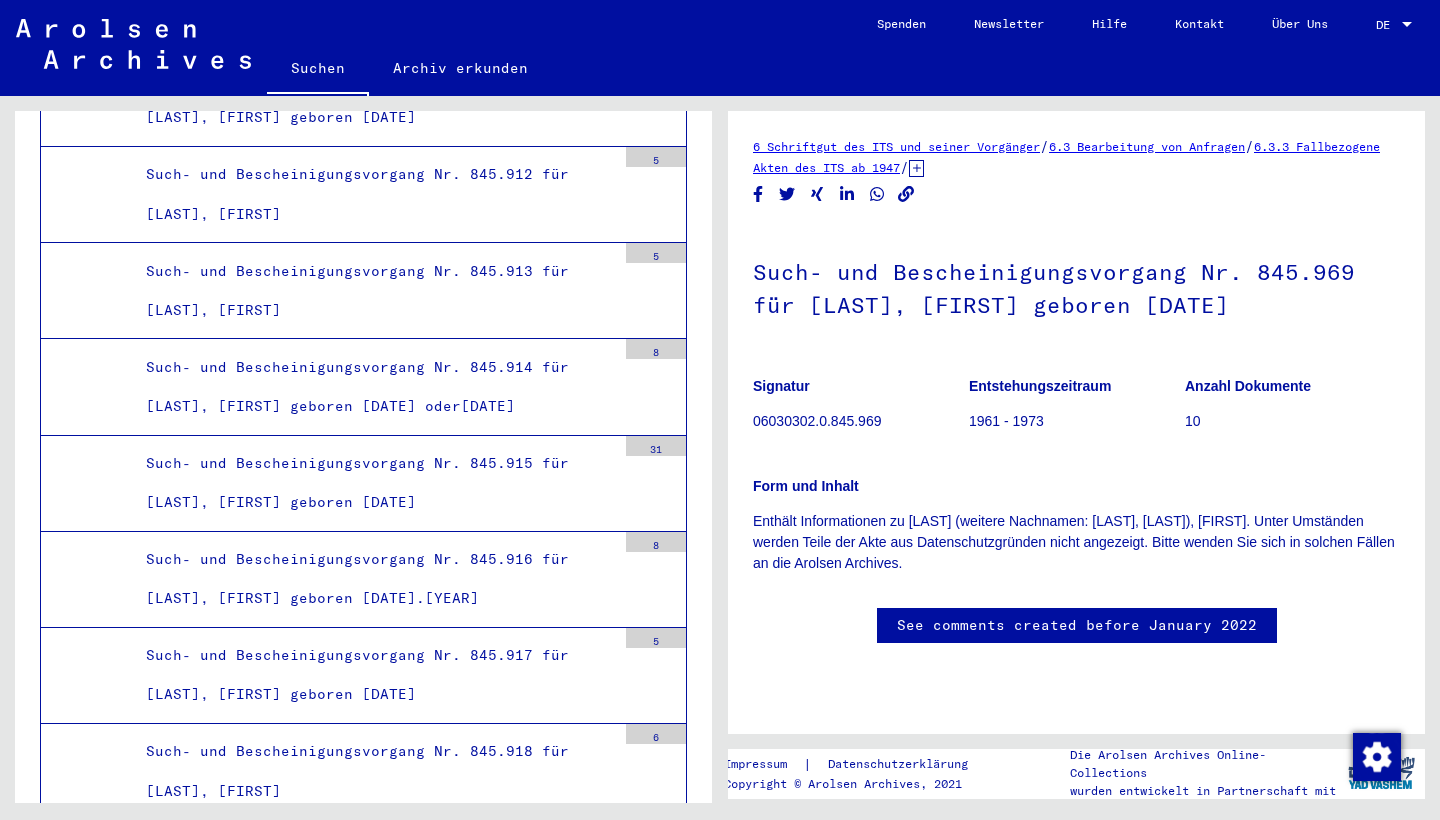 scroll, scrollTop: 0, scrollLeft: 0, axis: both 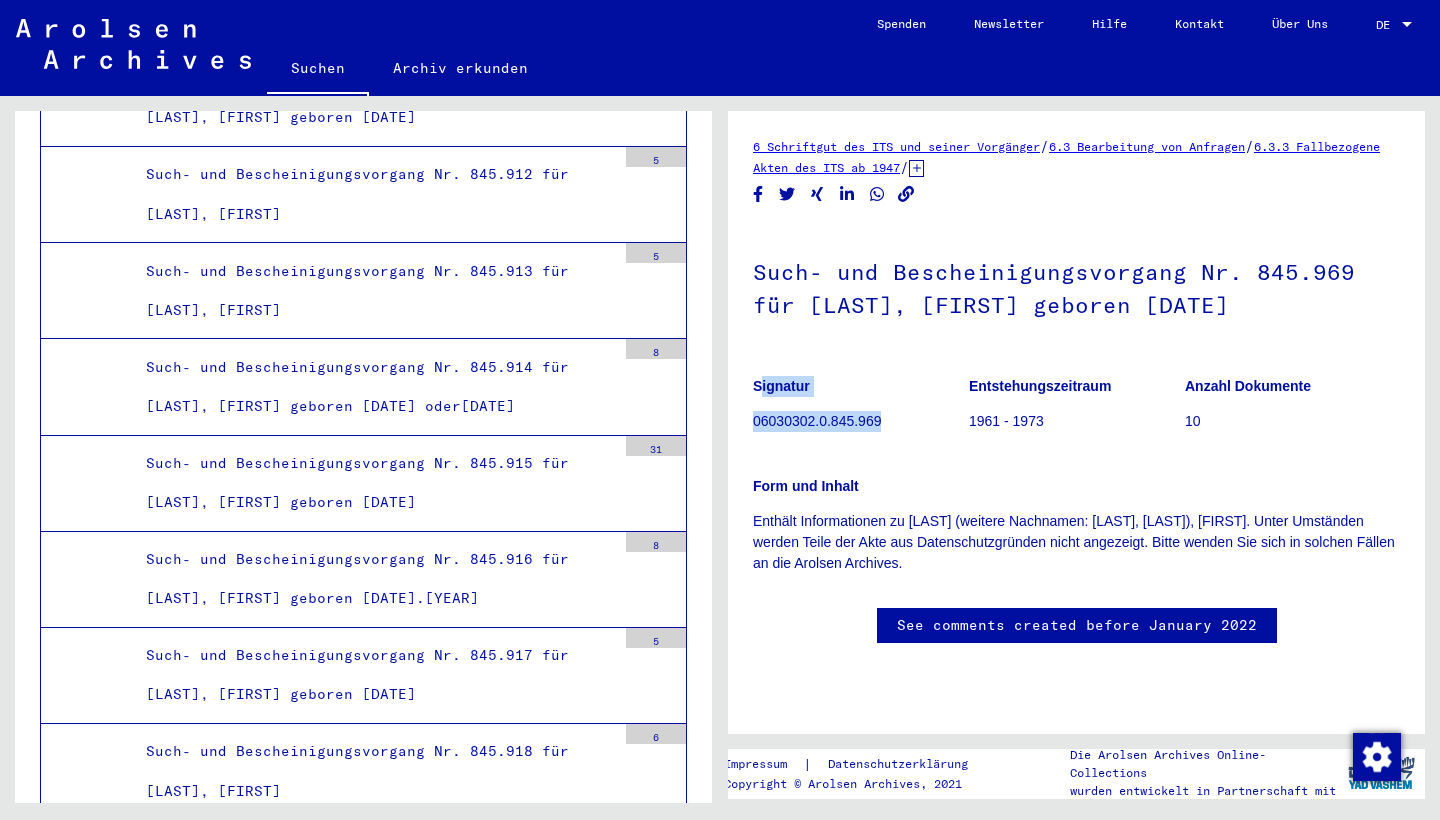 drag, startPoint x: 749, startPoint y: 423, endPoint x: 886, endPoint y: 423, distance: 137 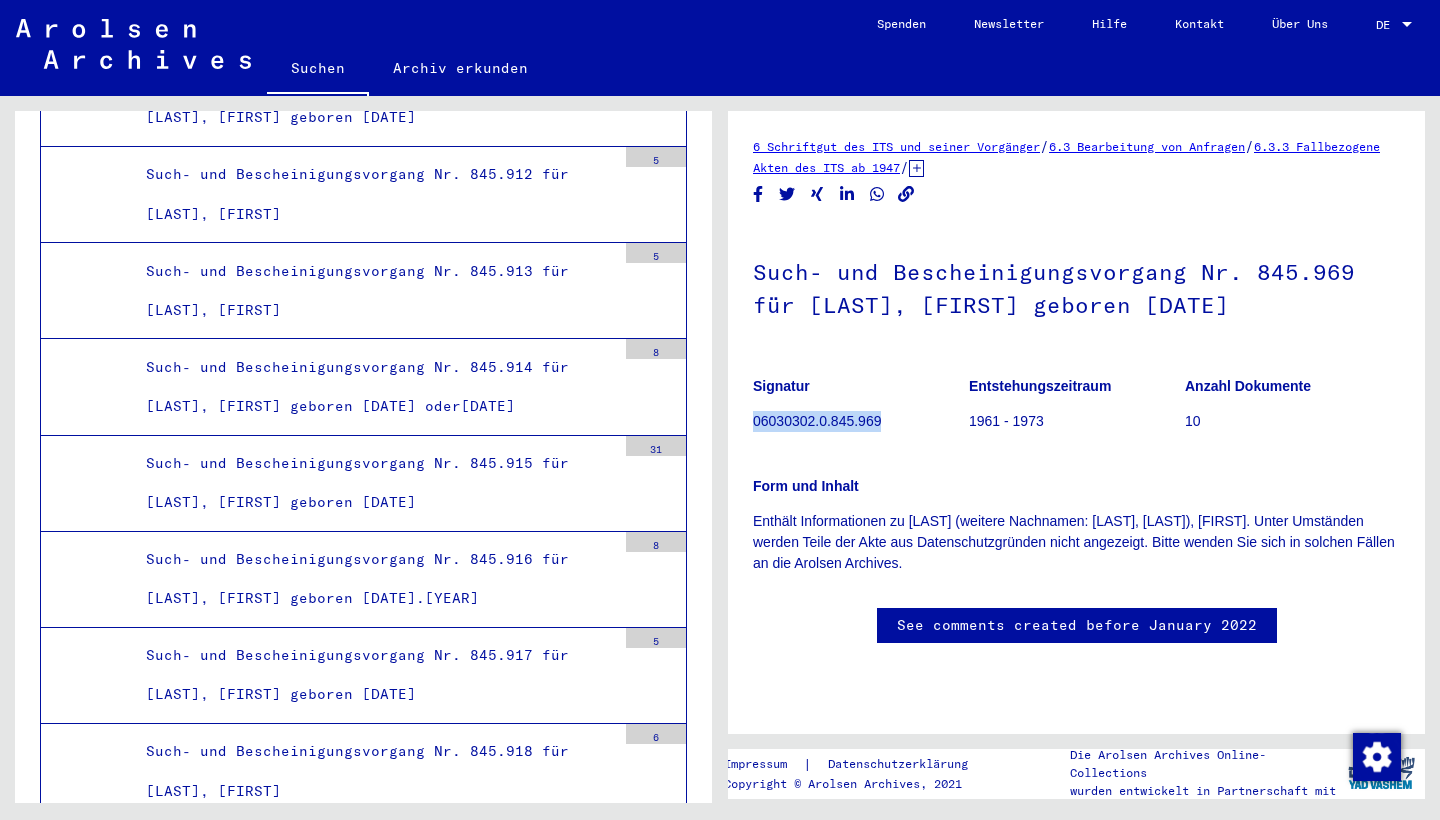 drag, startPoint x: 880, startPoint y: 421, endPoint x: 754, endPoint y: 421, distance: 126 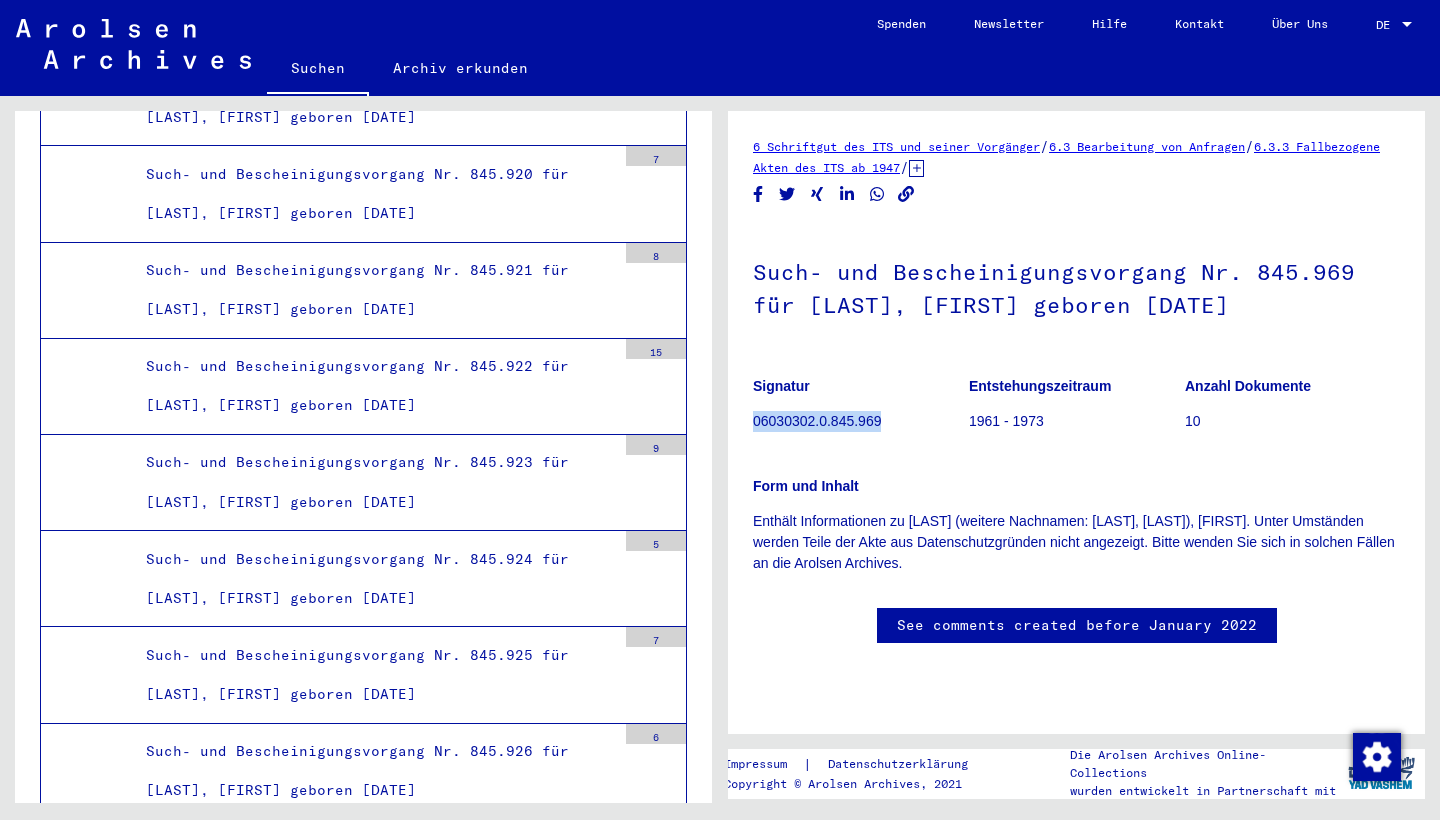 scroll, scrollTop: 57358, scrollLeft: 0, axis: vertical 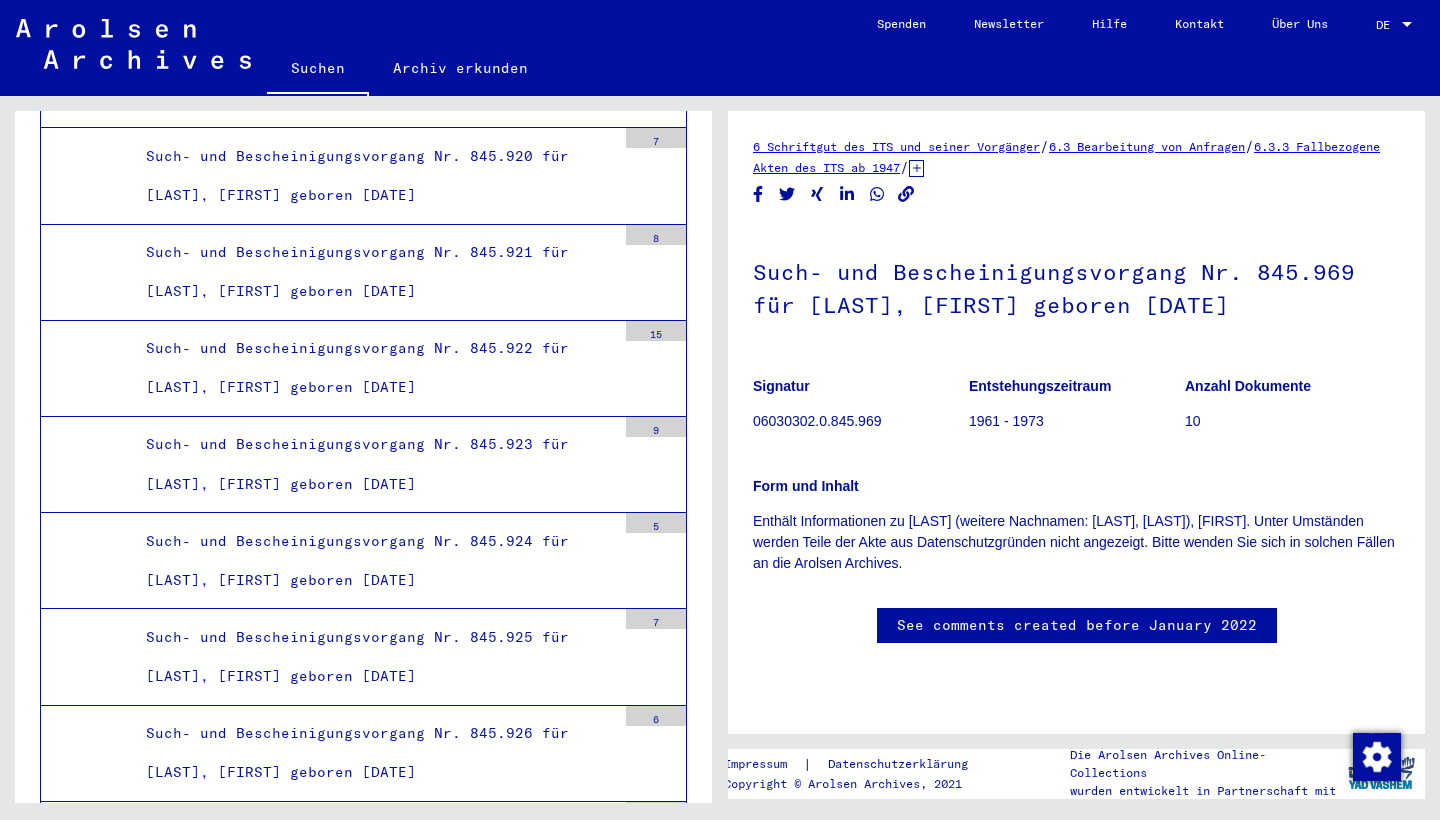 click on "Suchen" 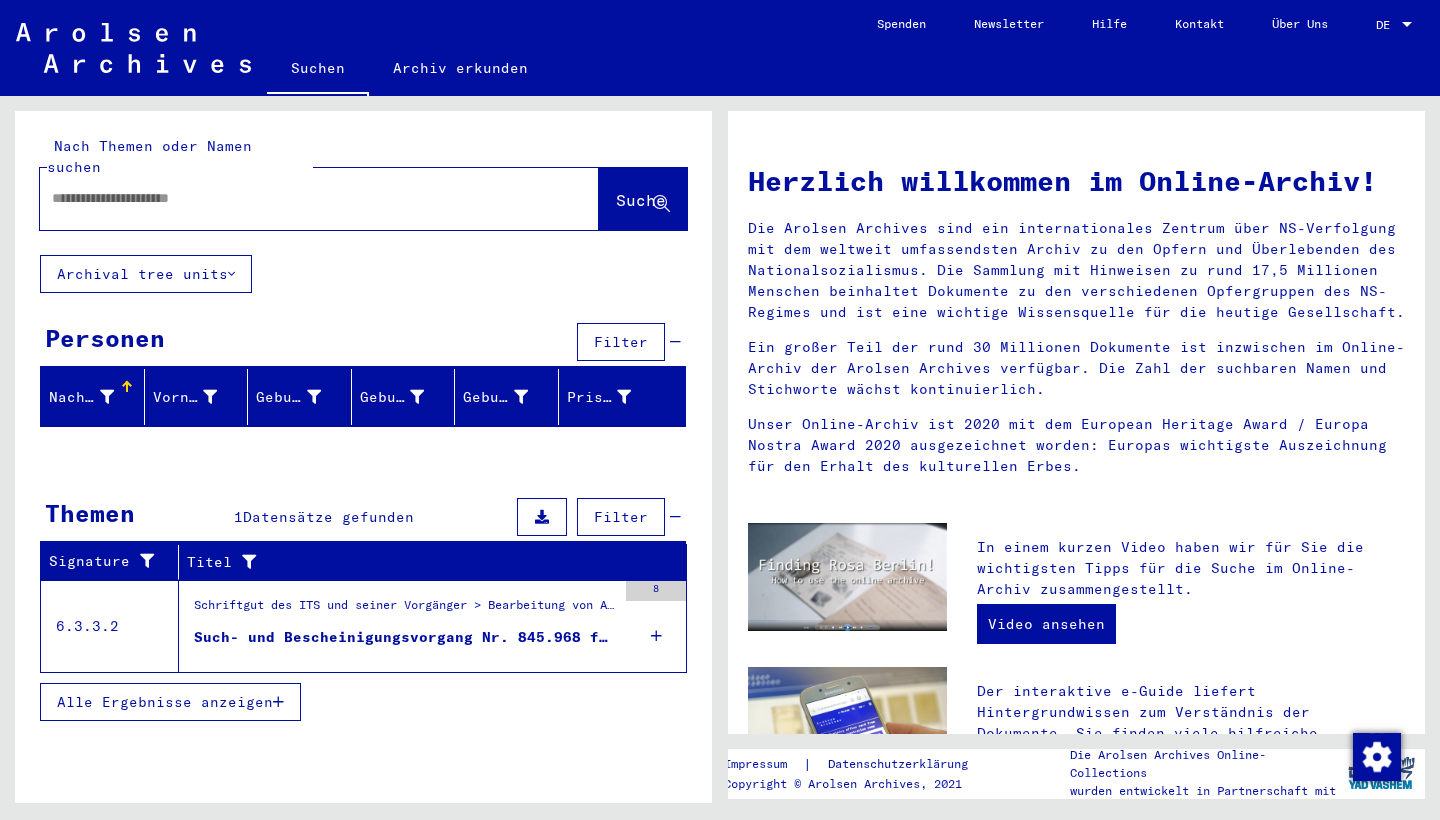 click at bounding box center [295, 198] 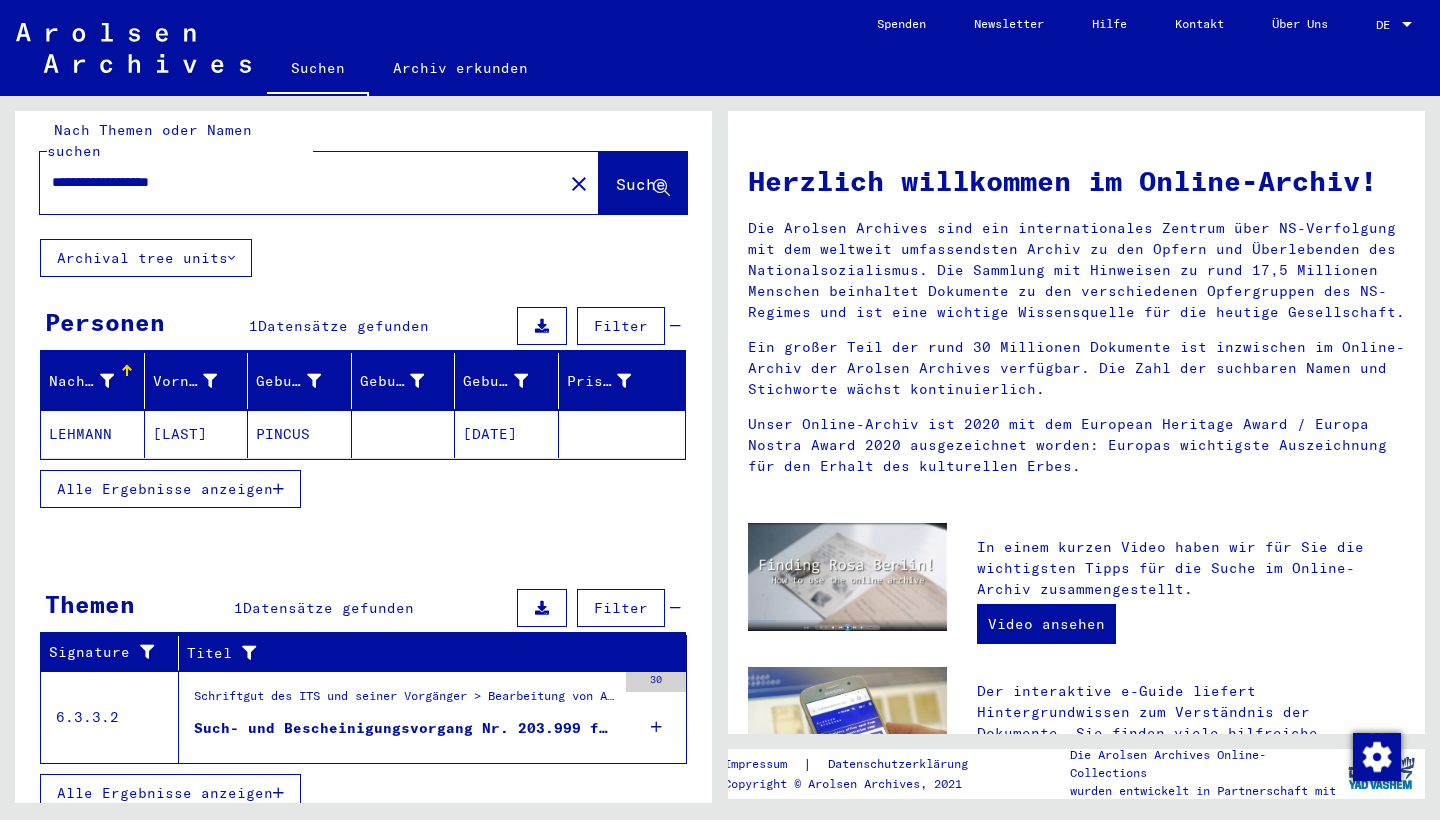 scroll, scrollTop: 15, scrollLeft: 0, axis: vertical 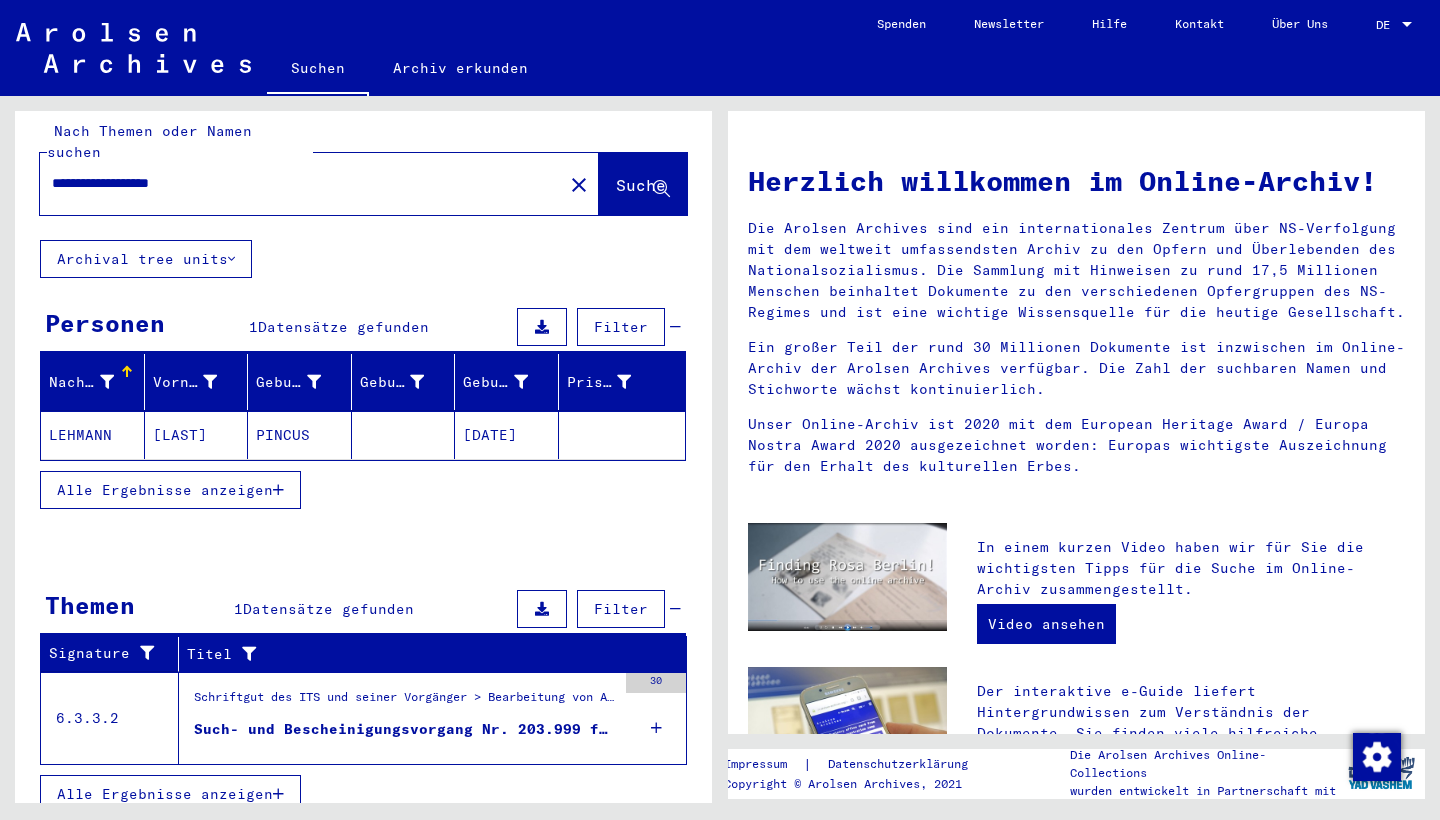 click on "Such- und Bescheinigungsvorgang Nr. 203.999 für [LAST], [FIRST] geboren [DATE] oder[DATE] oder[DATE]" at bounding box center [405, 729] 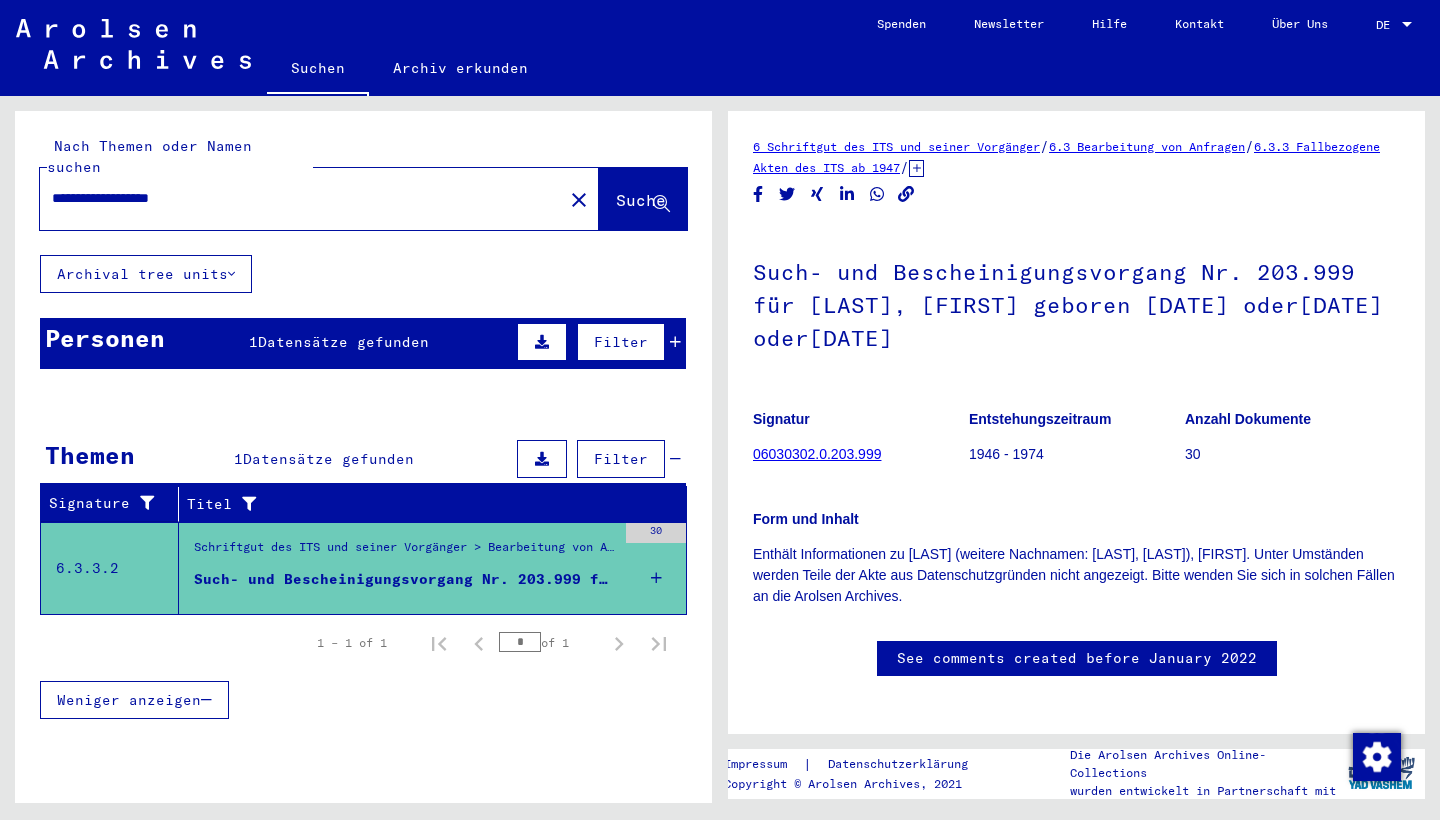 scroll, scrollTop: 0, scrollLeft: 0, axis: both 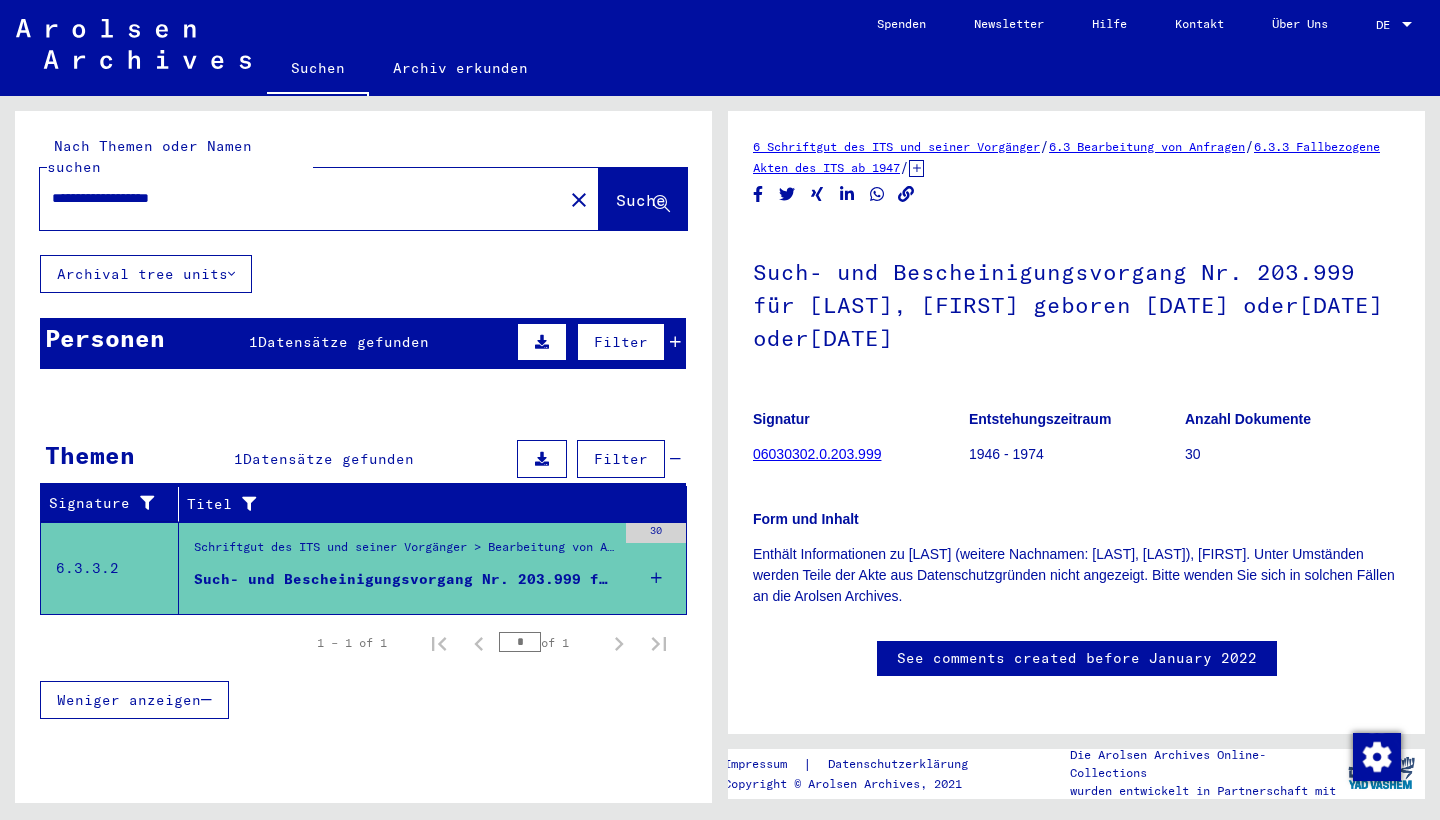 drag, startPoint x: 752, startPoint y: 271, endPoint x: 963, endPoint y: 334, distance: 220.20445 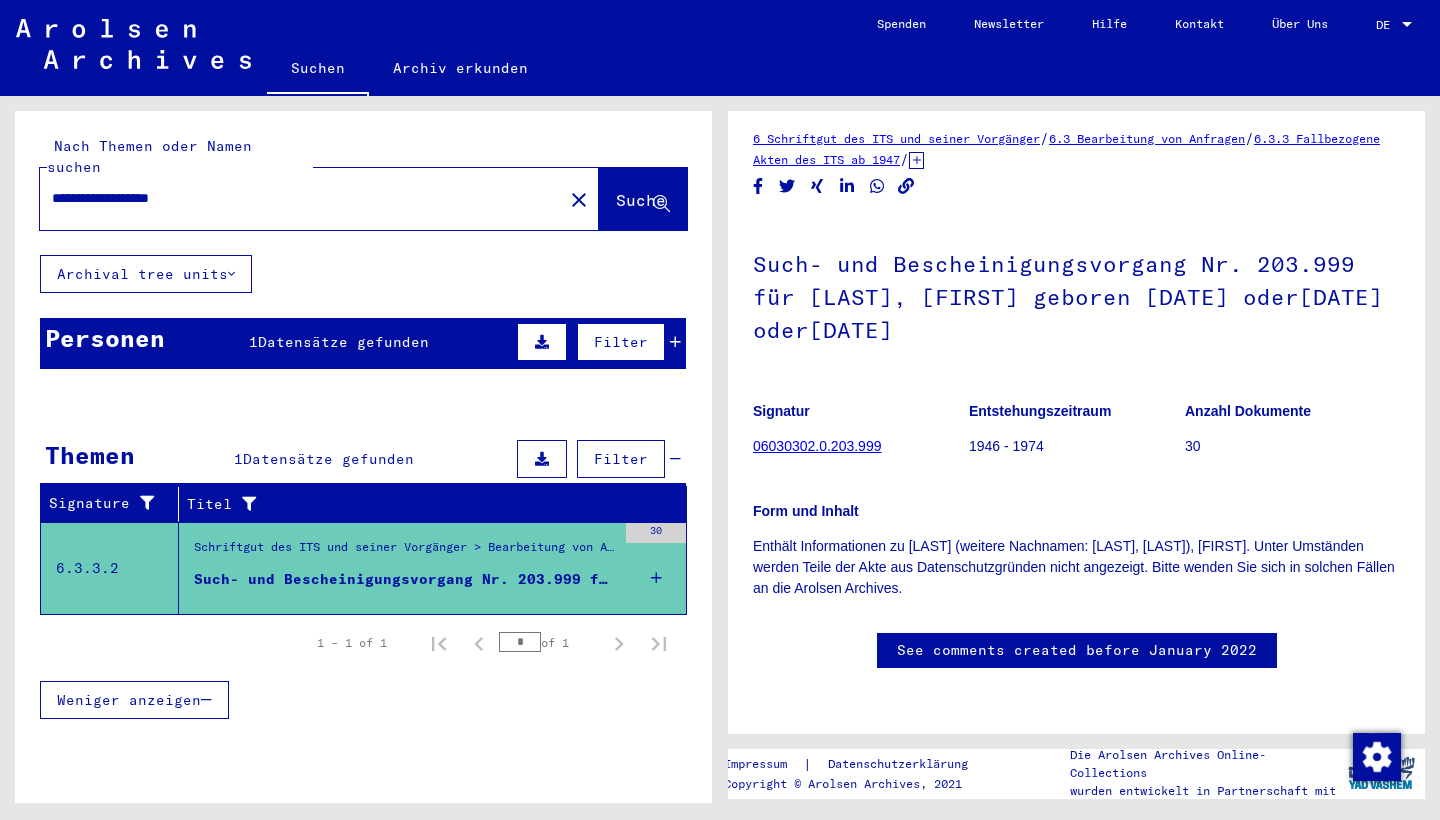 scroll, scrollTop: 226, scrollLeft: 0, axis: vertical 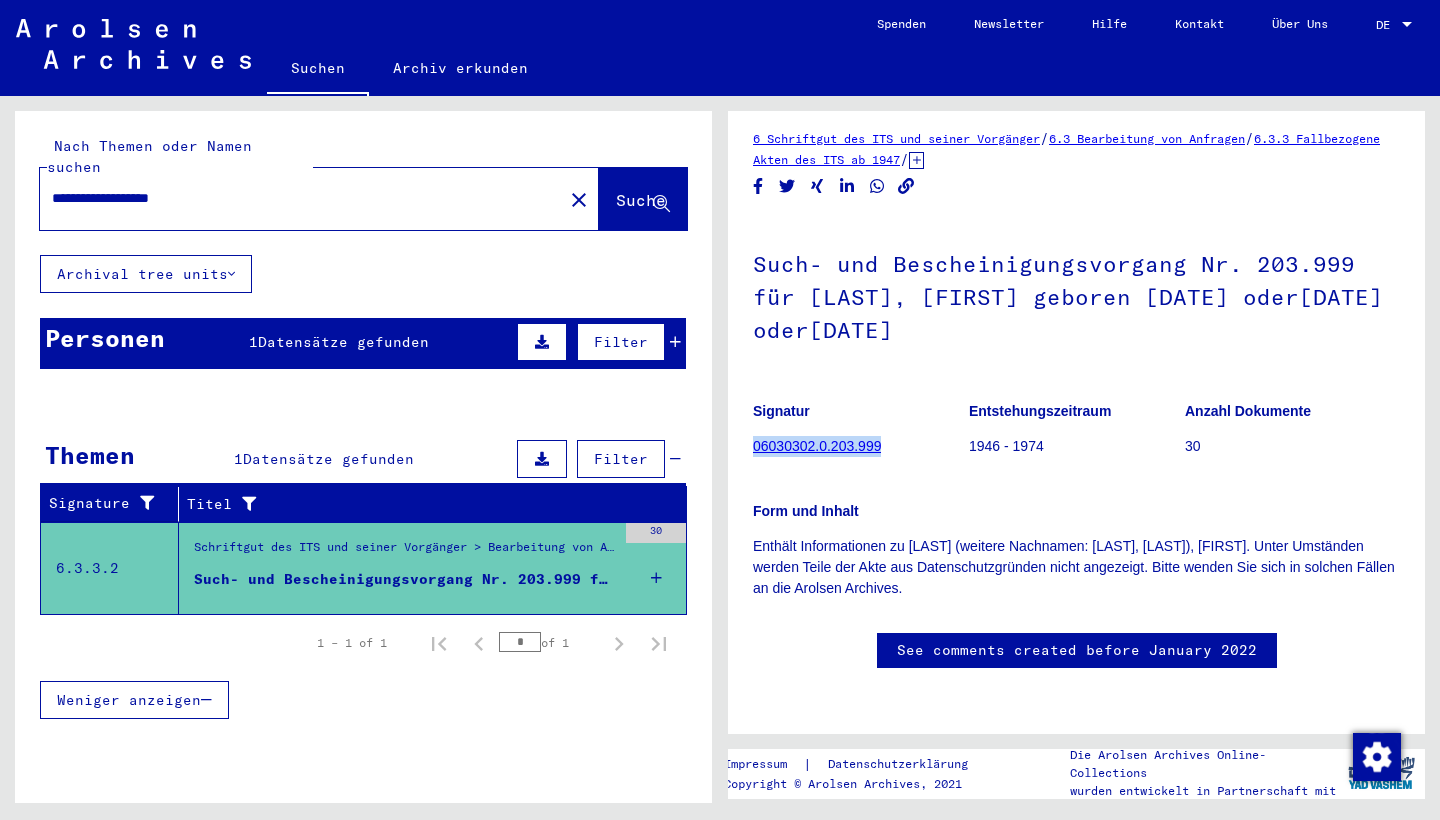 drag, startPoint x: 884, startPoint y: 228, endPoint x: 755, endPoint y: 229, distance: 129.00388 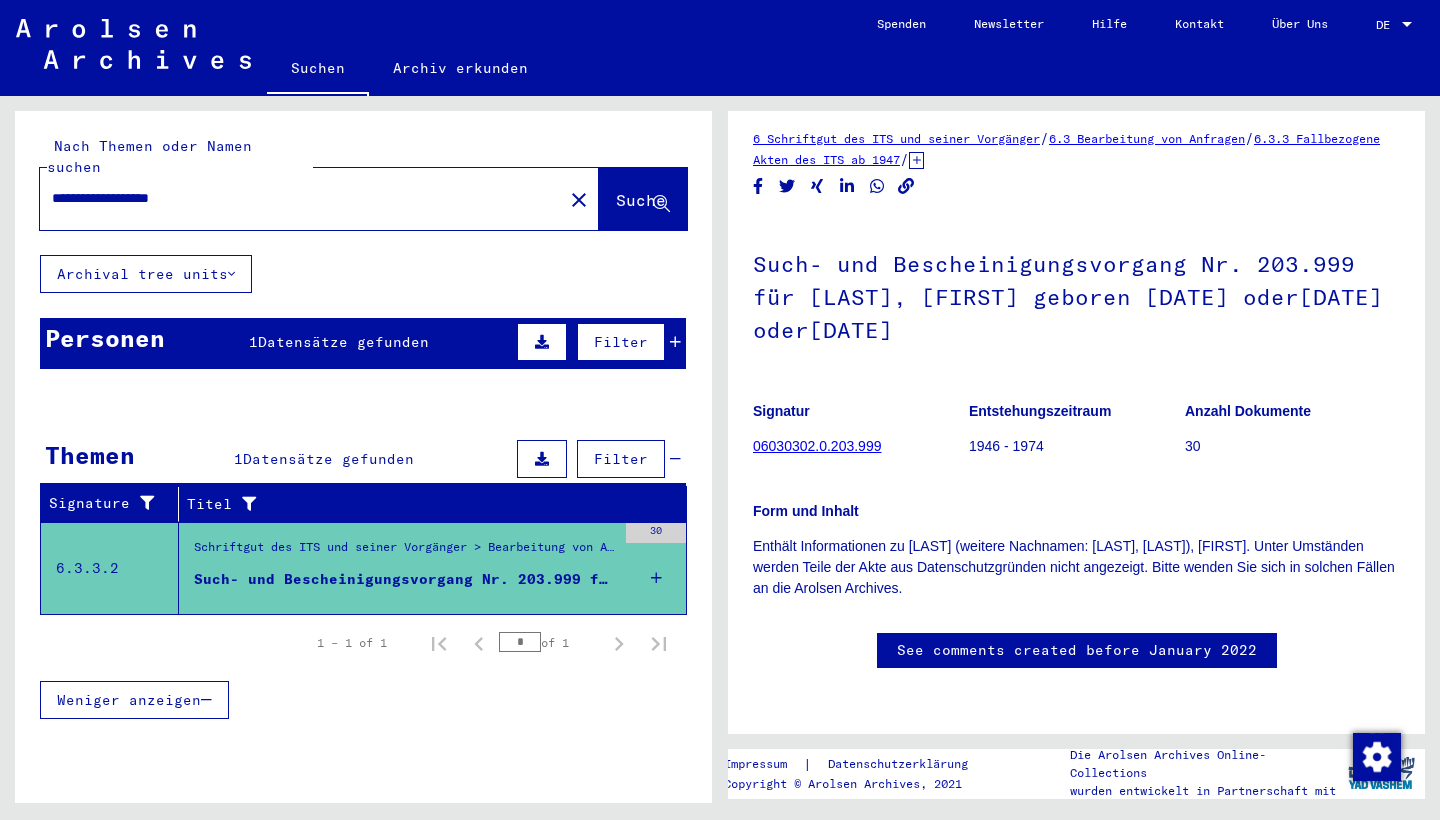 click on "Datensätze gefunden" at bounding box center [343, 342] 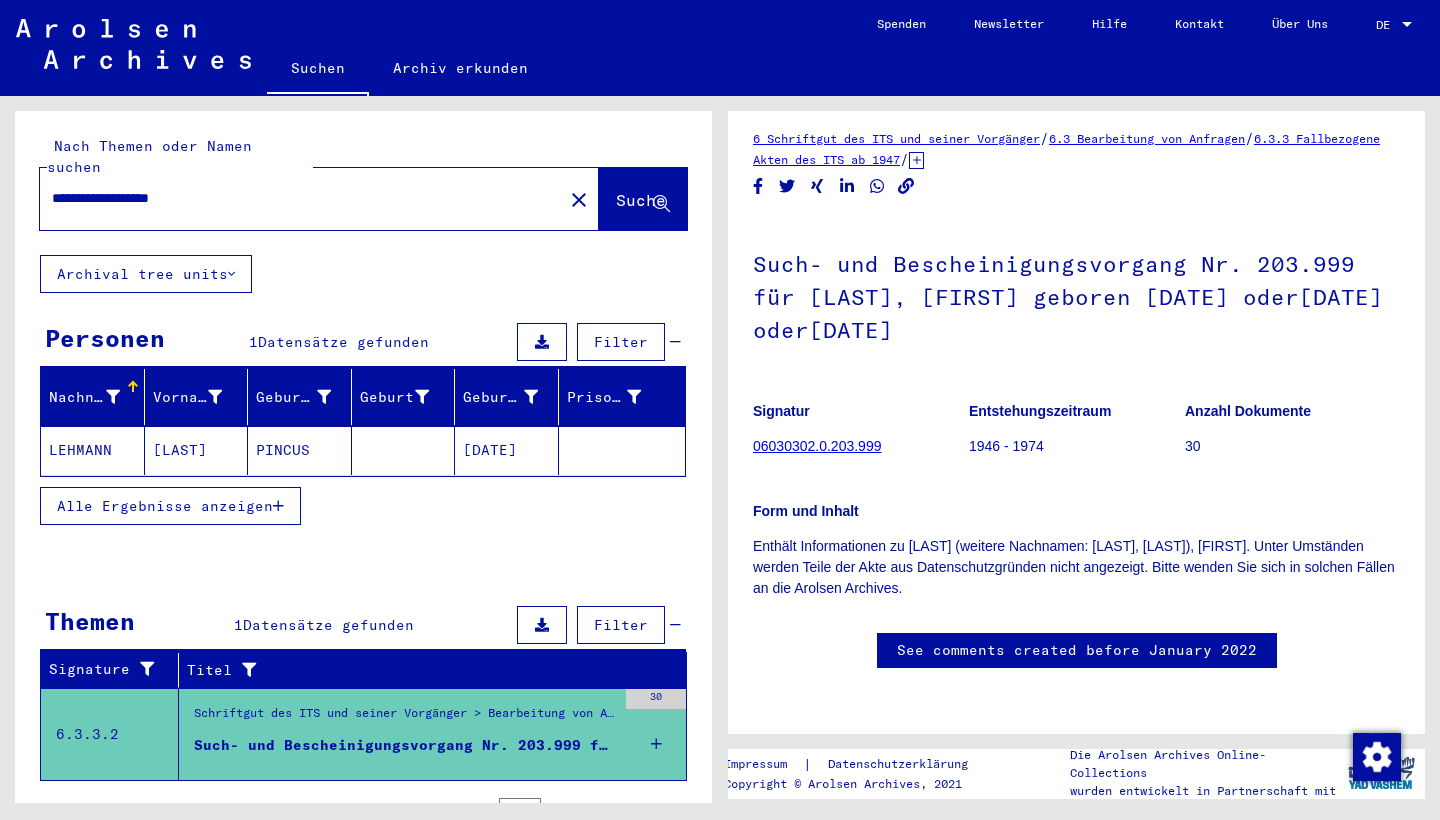click 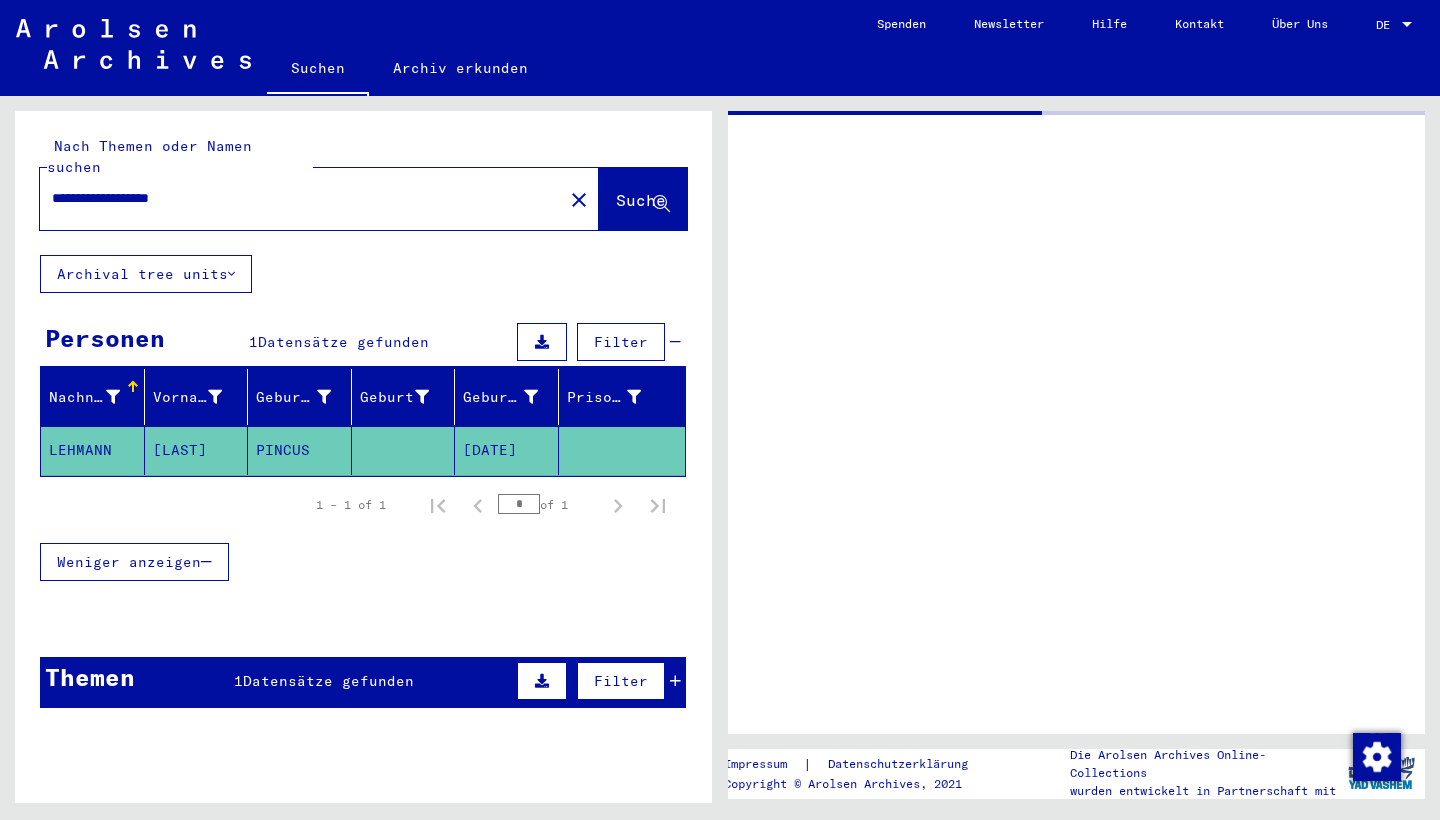 scroll, scrollTop: 0, scrollLeft: 0, axis: both 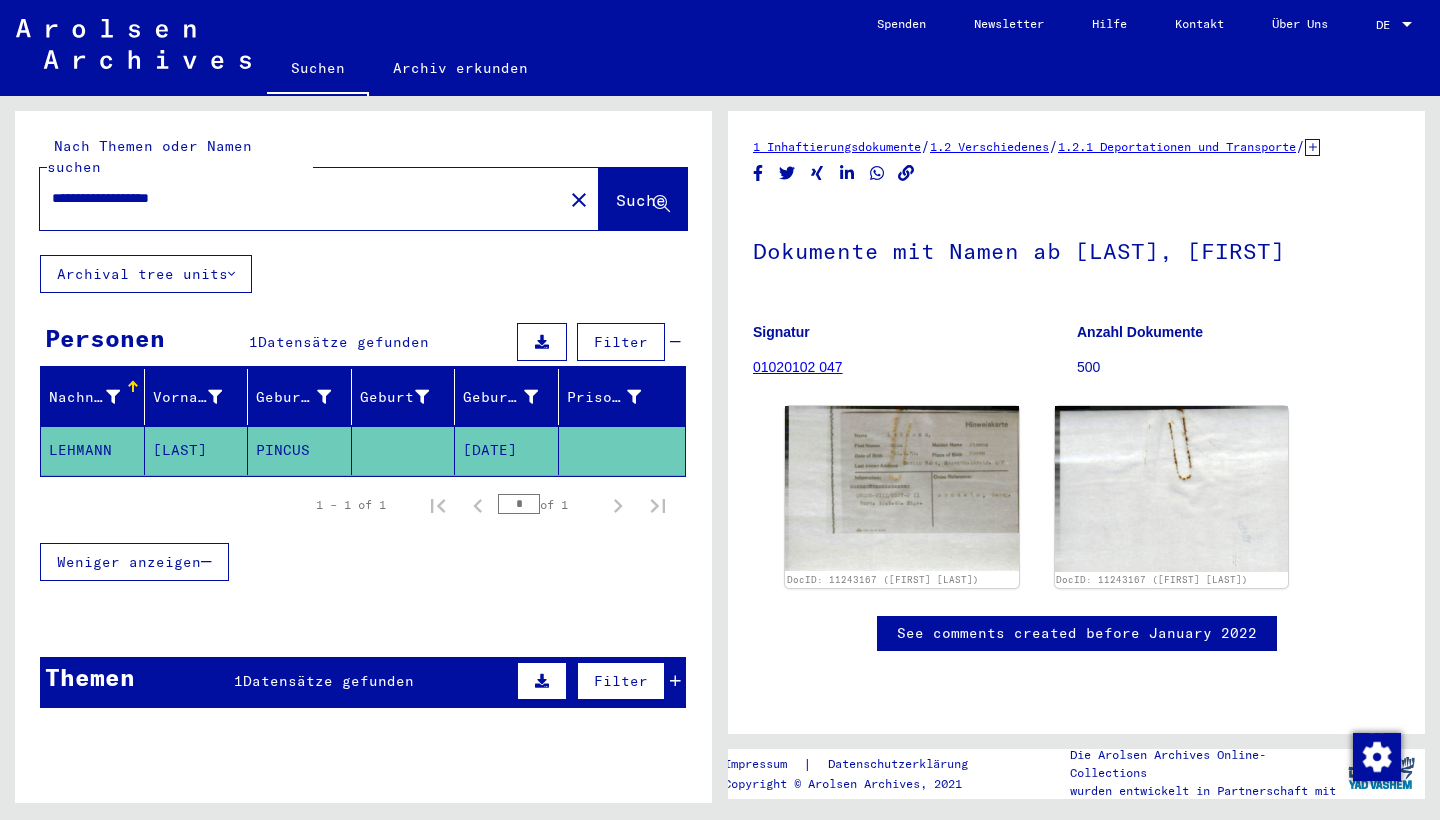 drag, startPoint x: 256, startPoint y: 175, endPoint x: 9, endPoint y: 172, distance: 247.01822 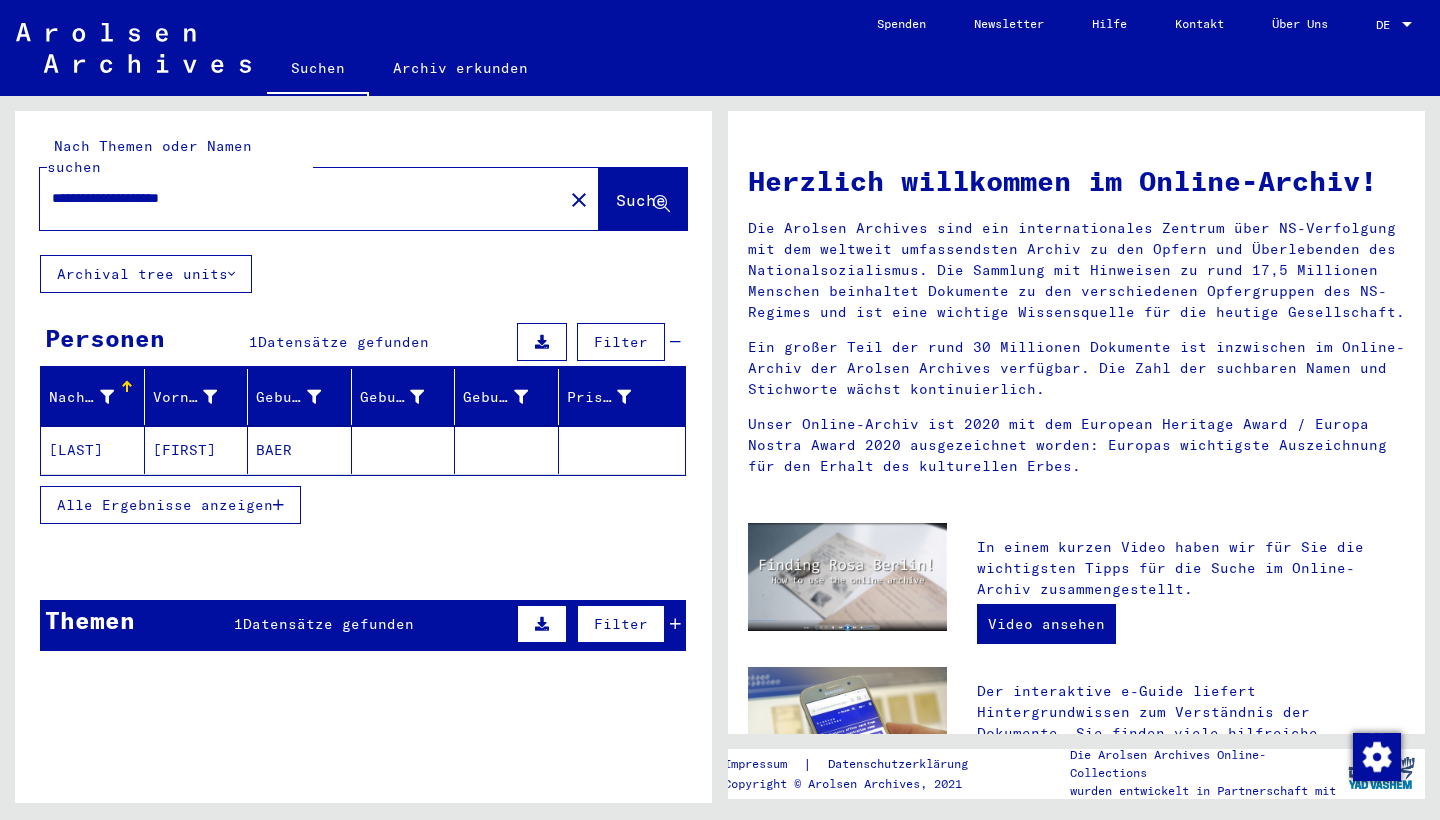 click on "Datensätze gefunden" at bounding box center (328, 624) 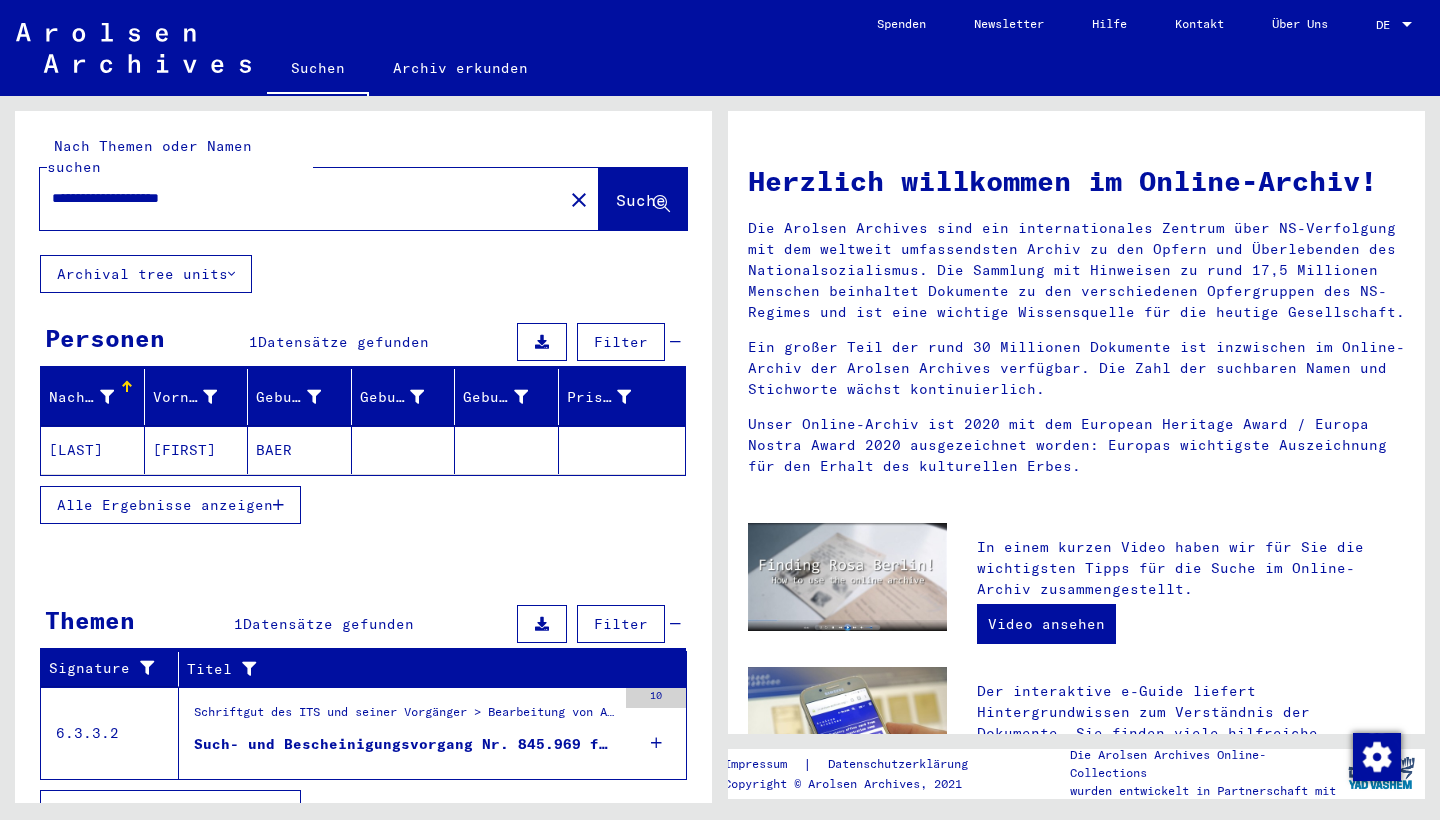 click on "Schriftgut des ITS und seiner Vorgänger > Bearbeitung von Anfragen > Fallbezogene Akten des ITS ab 1947 > T/D-Fallablage > Such- und Bescheinigungsvorgänge mit den (T/D-) Nummern von 750.000 bis 999.999 > Such- und Bescheinigungsvorgänge mit den (T/D-) Nummern von 845.500 bis 845.999" at bounding box center (405, 717) 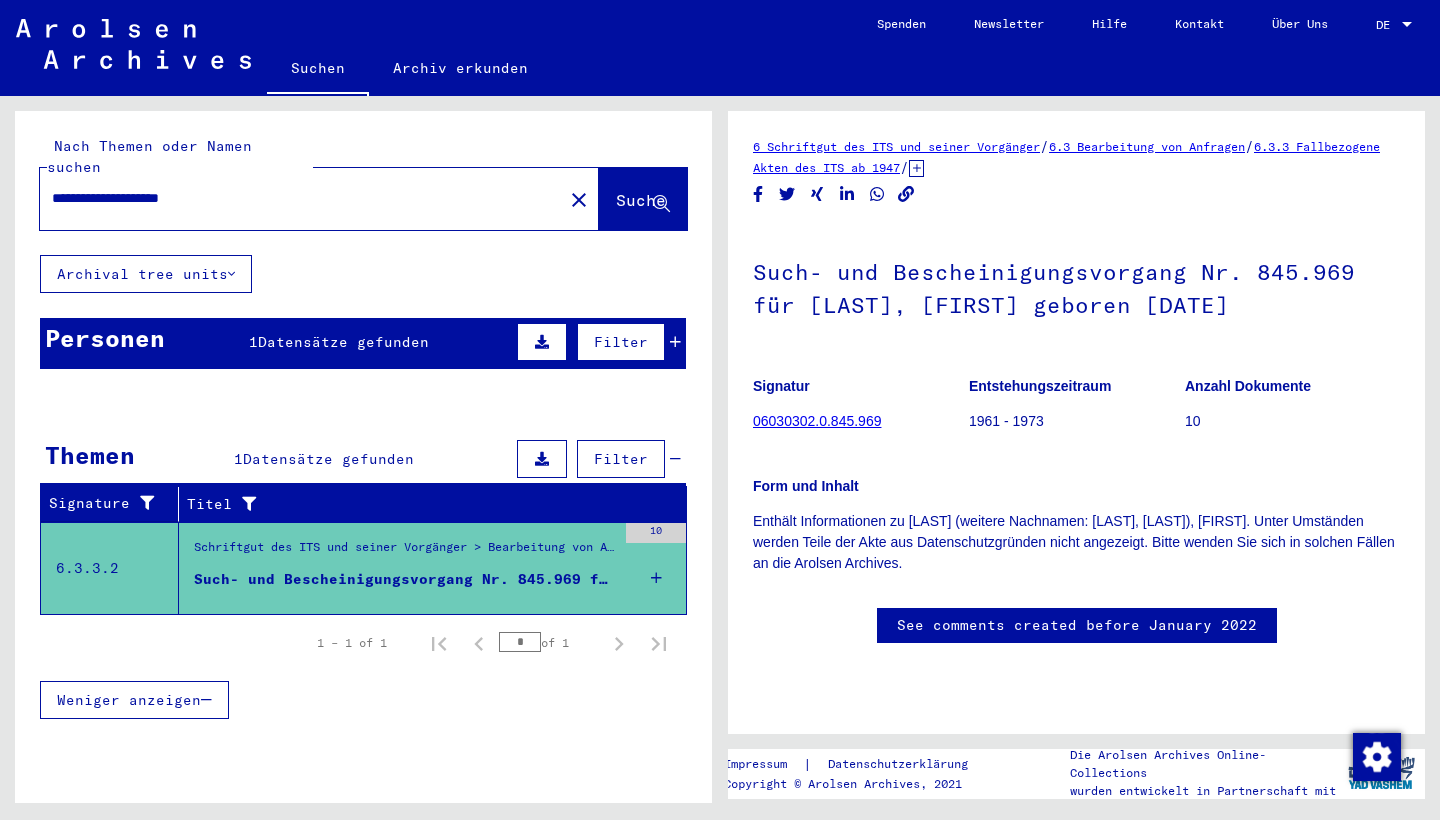 scroll, scrollTop: 0, scrollLeft: 0, axis: both 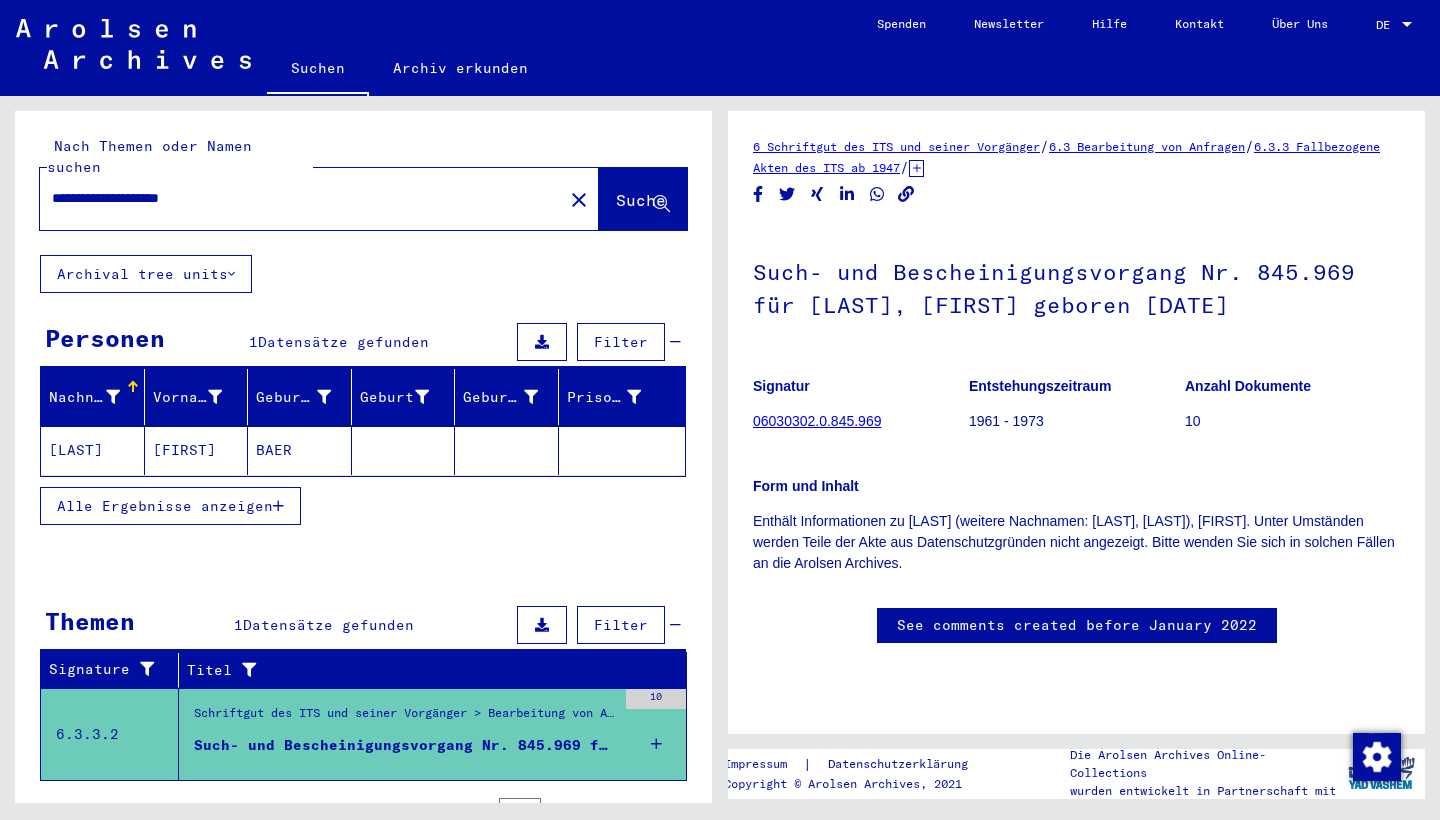 click on "BAER" 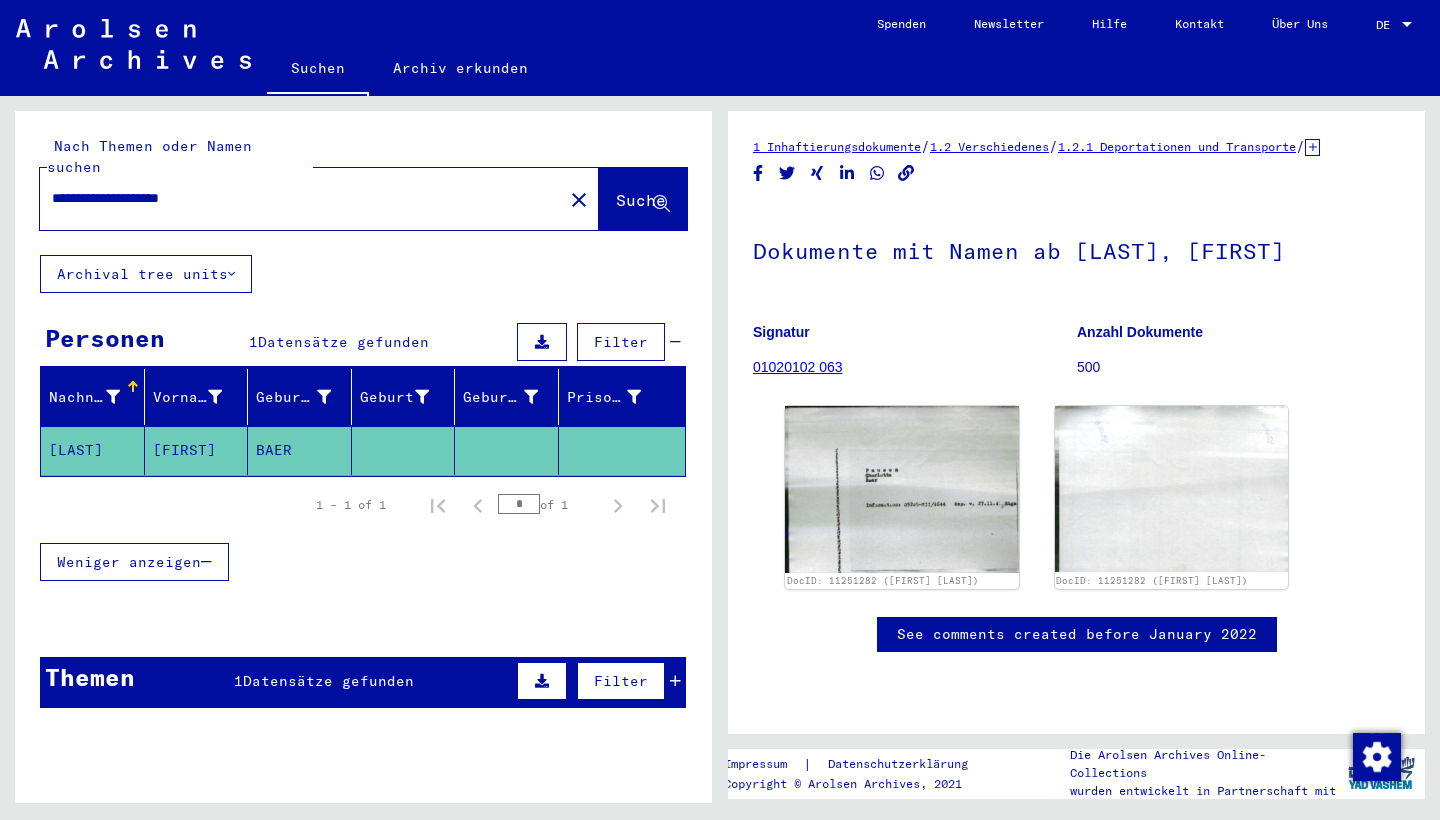 scroll, scrollTop: 0, scrollLeft: 0, axis: both 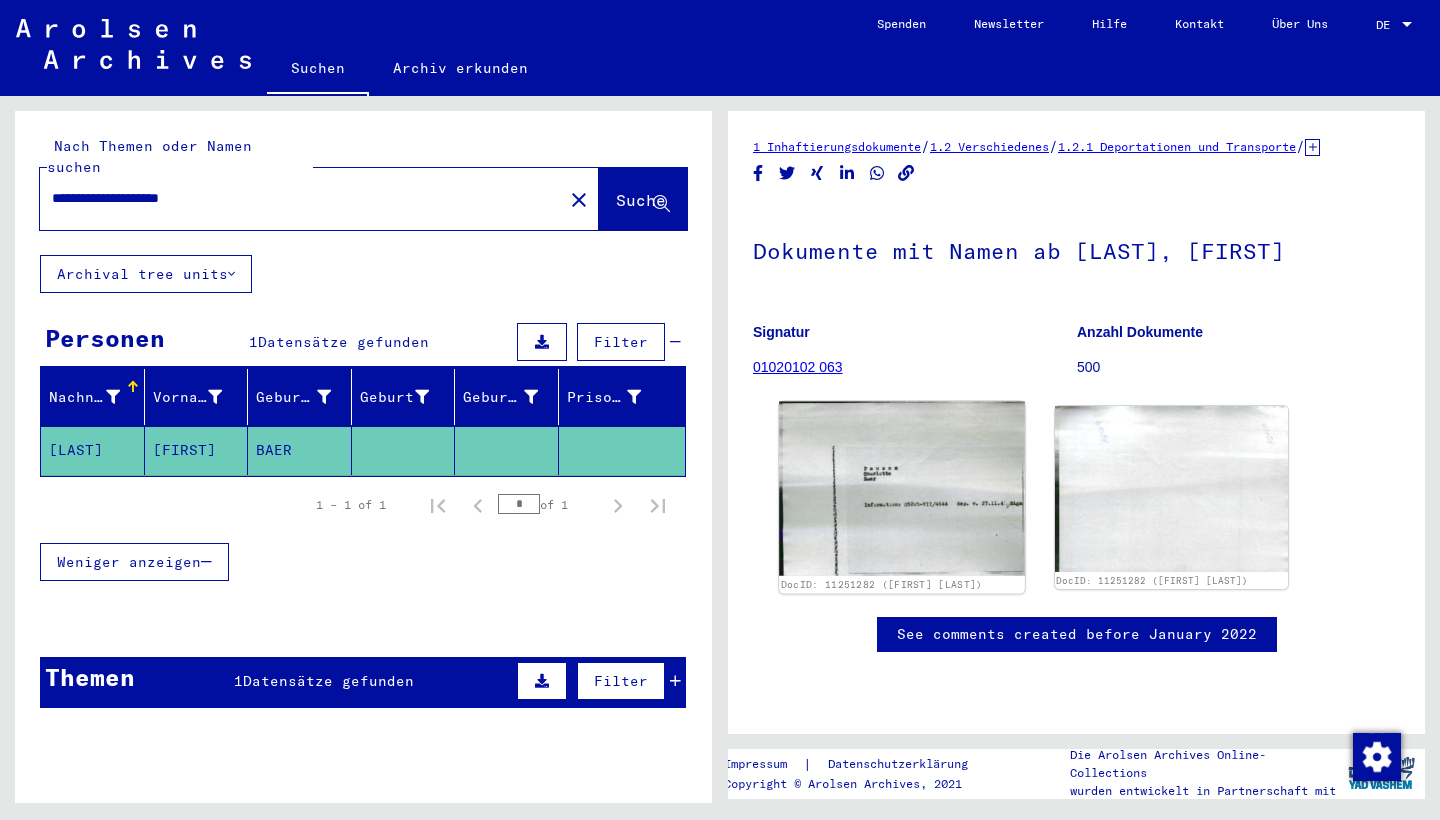 click 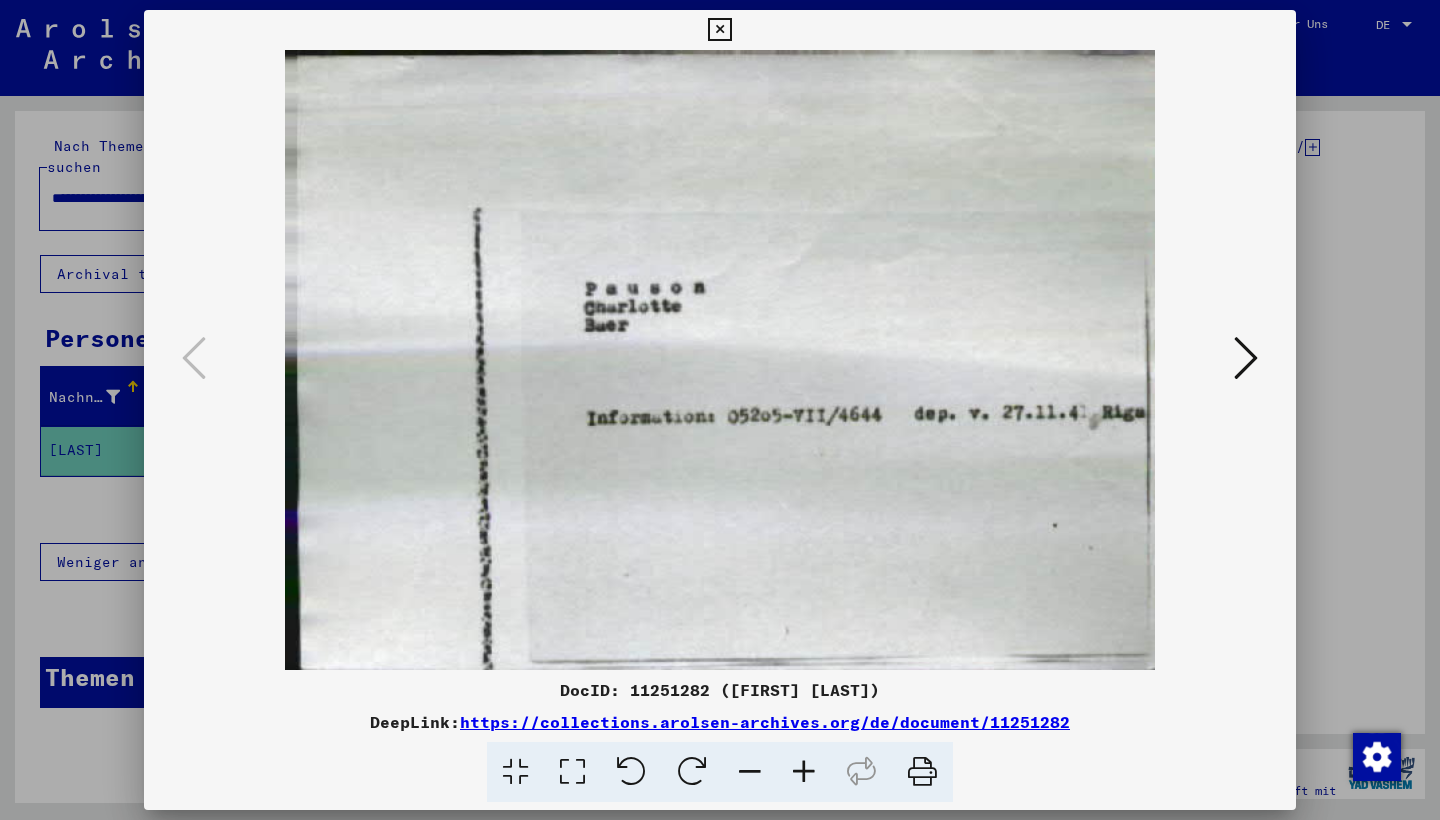 click at bounding box center (1246, 358) 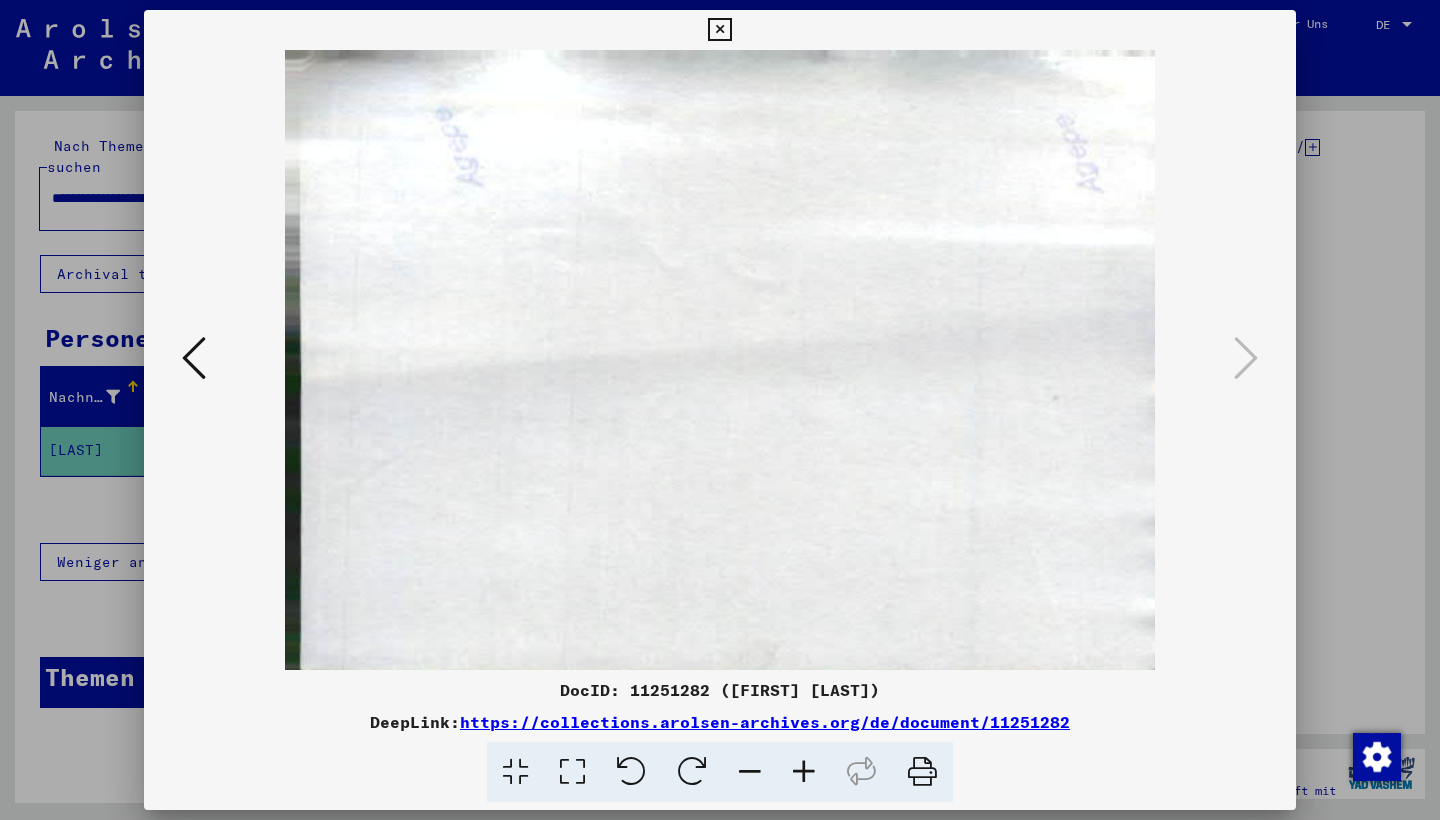 click at bounding box center (720, 410) 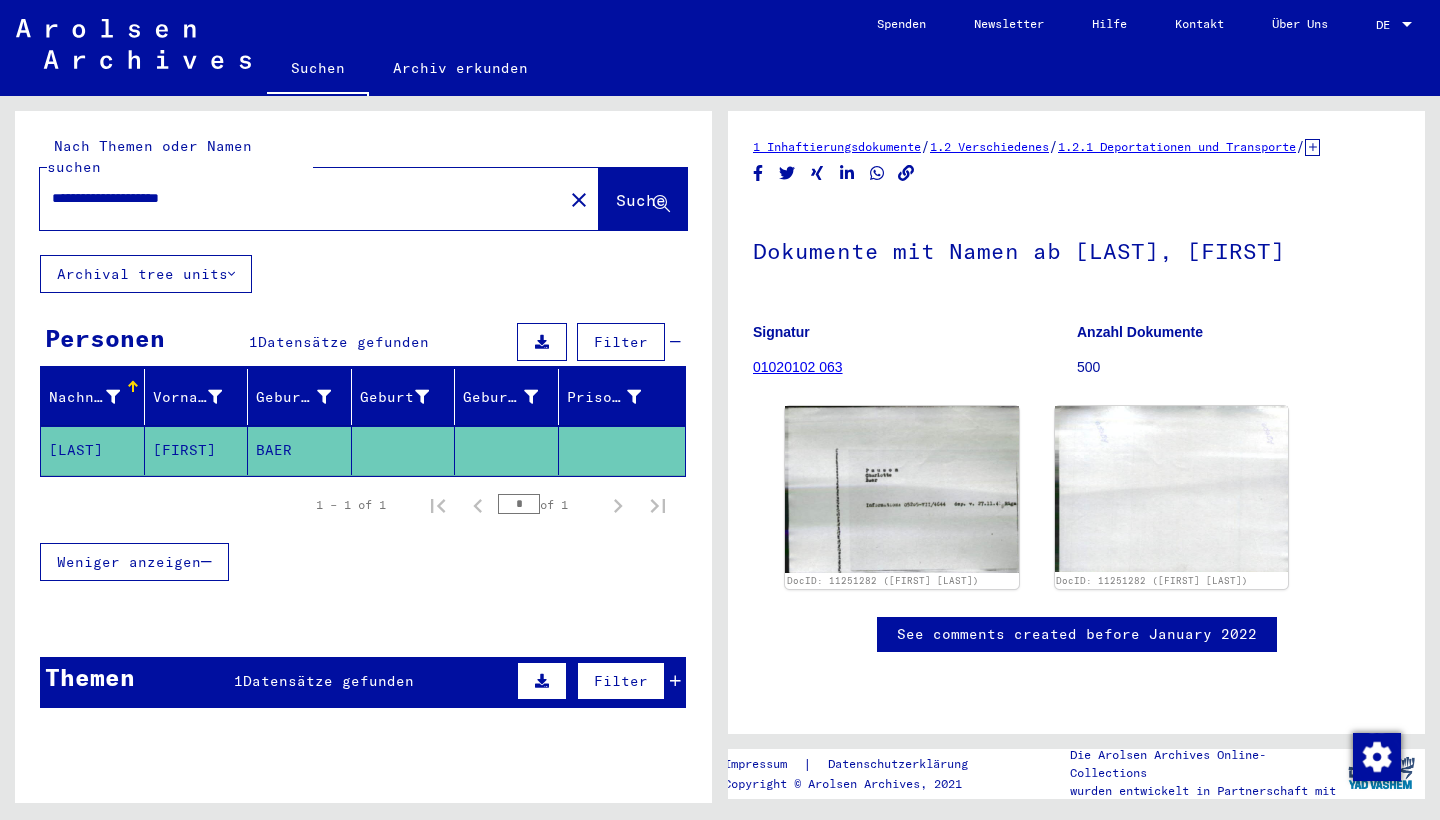 drag, startPoint x: 277, startPoint y: 183, endPoint x: 36, endPoint y: 172, distance: 241.2509 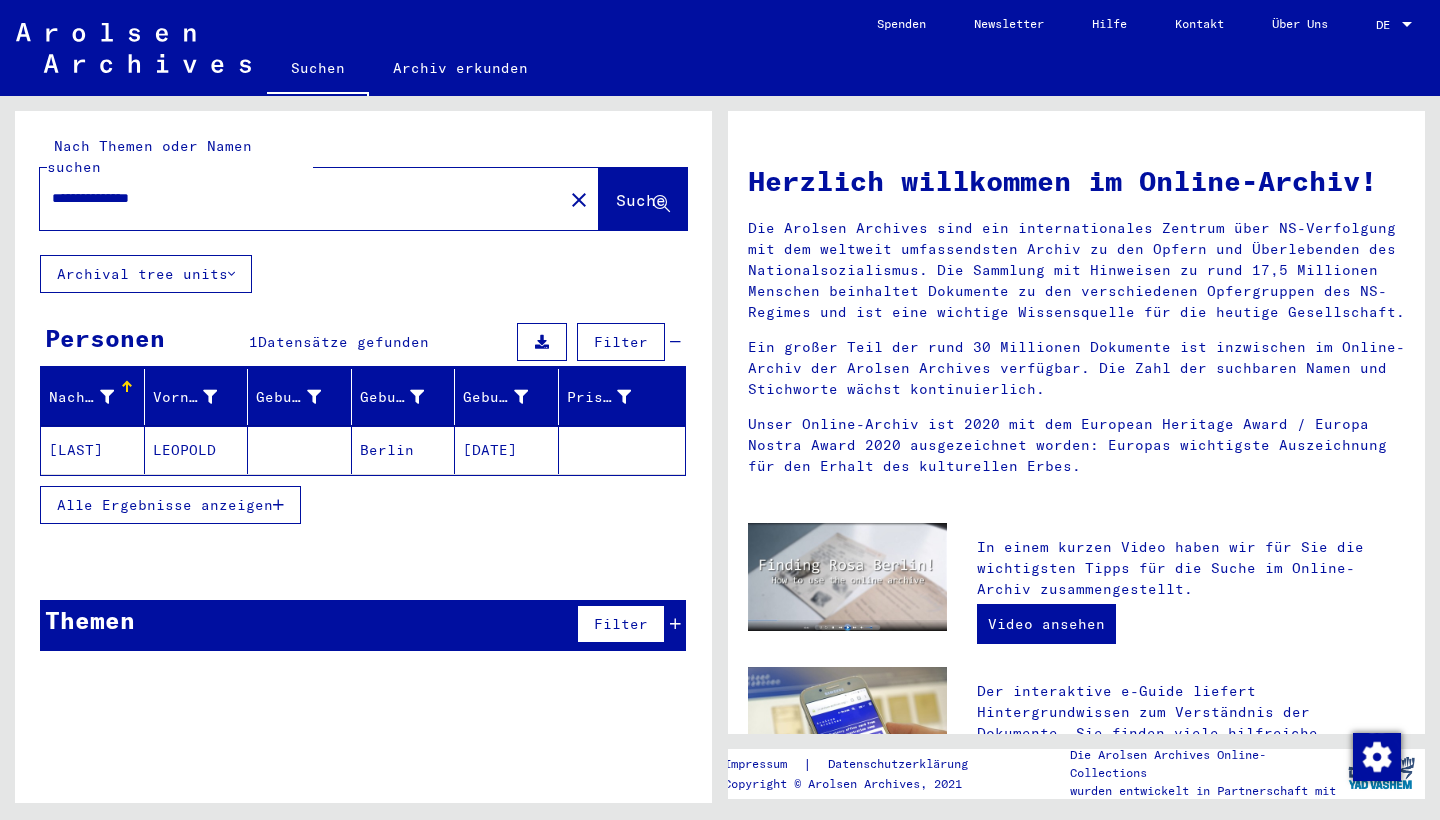 scroll, scrollTop: 0, scrollLeft: 0, axis: both 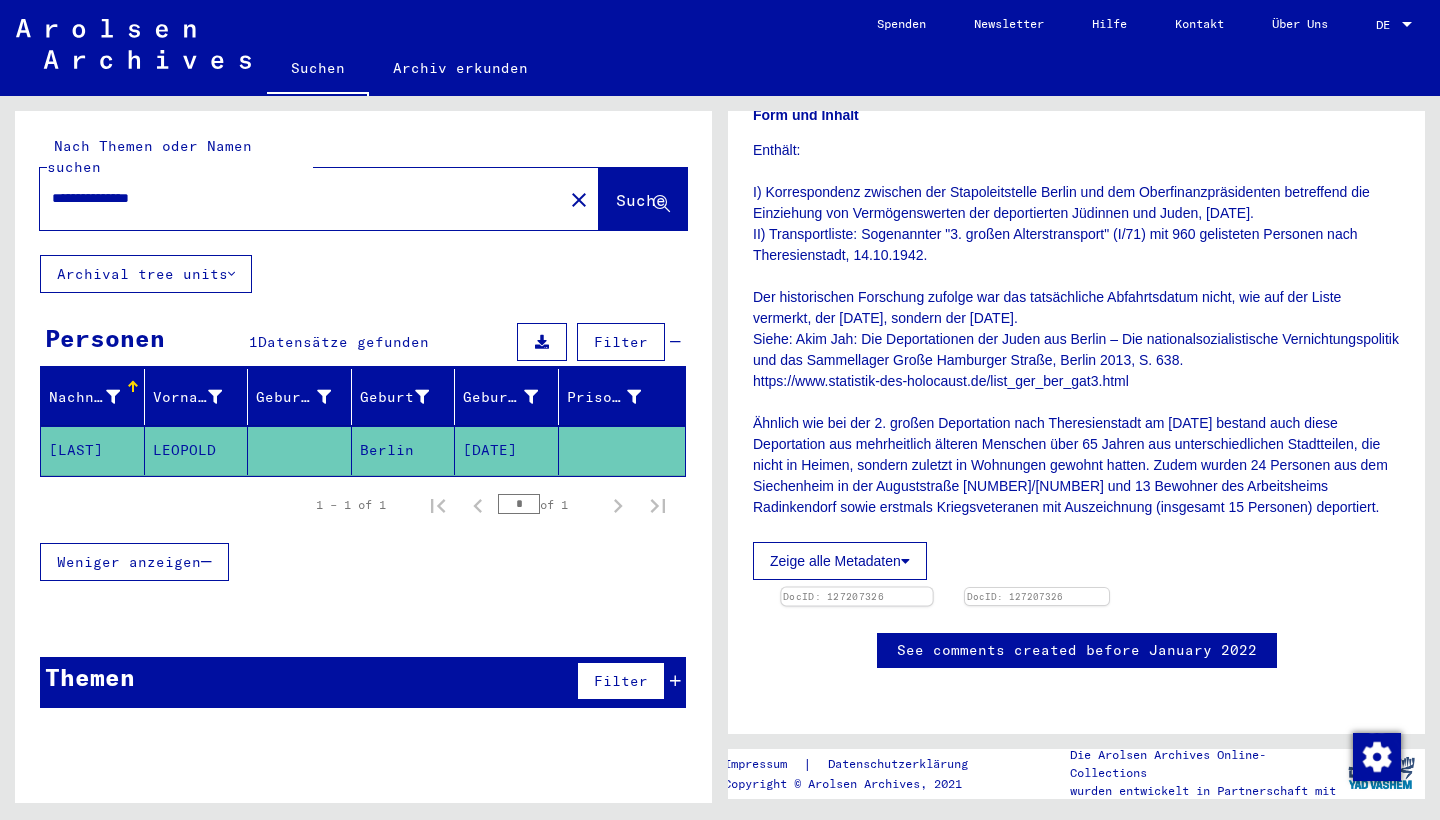 click 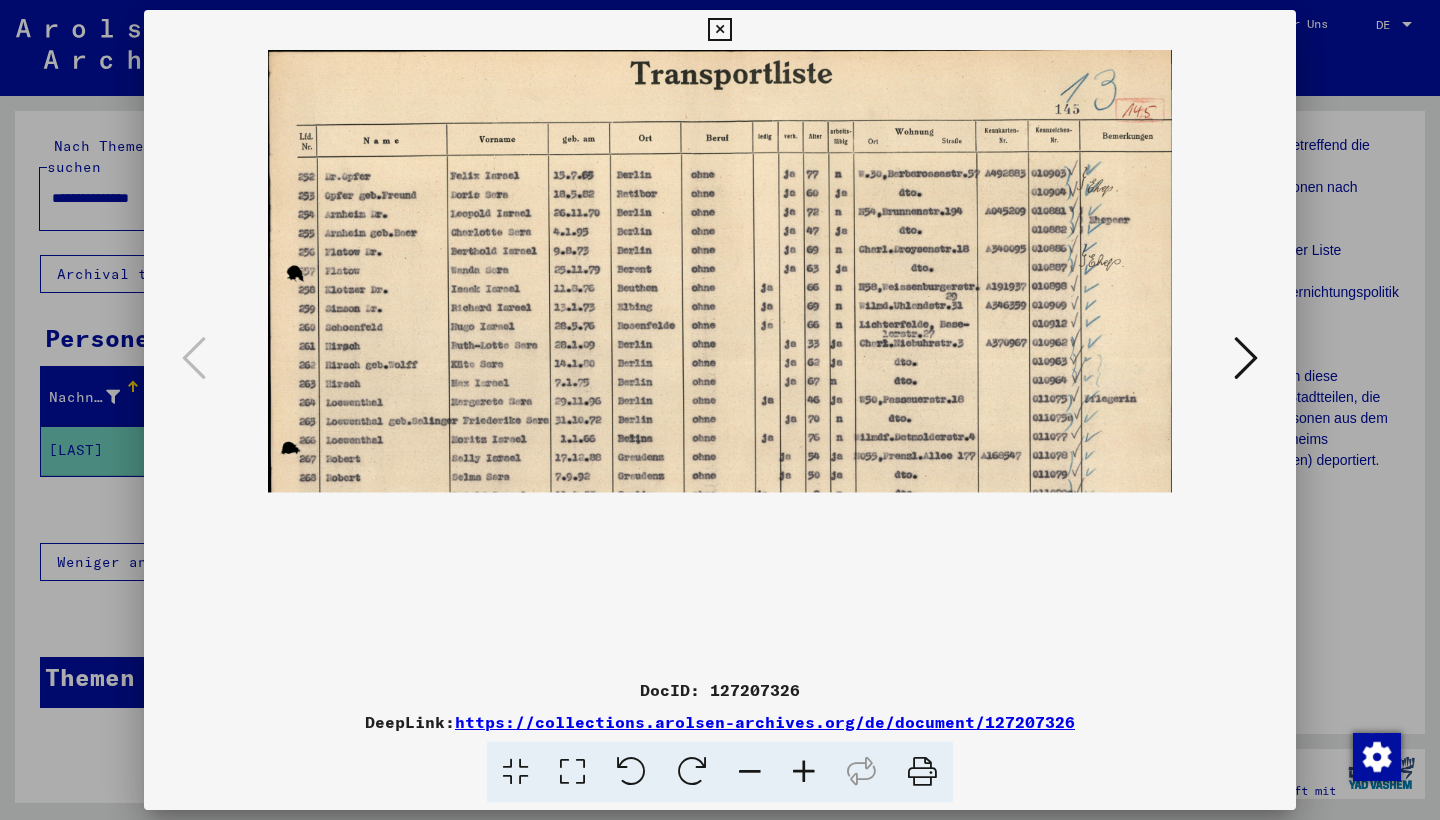 click at bounding box center (720, 410) 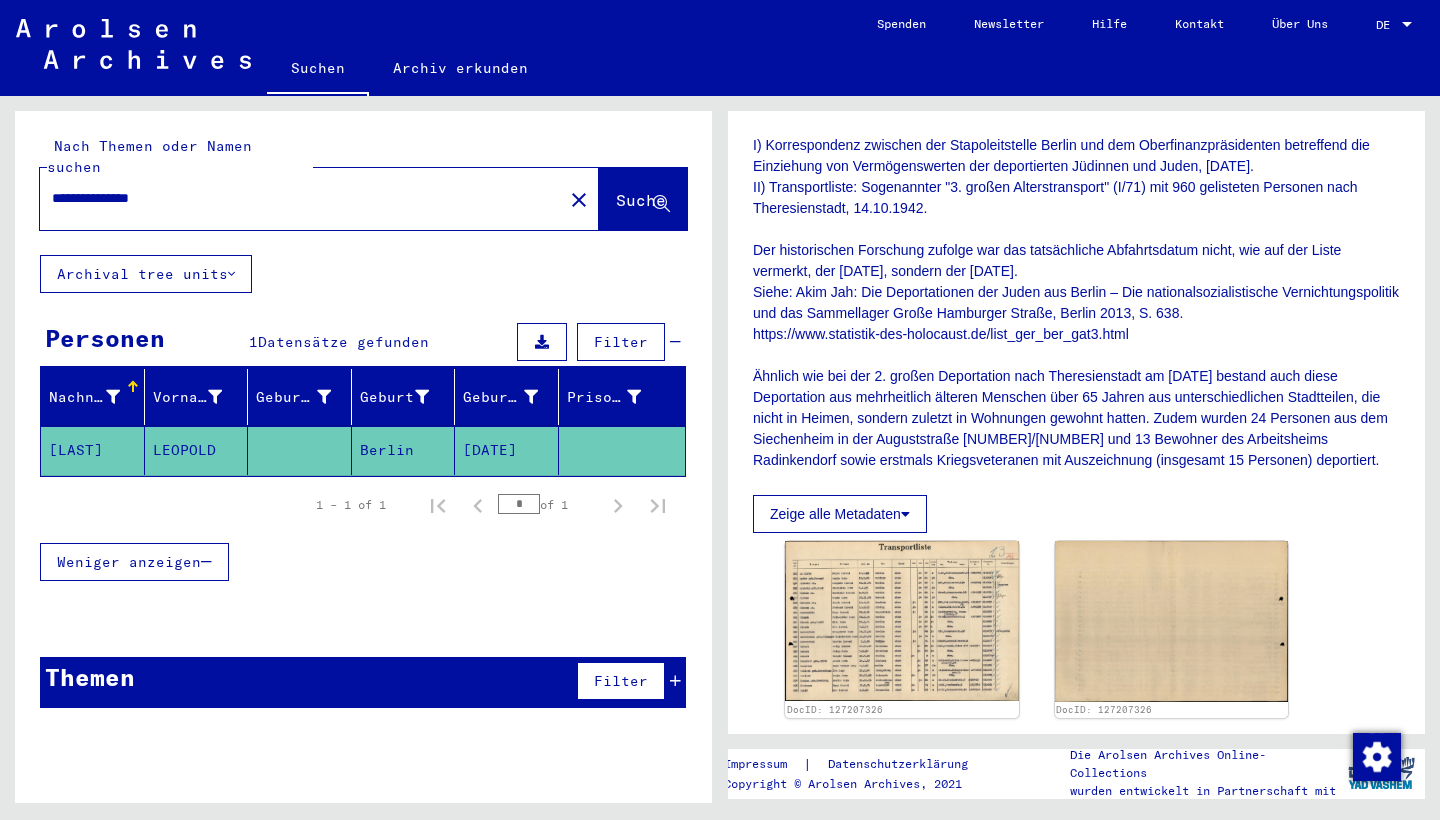 click on "**********" at bounding box center (301, 198) 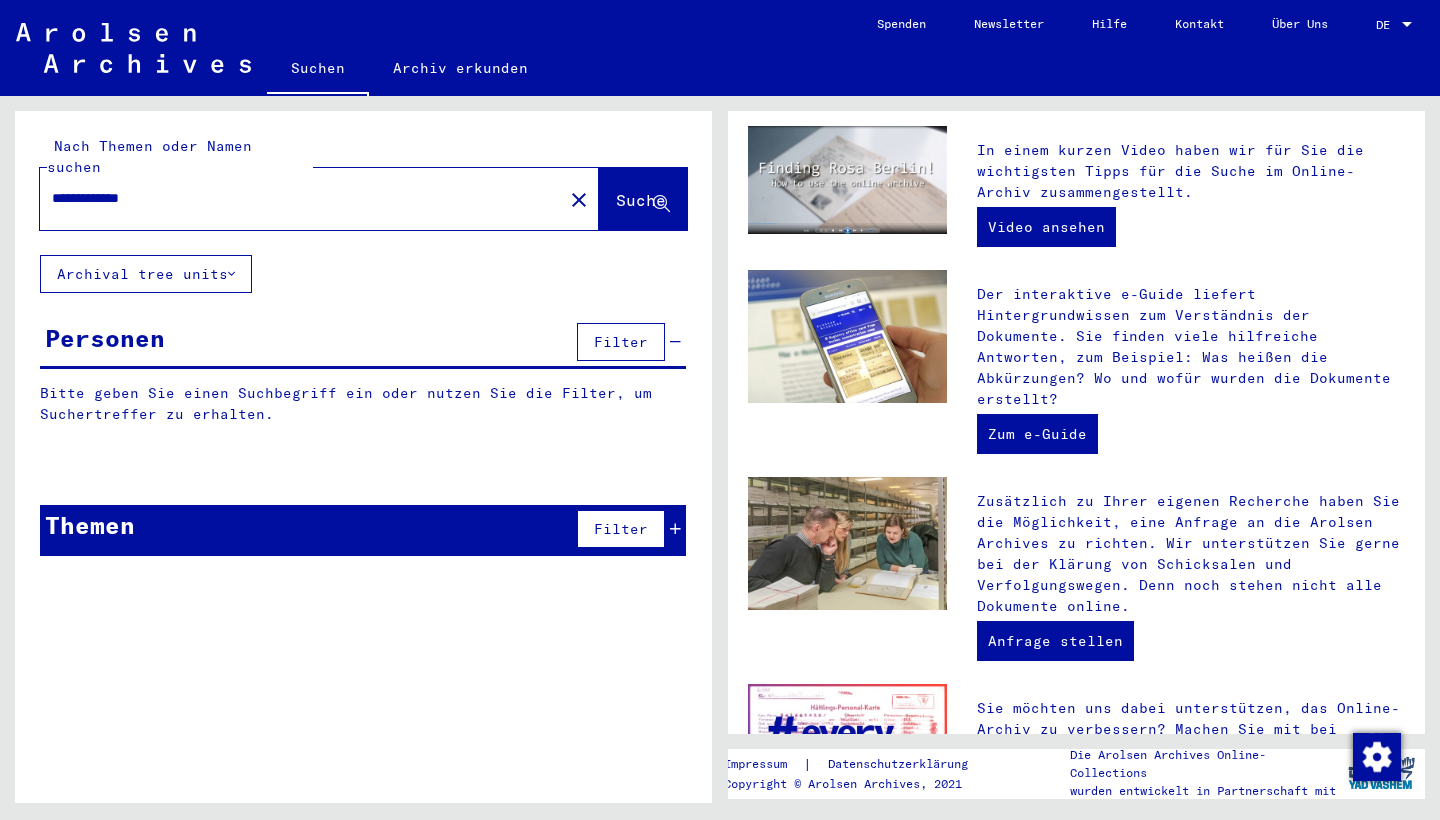 scroll, scrollTop: 0, scrollLeft: 0, axis: both 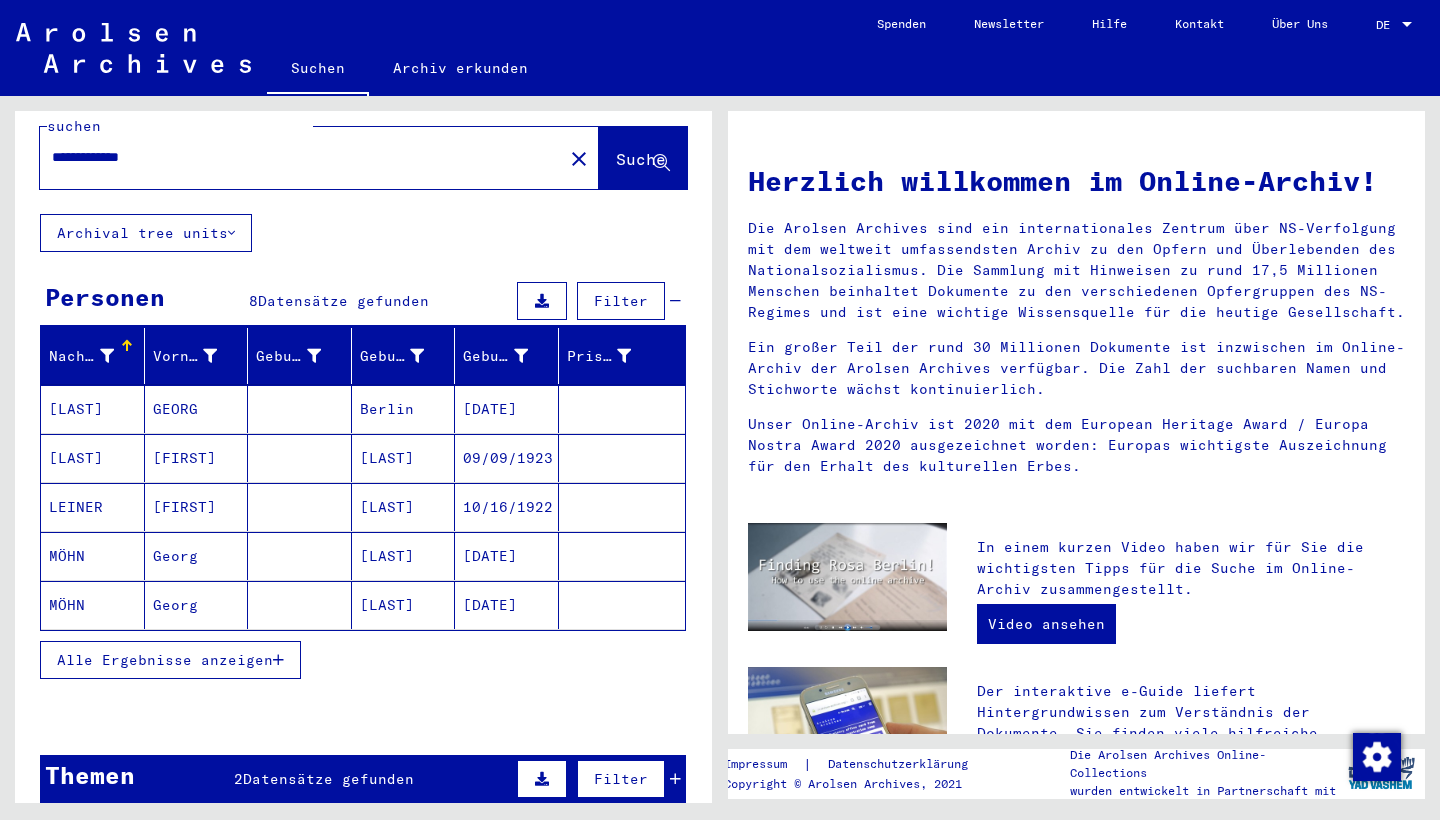 click on "GEORG" at bounding box center (197, 458) 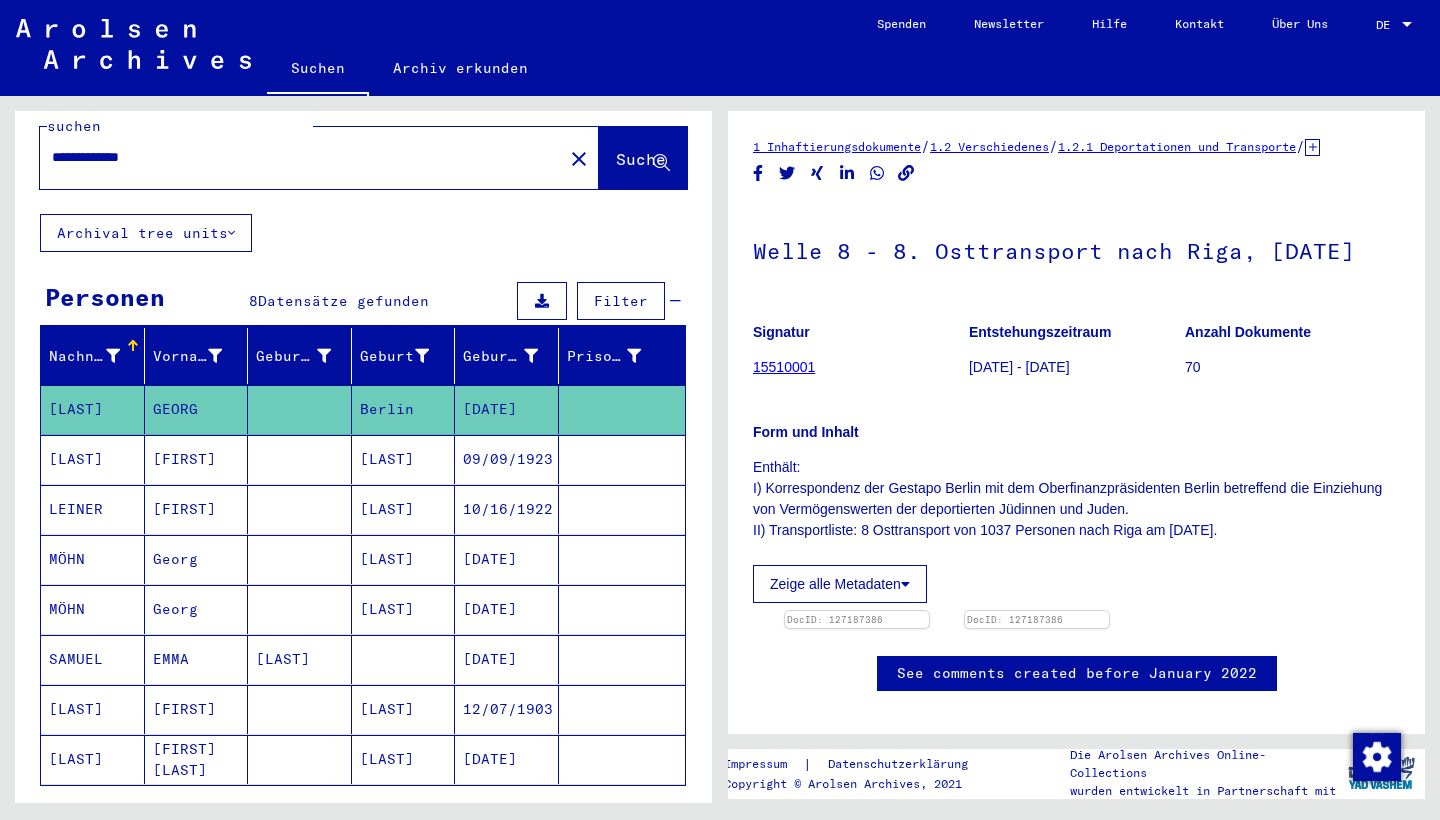 scroll, scrollTop: 0, scrollLeft: 0, axis: both 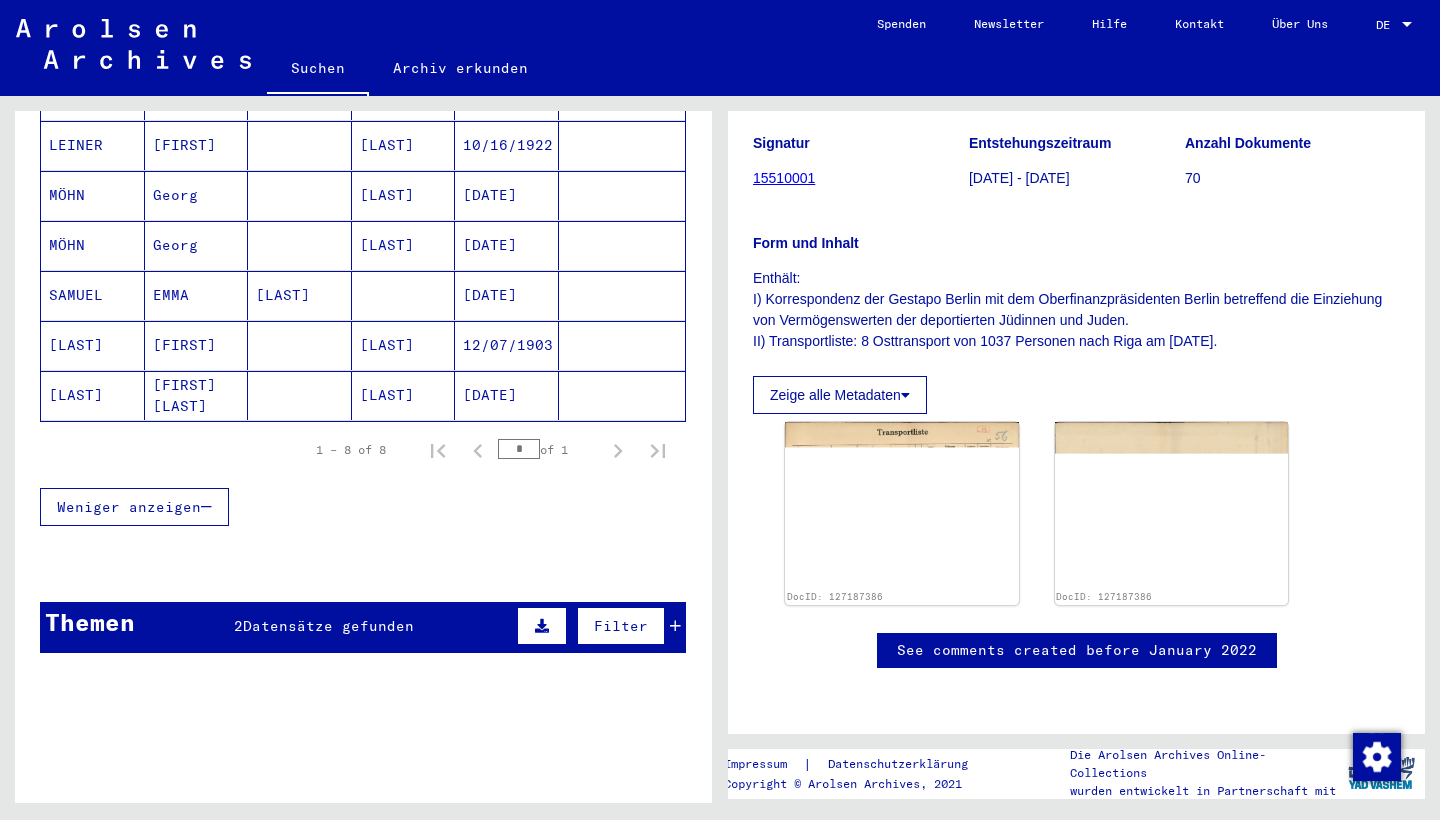 click on "Themen 2  Datensätze gefunden  Filter" at bounding box center [363, 627] 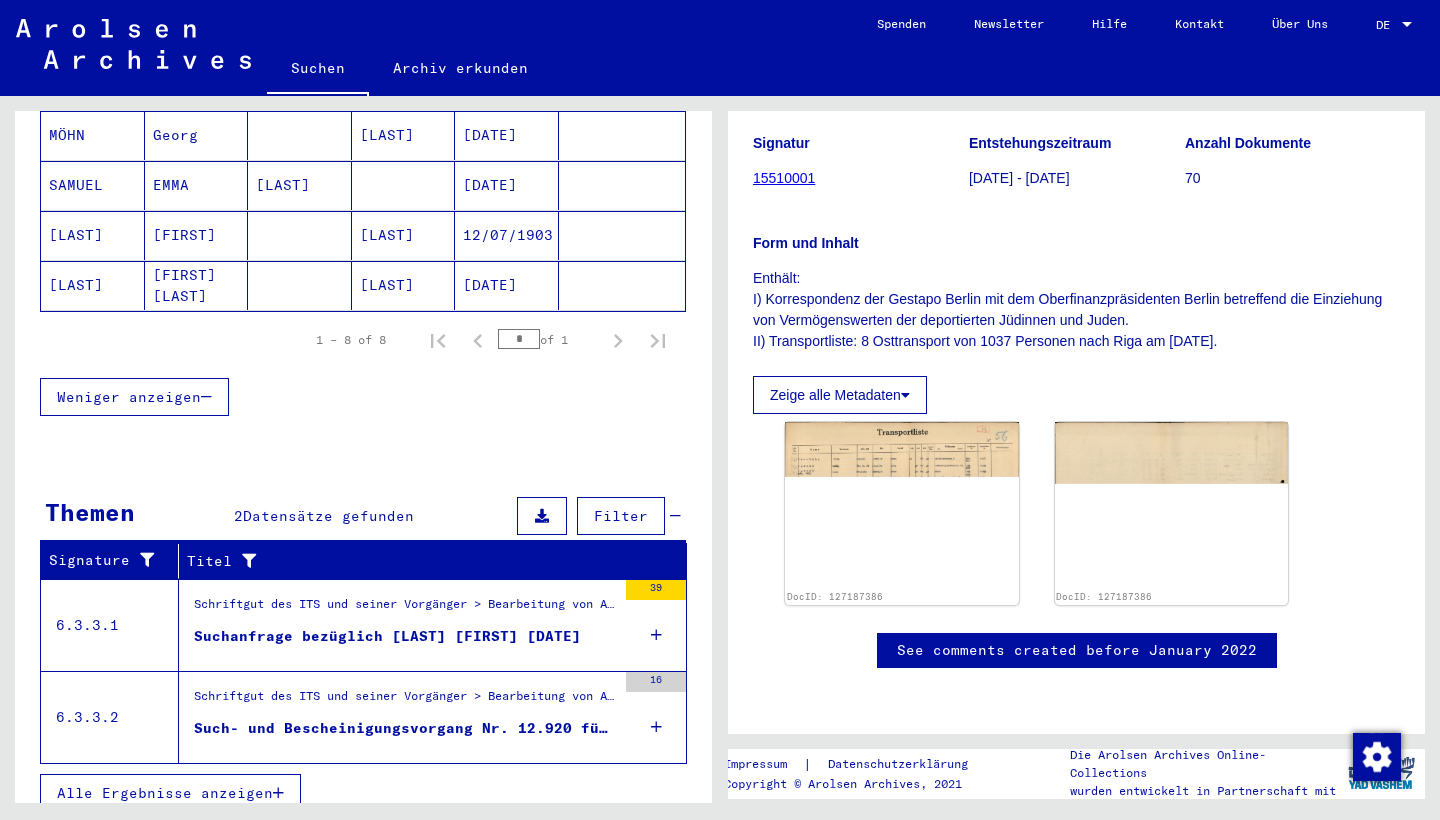 scroll, scrollTop: 514, scrollLeft: 0, axis: vertical 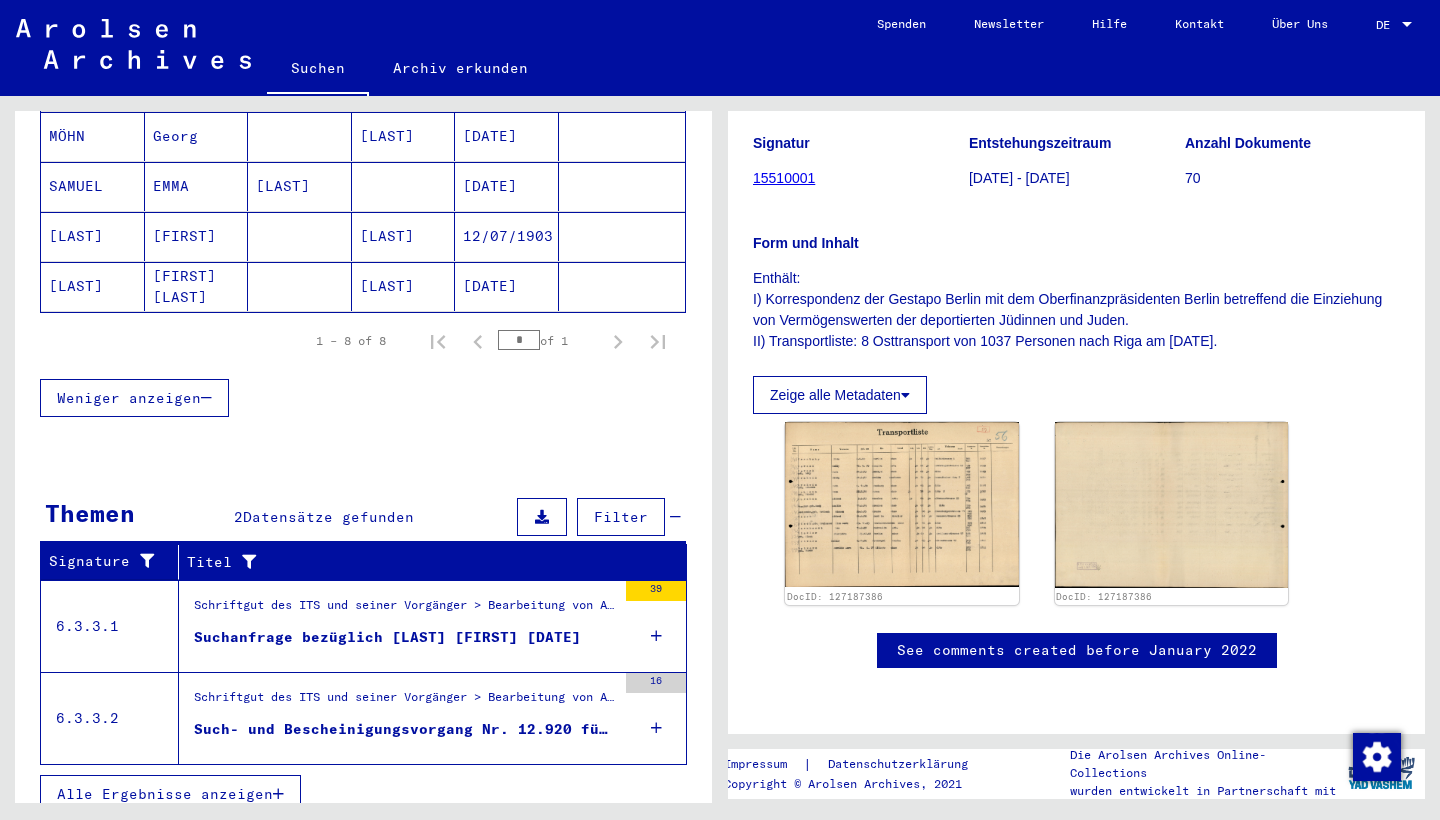 click on "Suchanfrage bezüglich [LAST] [FIRST] [DATE]" at bounding box center [387, 637] 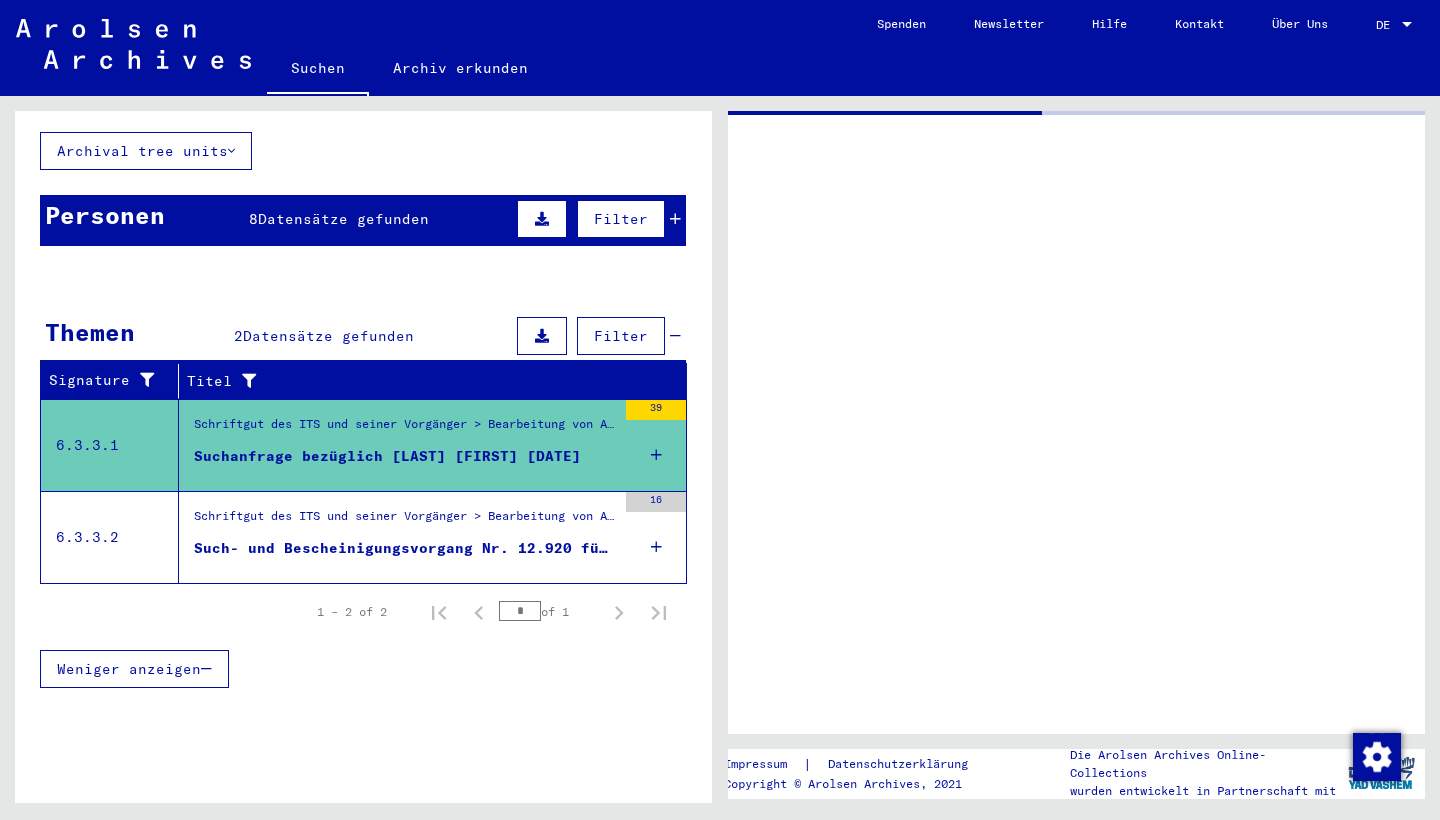 scroll, scrollTop: 0, scrollLeft: 0, axis: both 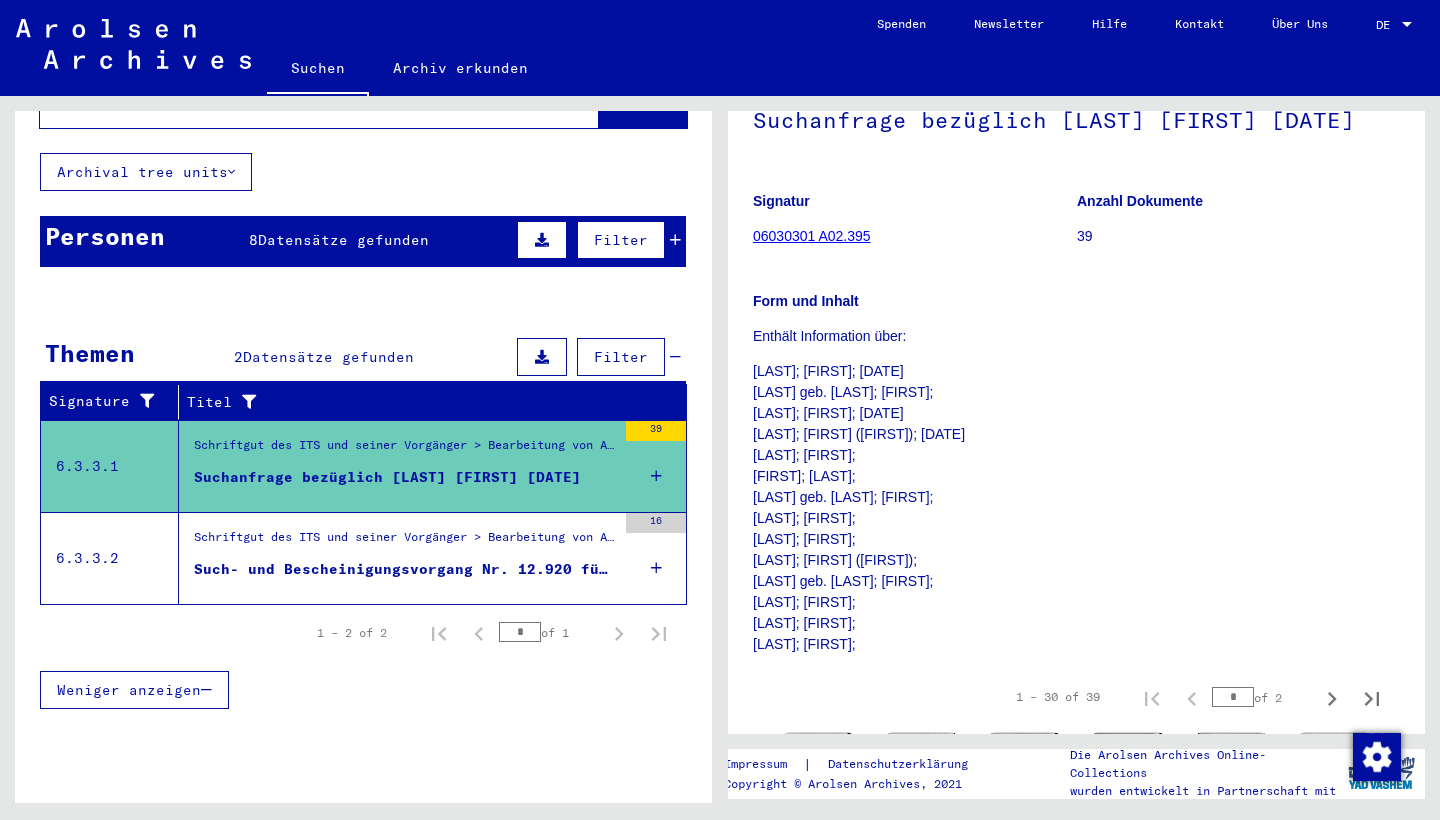 click on "Such- und Bescheinigungsvorgang Nr. 12.920 für [LAST], [FIRST] geboren [YEAR]" at bounding box center (405, 569) 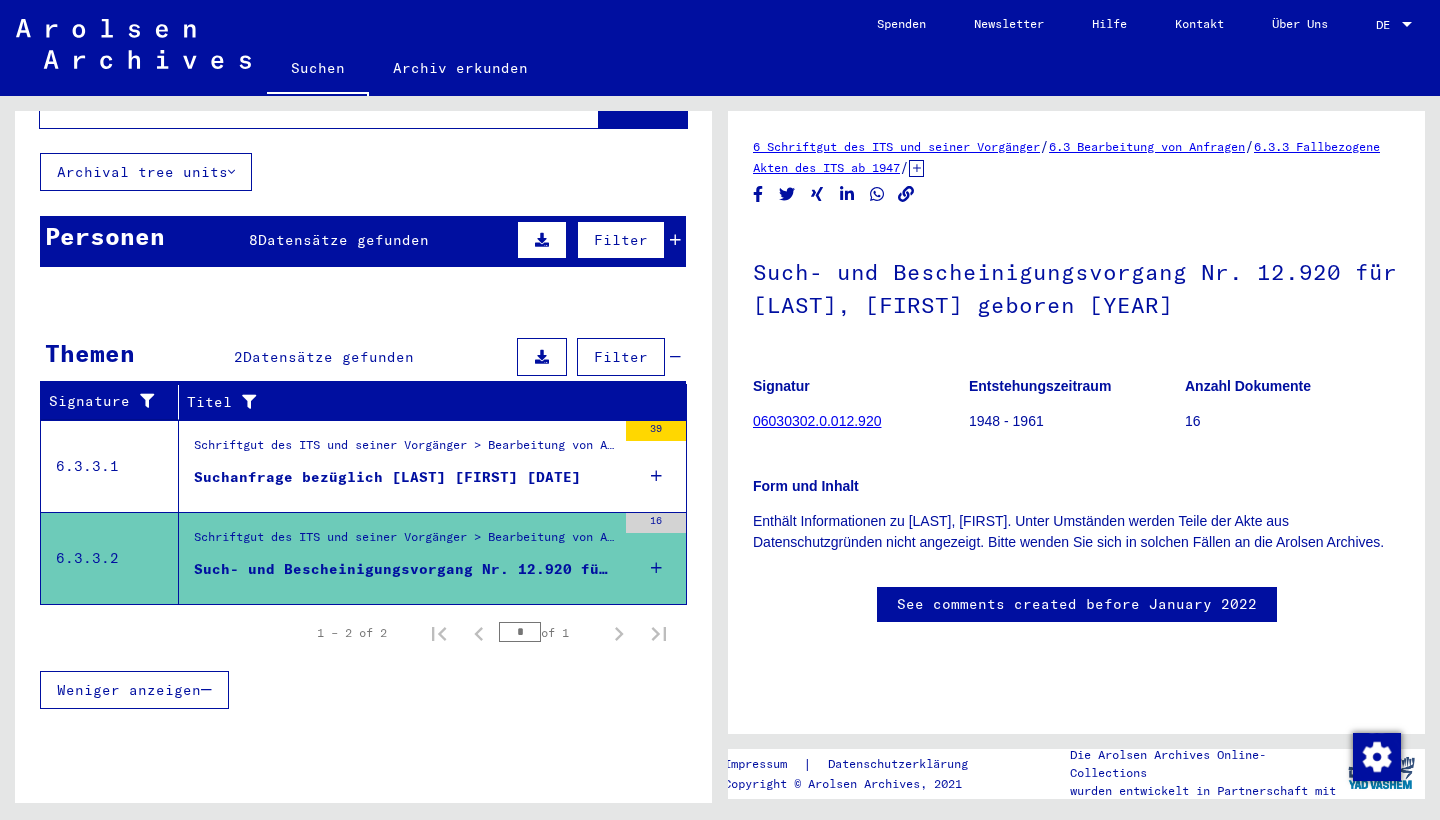 scroll, scrollTop: 0, scrollLeft: 0, axis: both 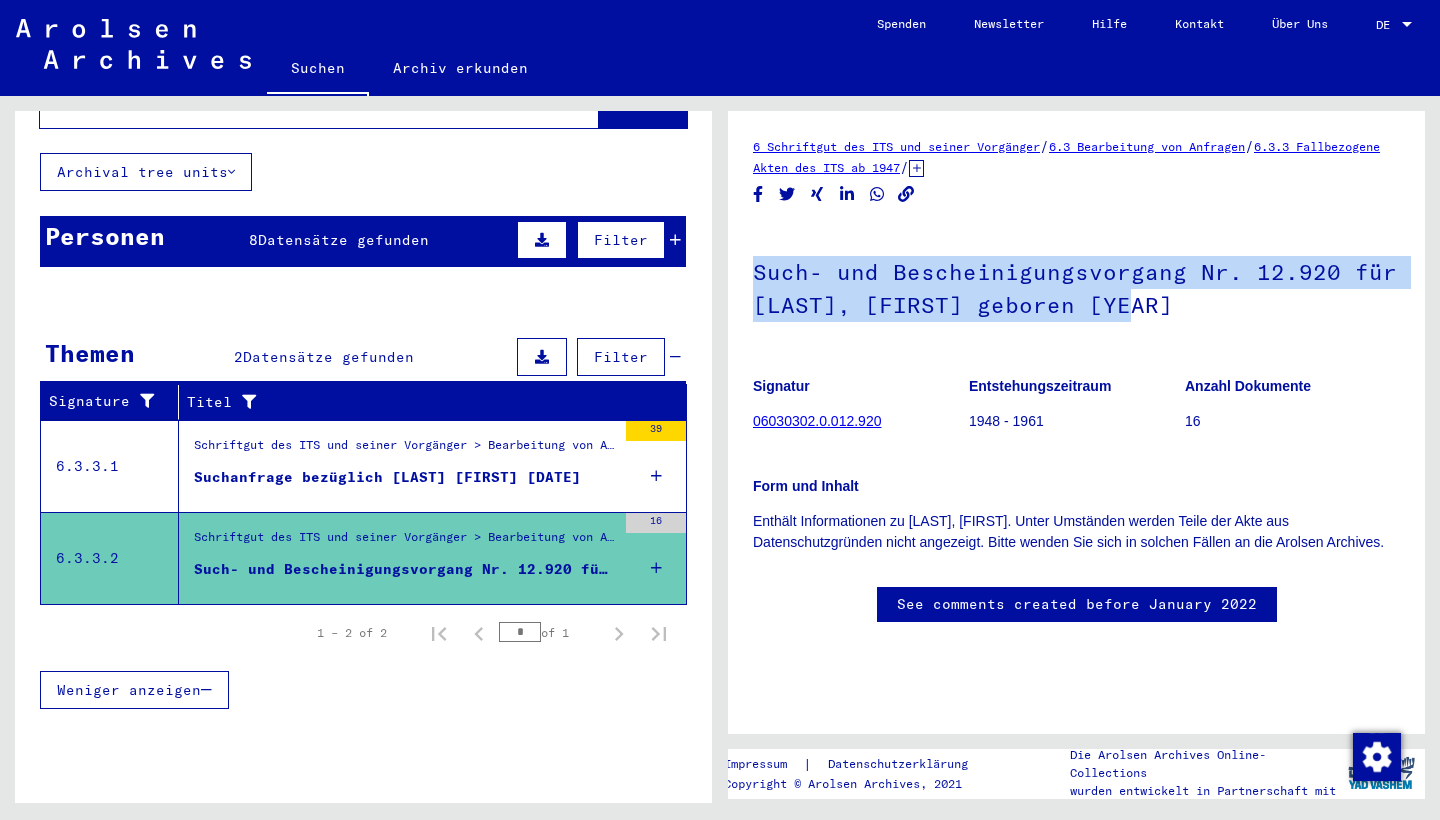 drag, startPoint x: 1131, startPoint y: 305, endPoint x: 758, endPoint y: 280, distance: 373.83685 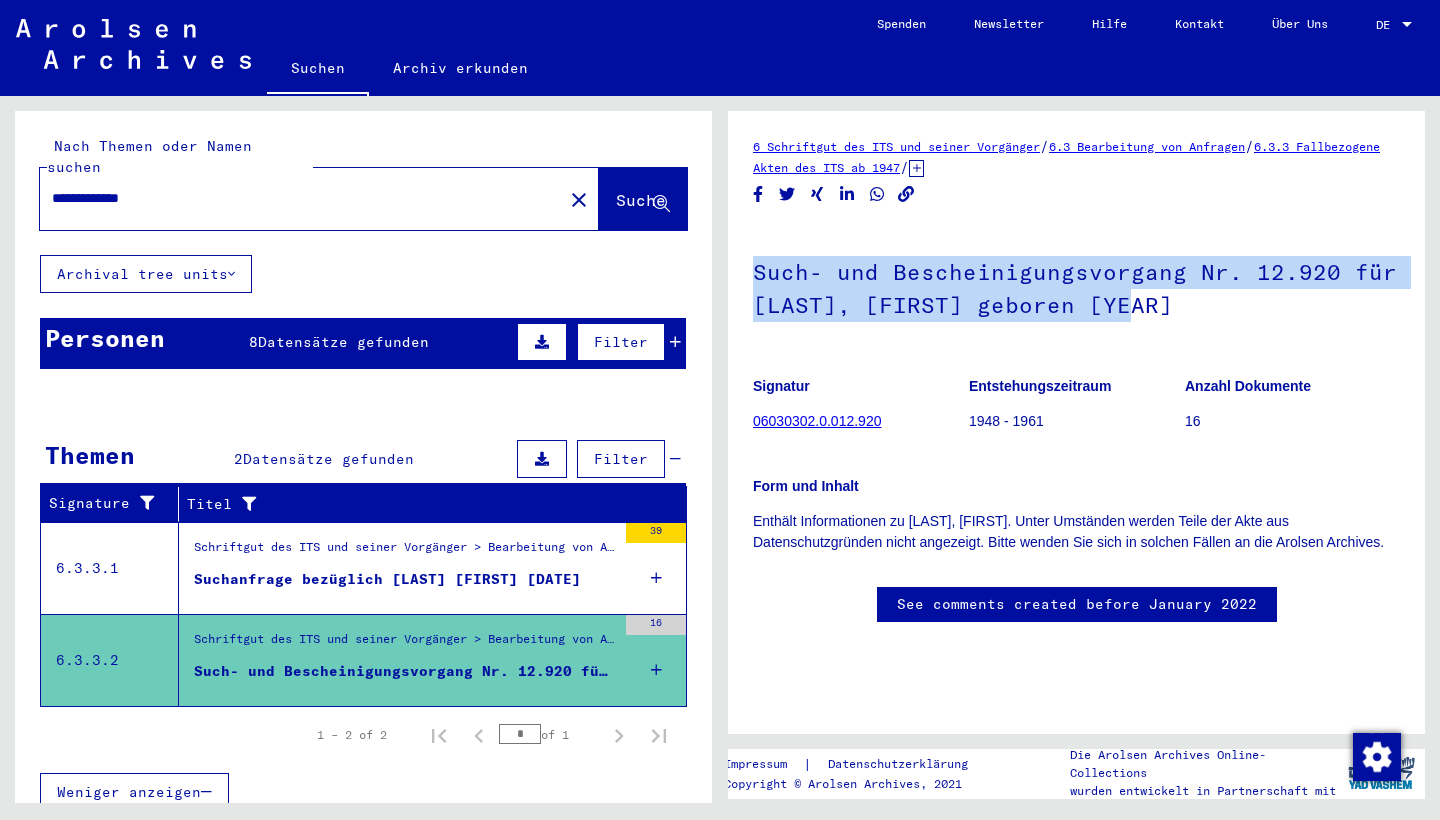 scroll, scrollTop: 0, scrollLeft: 0, axis: both 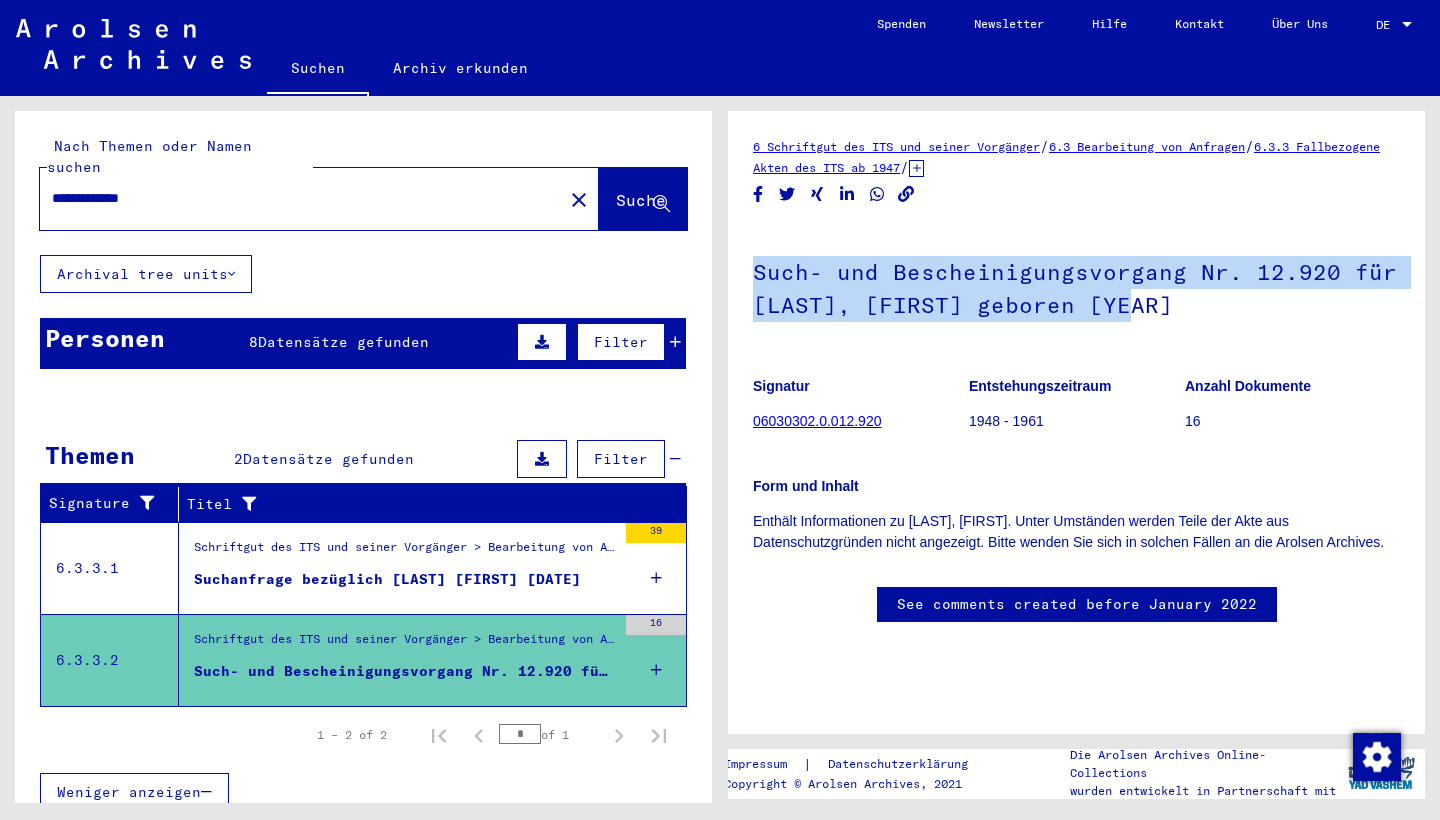 click on "**********" at bounding box center [301, 198] 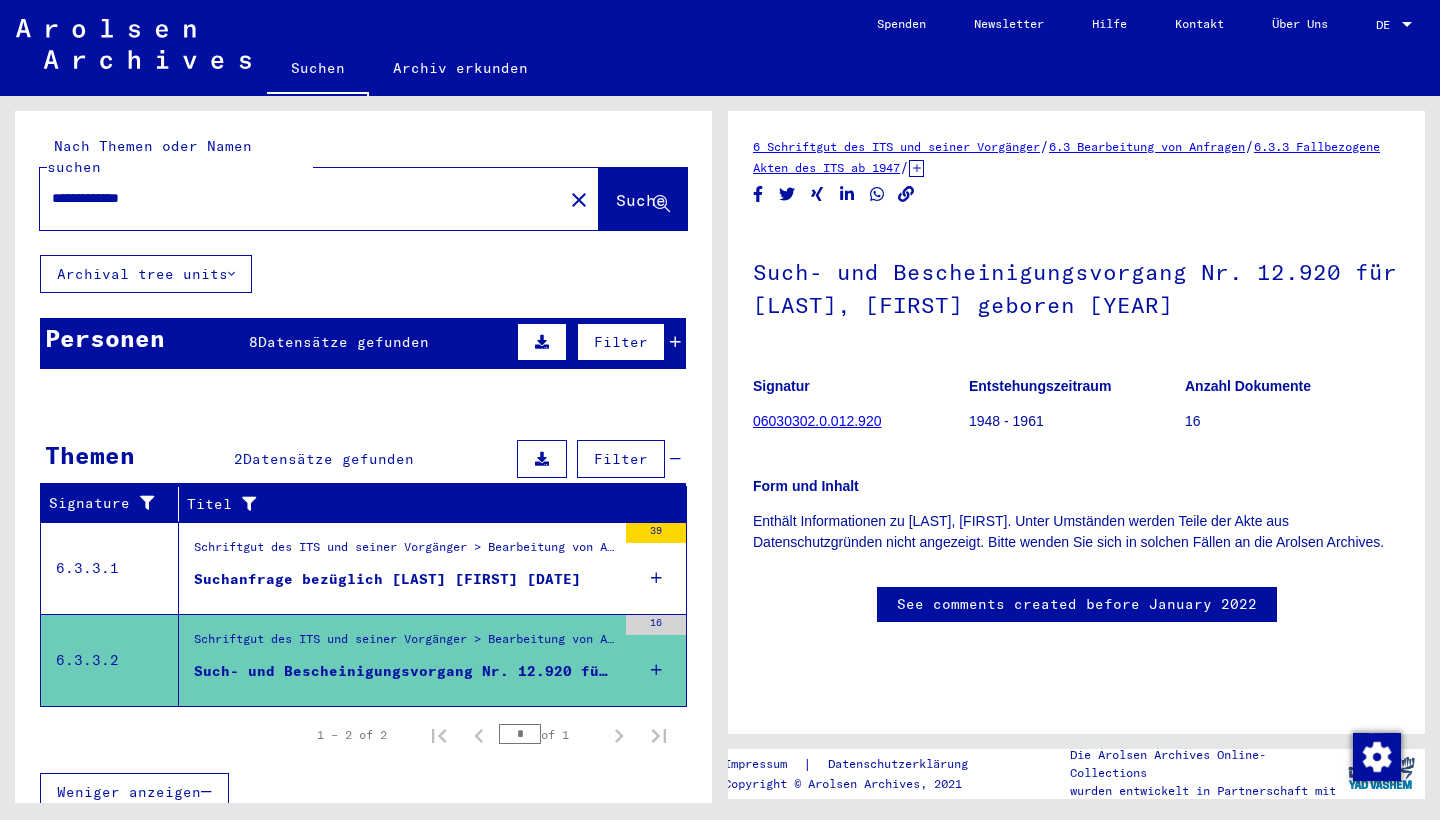 click on "**********" at bounding box center [301, 198] 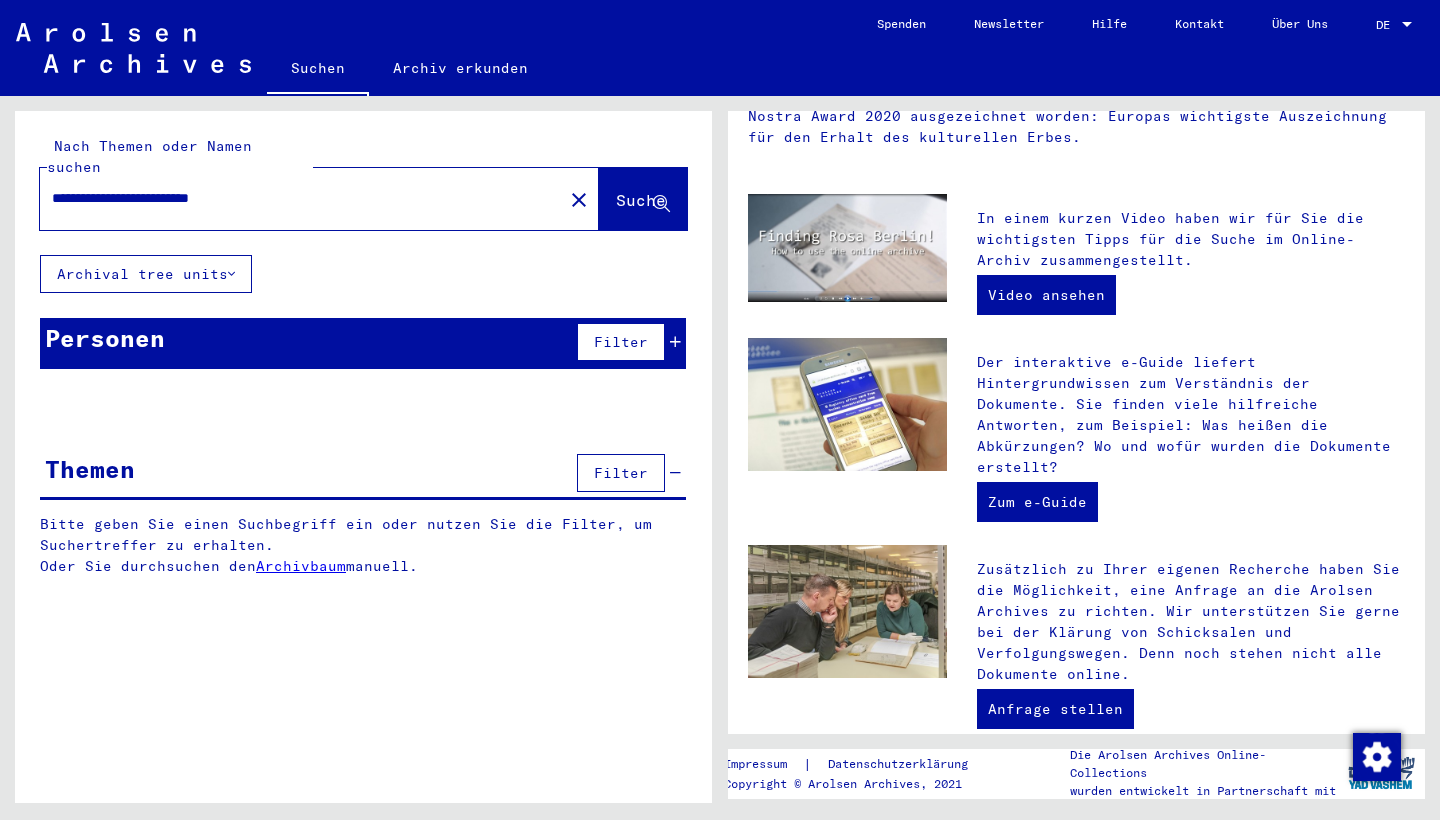 scroll, scrollTop: 0, scrollLeft: 0, axis: both 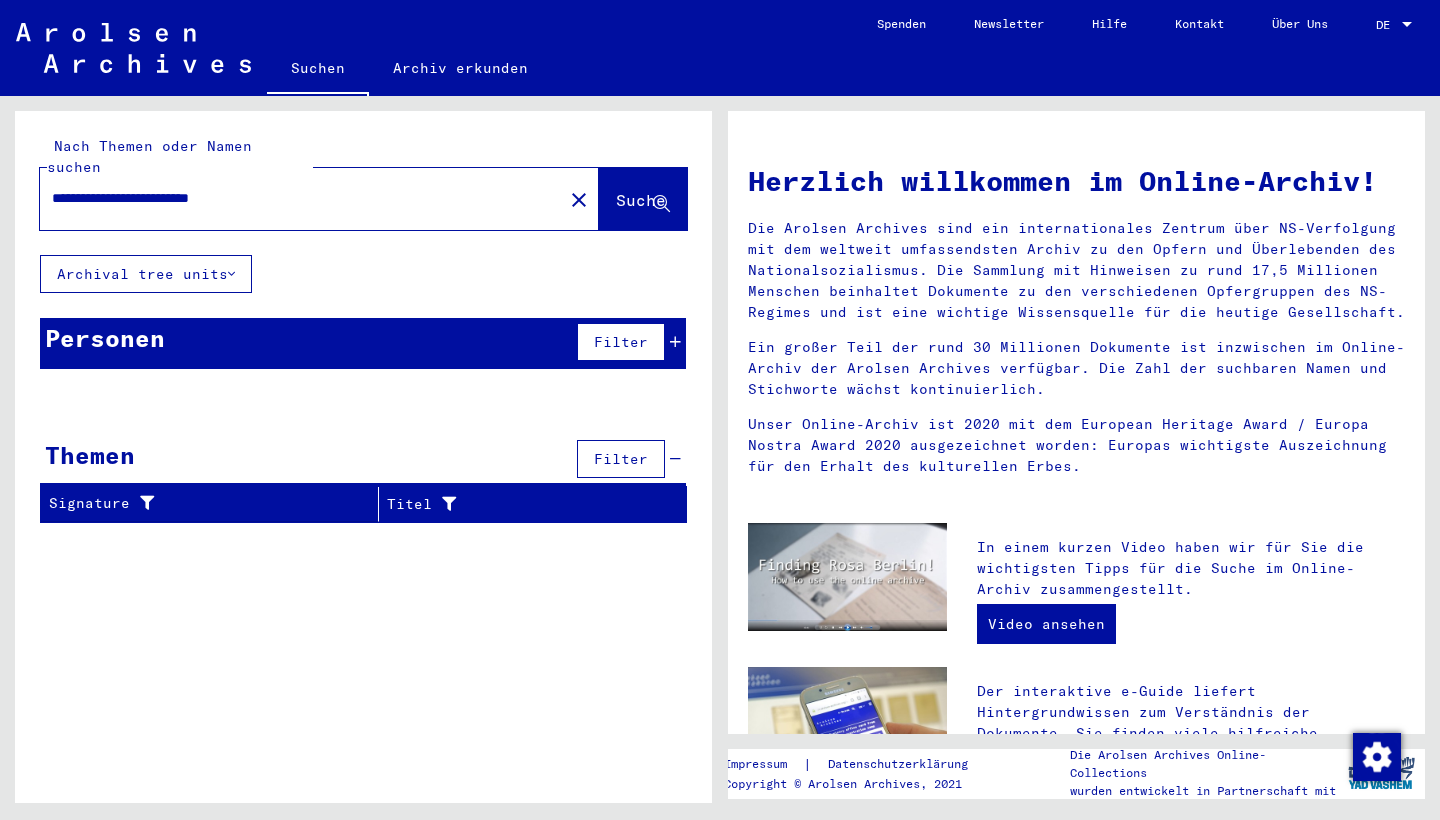 click on "**********" at bounding box center [295, 198] 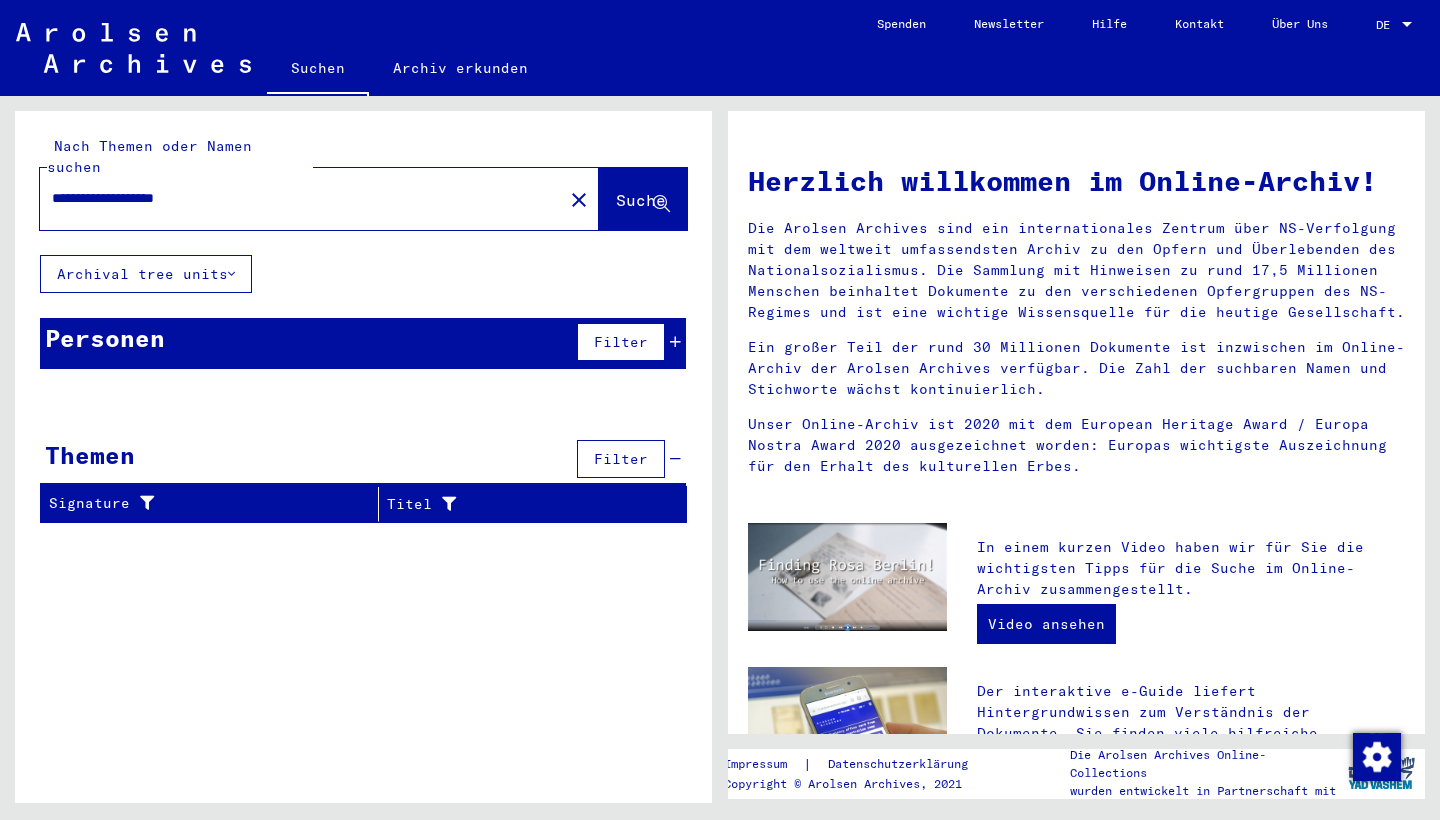 click on "**********" at bounding box center (295, 198) 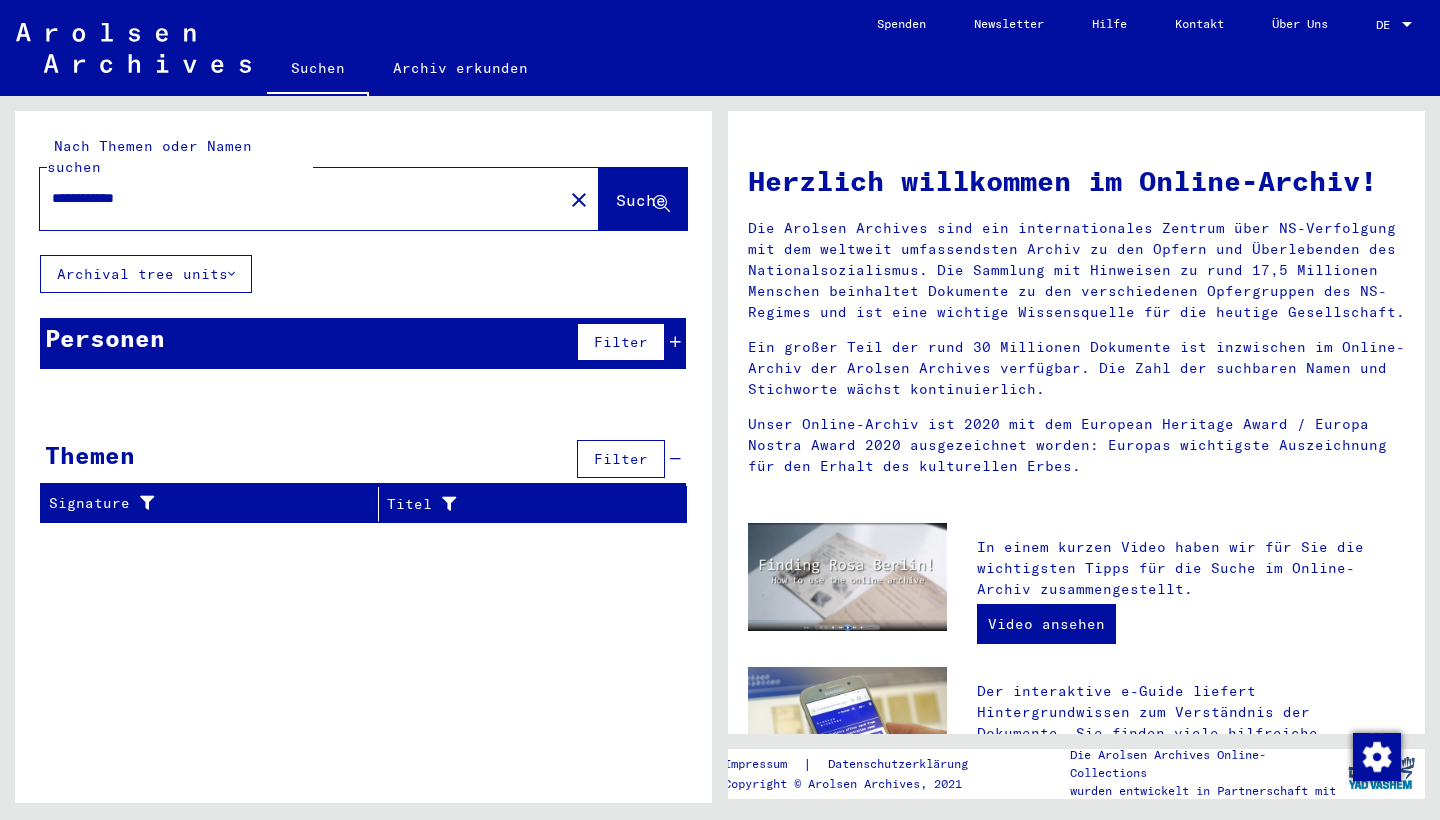 type on "**********" 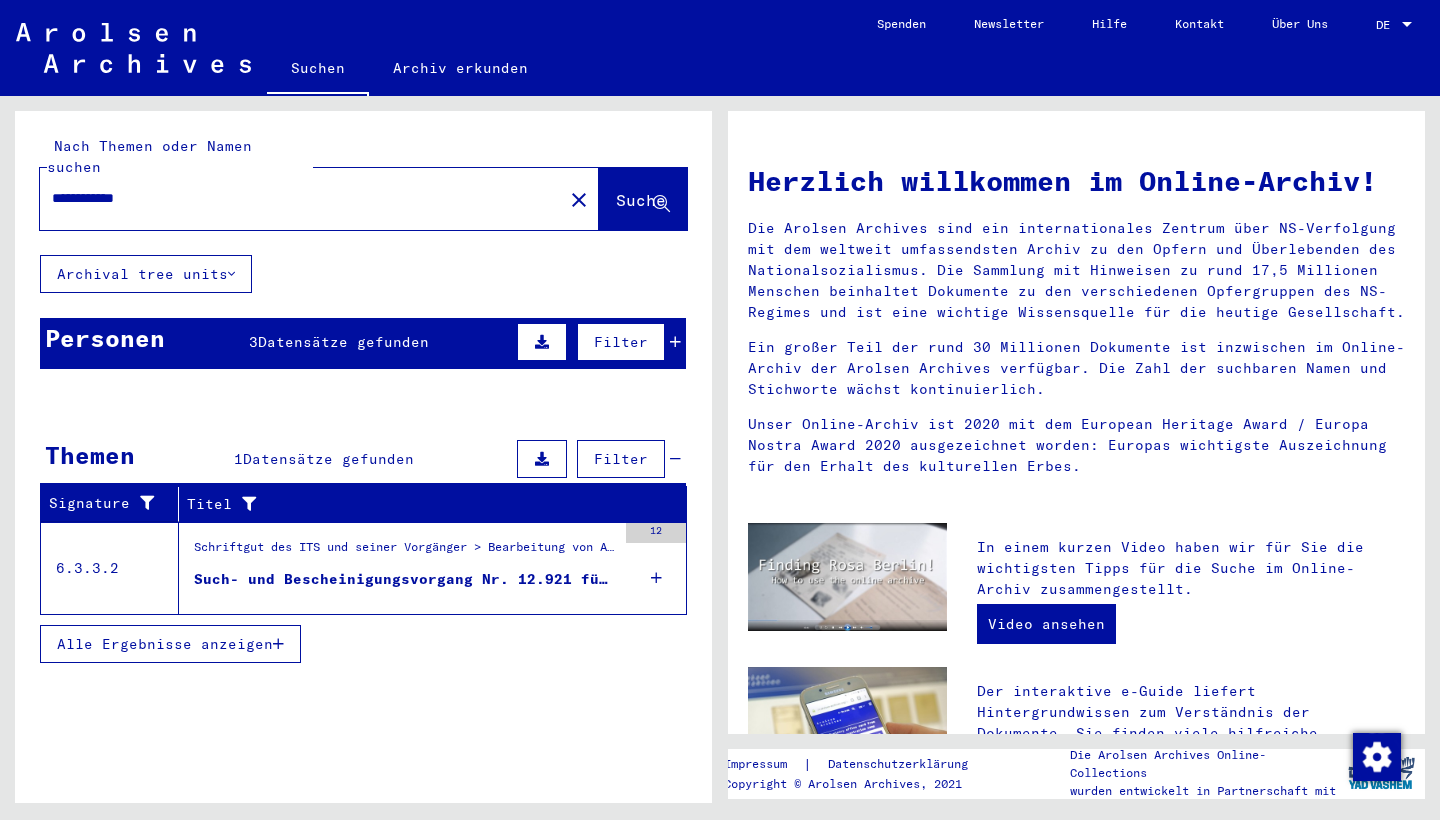 click on "Such- und Bescheinigungsvorgang Nr. 12.921 für [LAST], [FIRST] geboren [DATE] oder[DATE]" at bounding box center (405, 584) 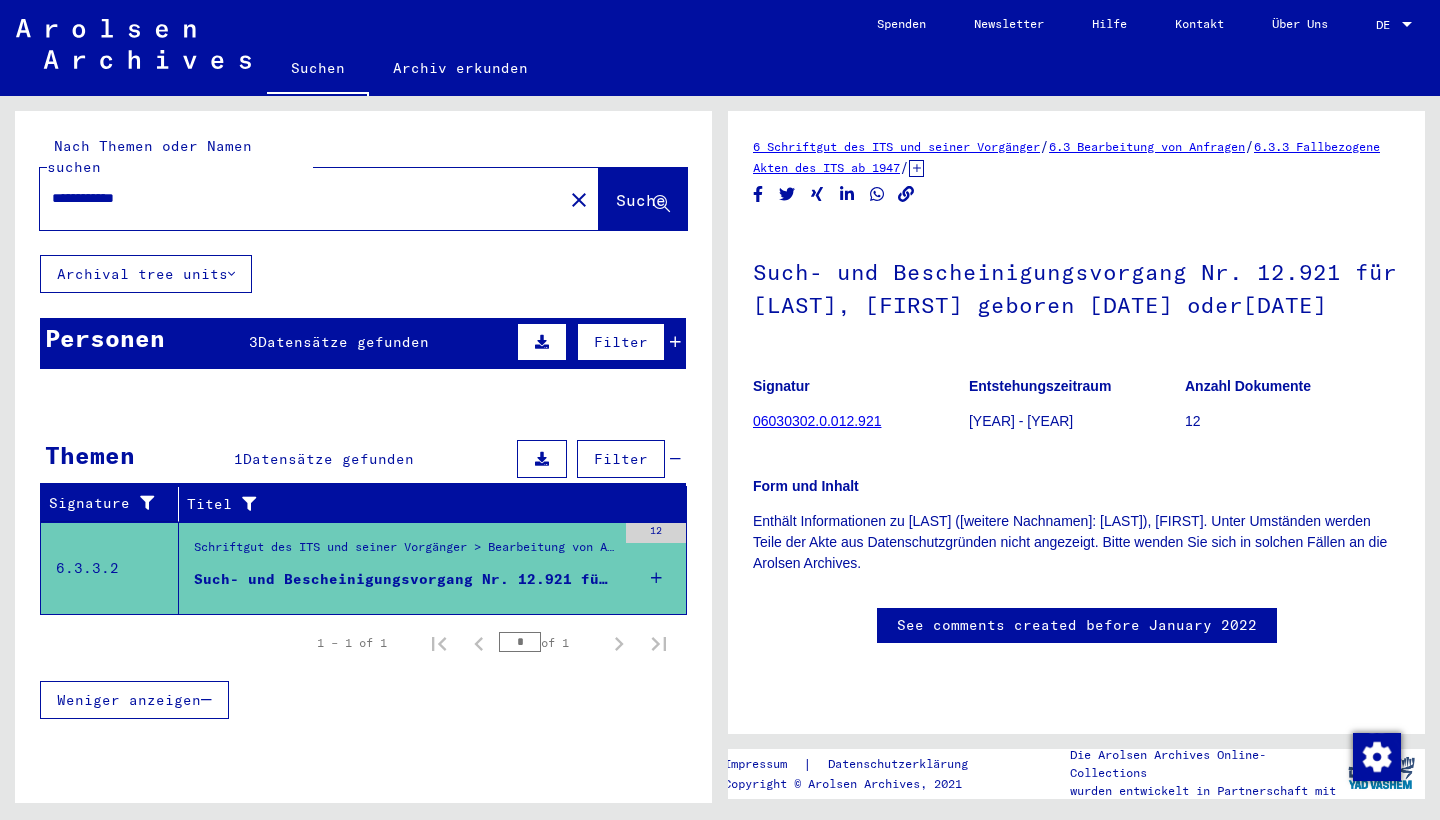scroll, scrollTop: 0, scrollLeft: 0, axis: both 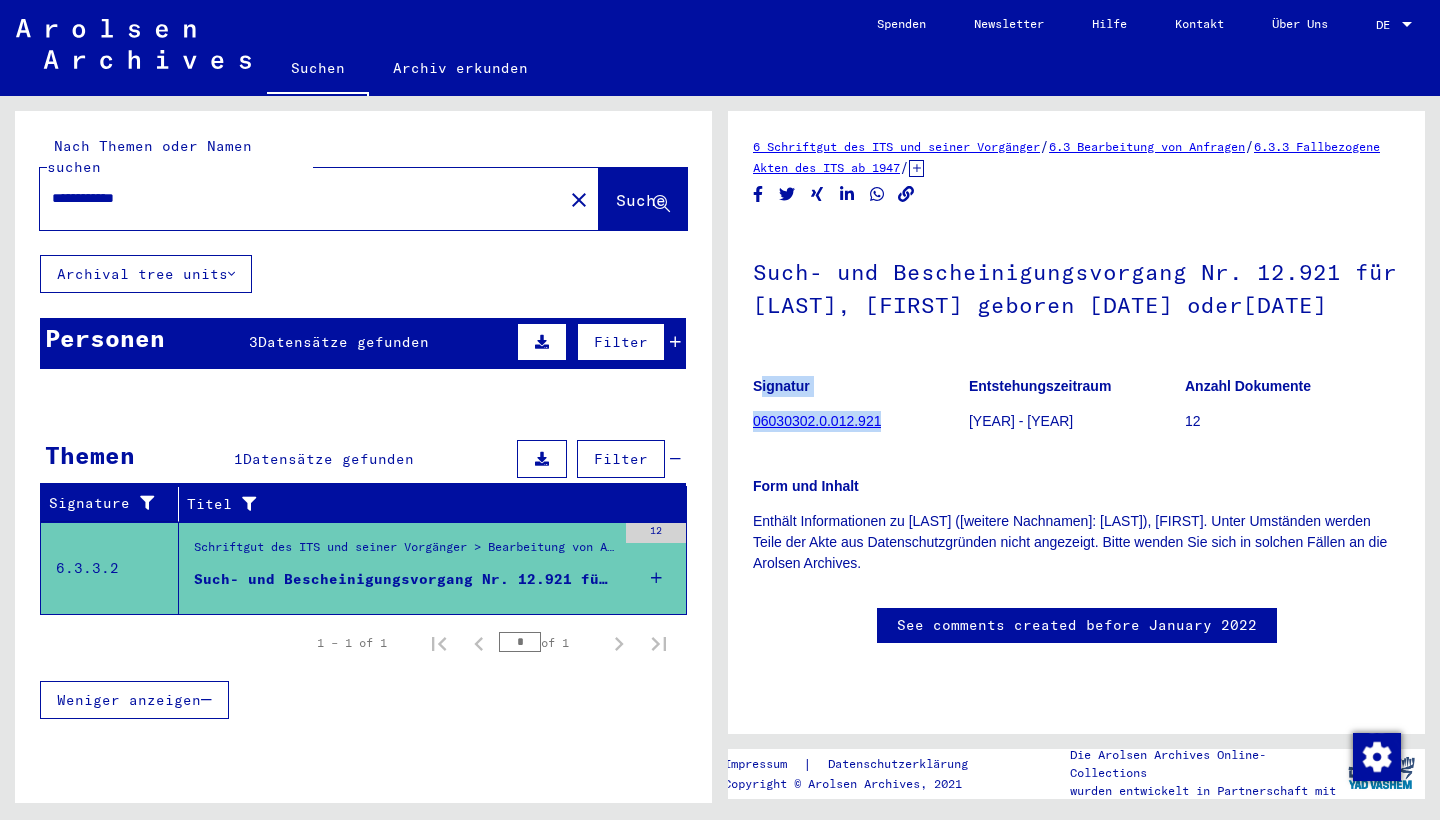 drag, startPoint x: 891, startPoint y: 420, endPoint x: 750, endPoint y: 423, distance: 141.0319 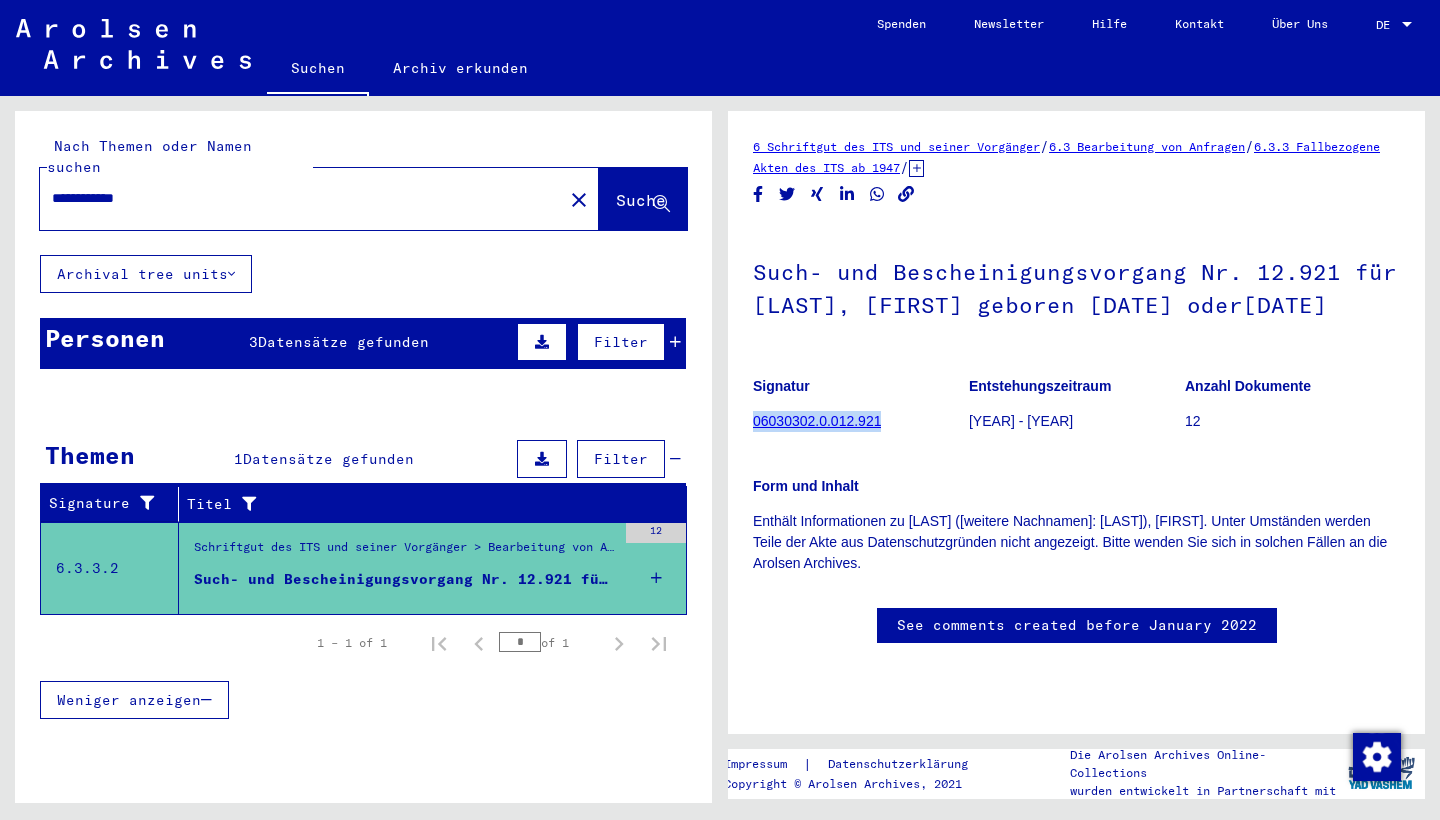 drag, startPoint x: 882, startPoint y: 421, endPoint x: 753, endPoint y: 418, distance: 129.03488 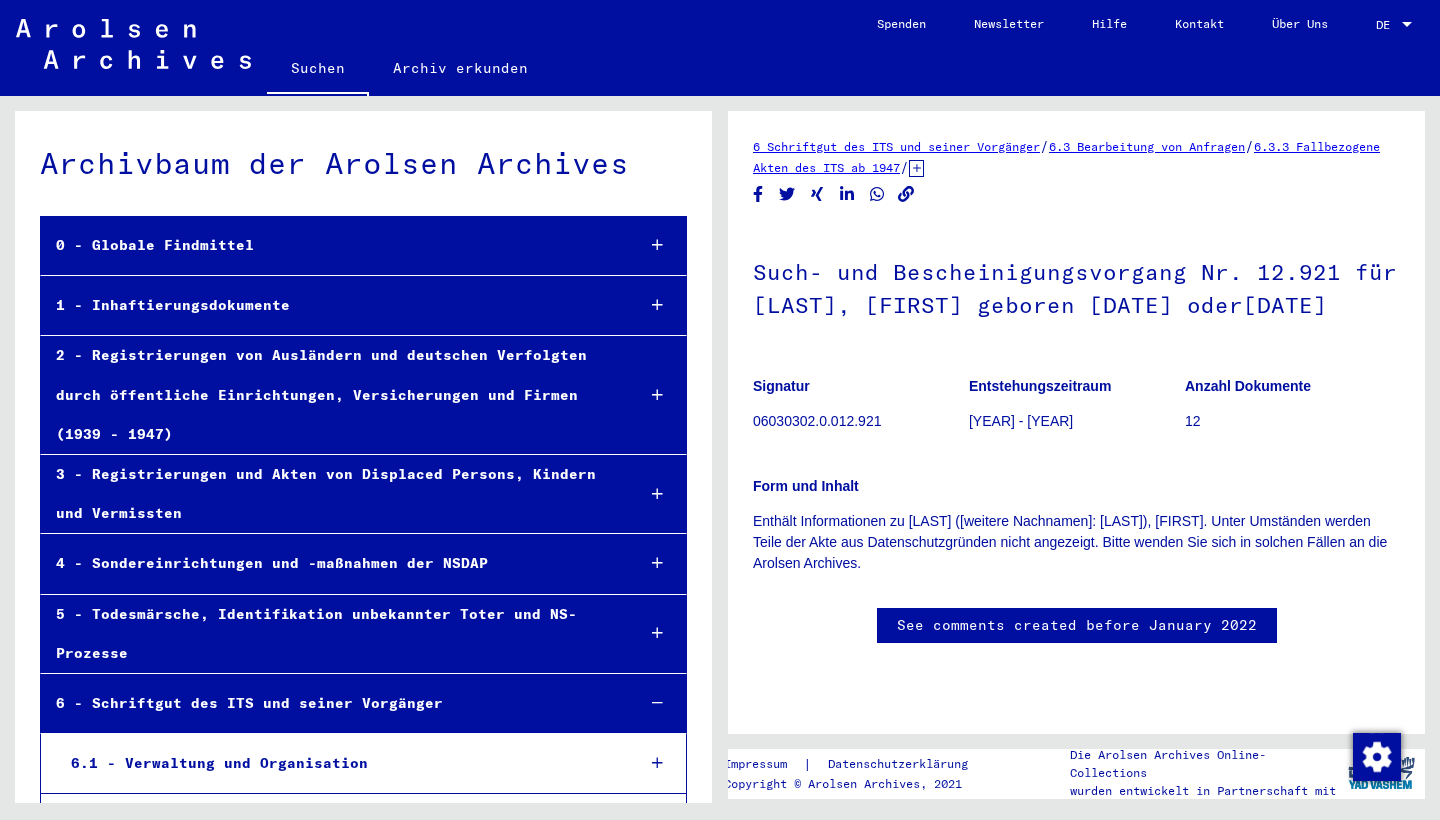 scroll, scrollTop: 39118, scrollLeft: 0, axis: vertical 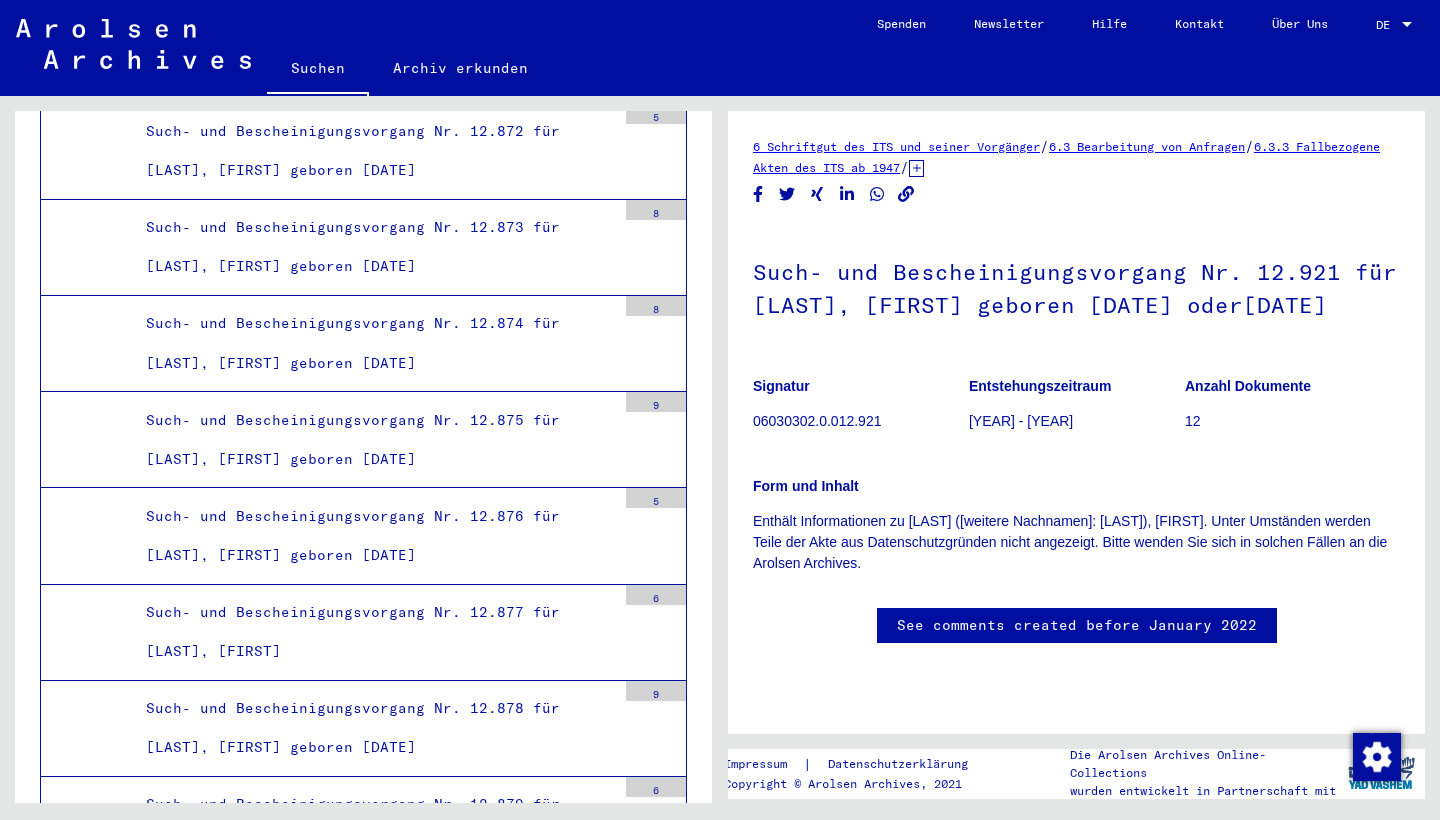 click on "Such- und Bescheinigungsvorgang Nr. 12.920 für [LAST], [FIRST] geboren [YEAR]" at bounding box center (373, 4768) 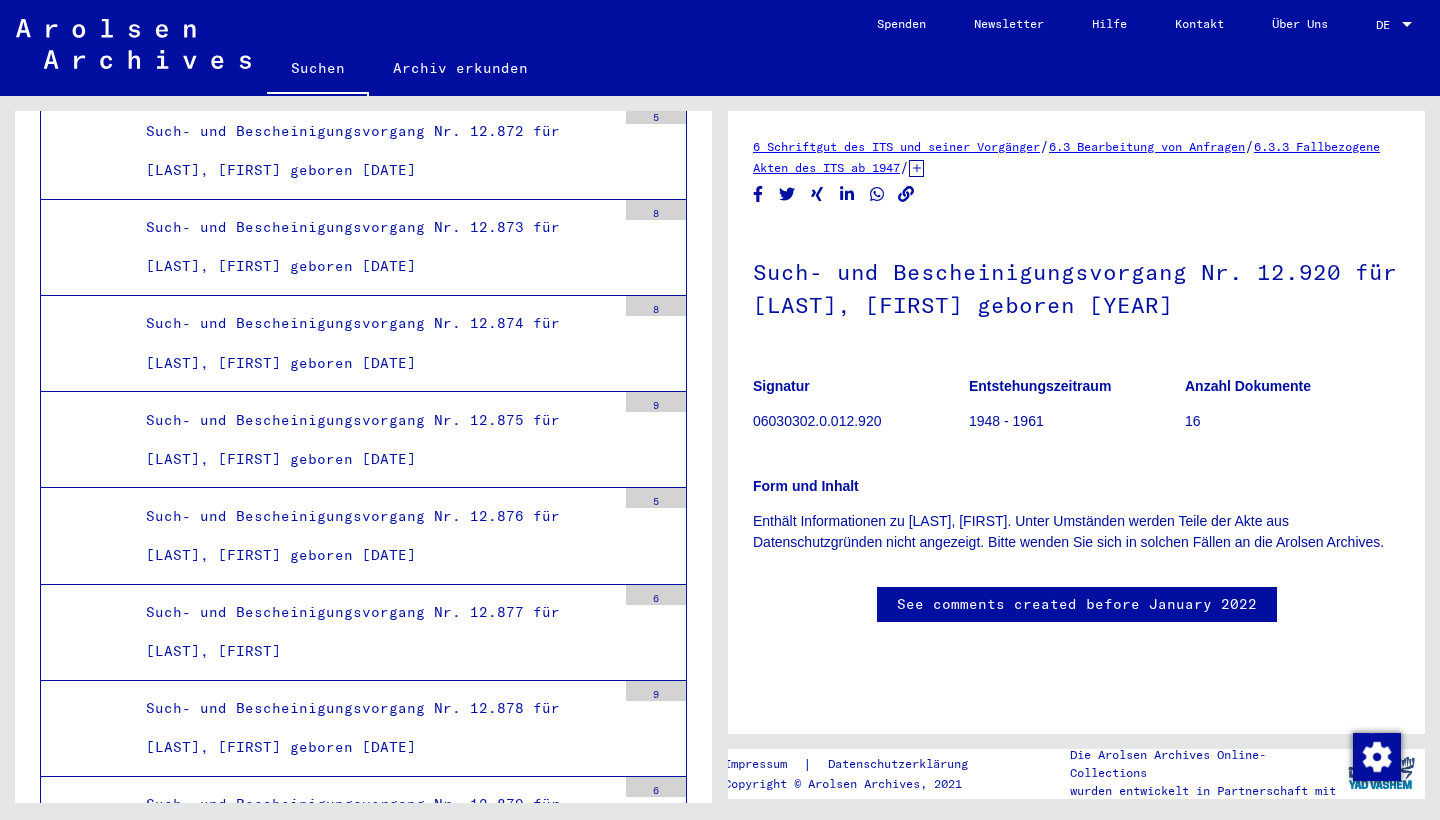 scroll, scrollTop: 0, scrollLeft: 0, axis: both 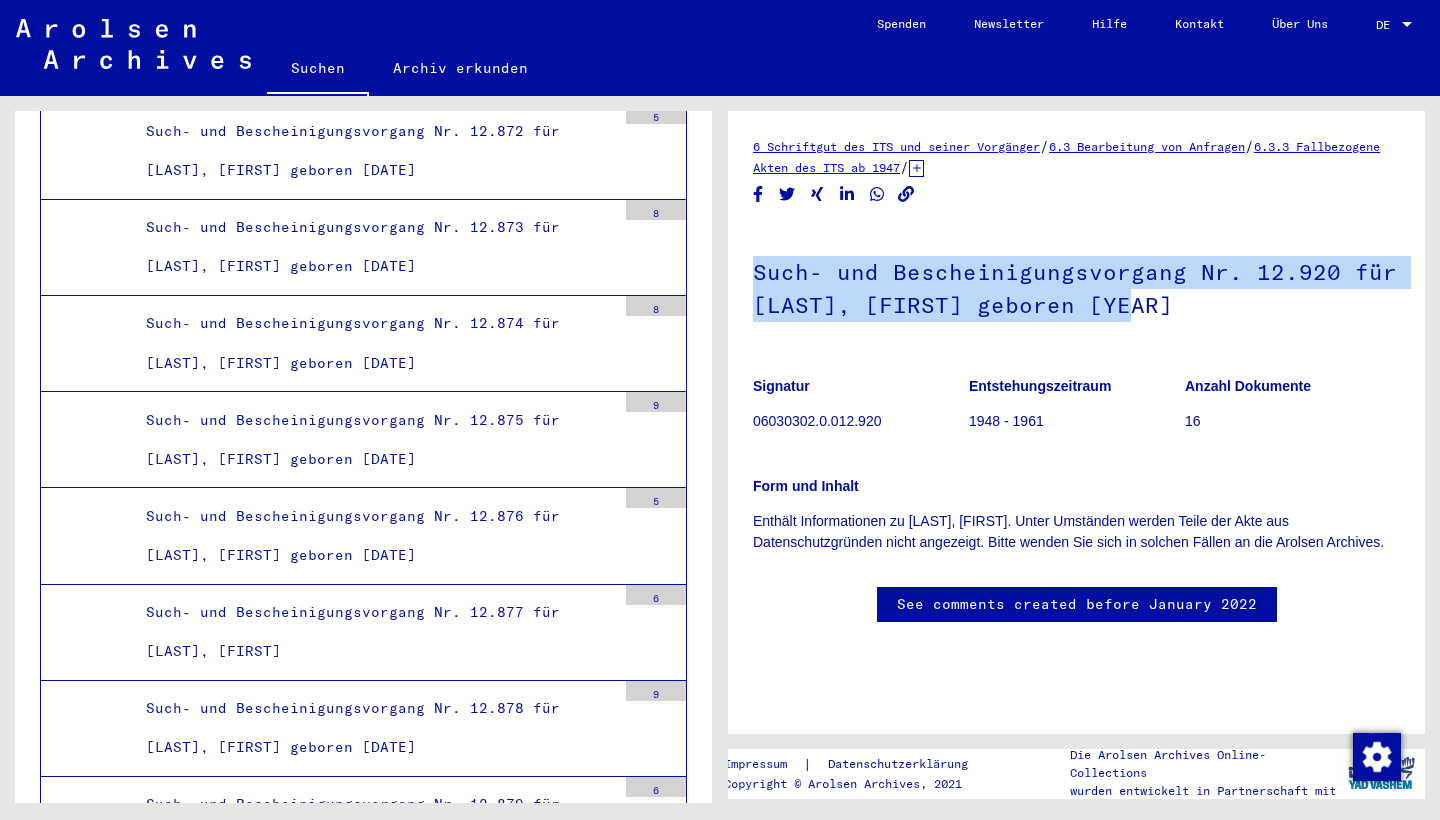 drag, startPoint x: 1123, startPoint y: 309, endPoint x: 738, endPoint y: 279, distance: 386.16705 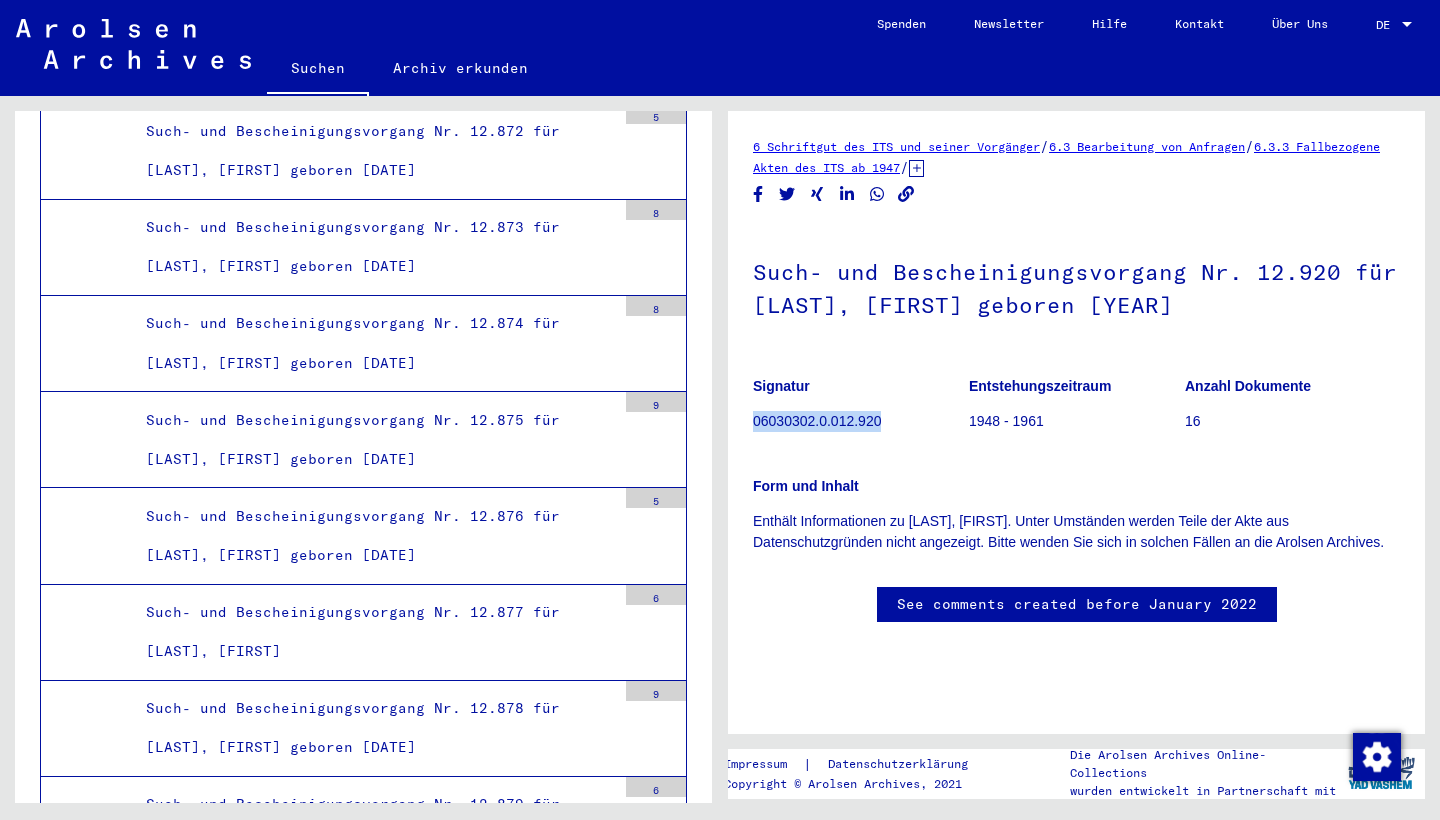 drag, startPoint x: 883, startPoint y: 418, endPoint x: 753, endPoint y: 421, distance: 130.0346 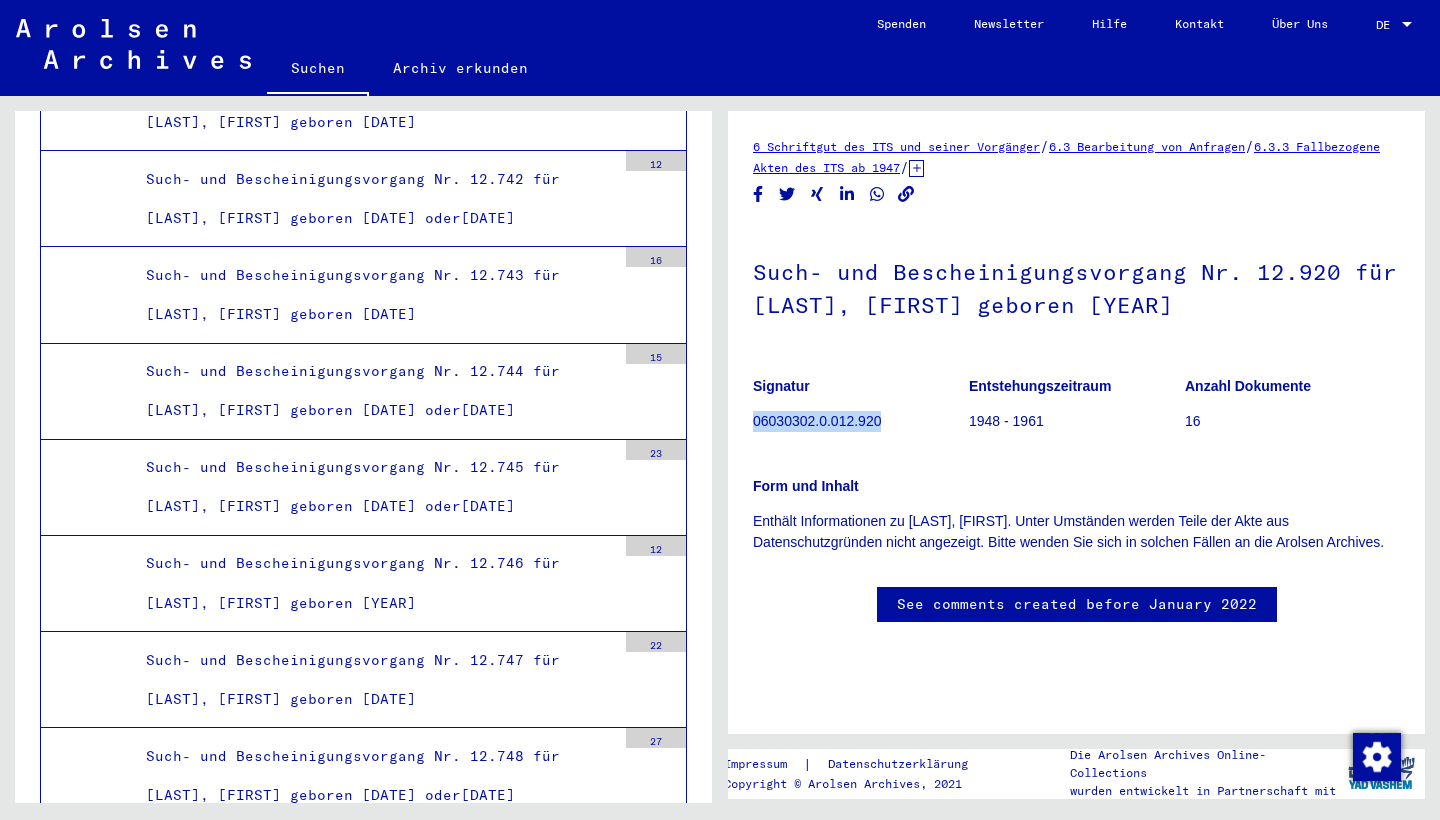 scroll, scrollTop: 25770, scrollLeft: 0, axis: vertical 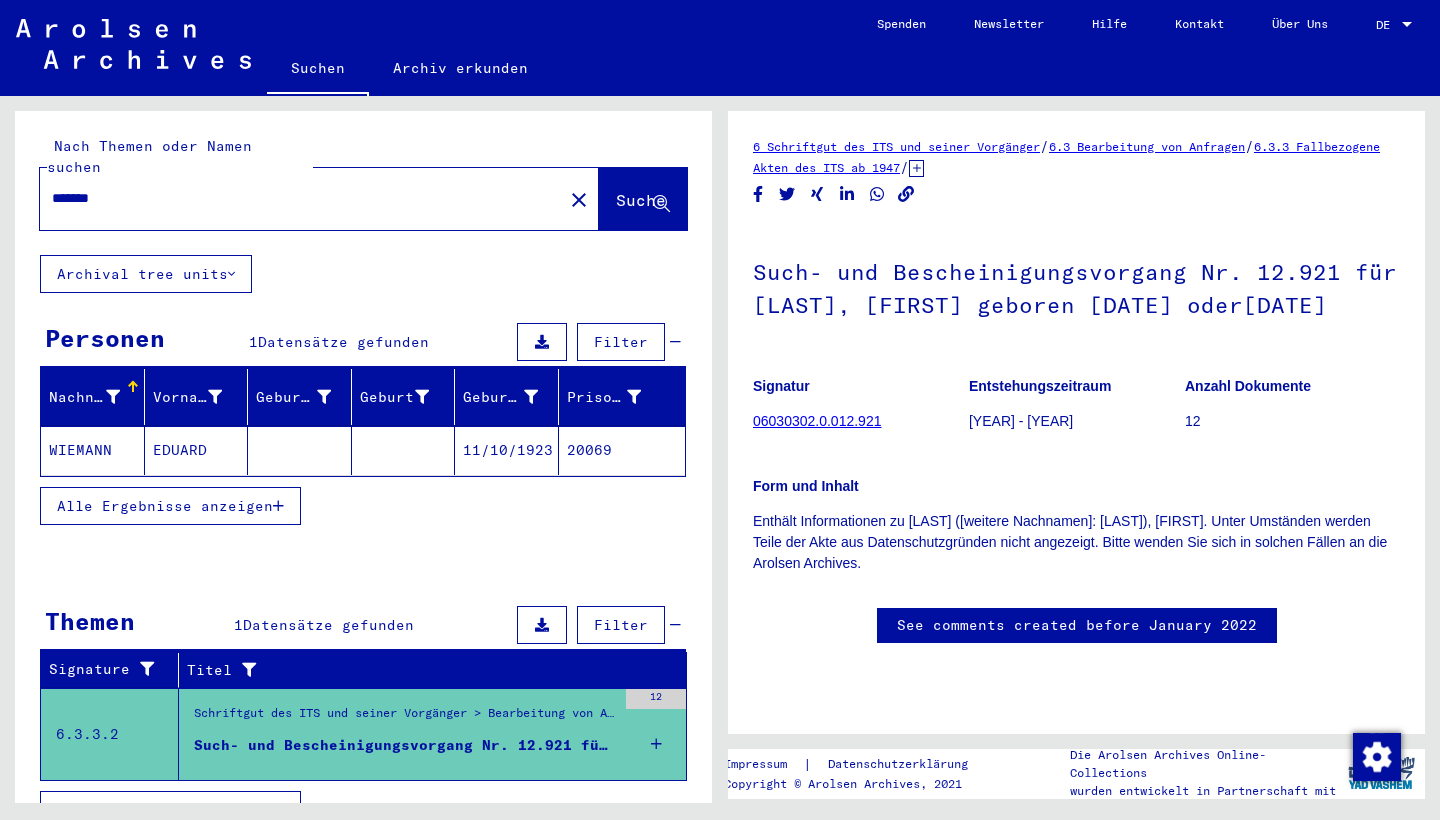 drag, startPoint x: 128, startPoint y: 179, endPoint x: 41, endPoint y: 162, distance: 88.64536 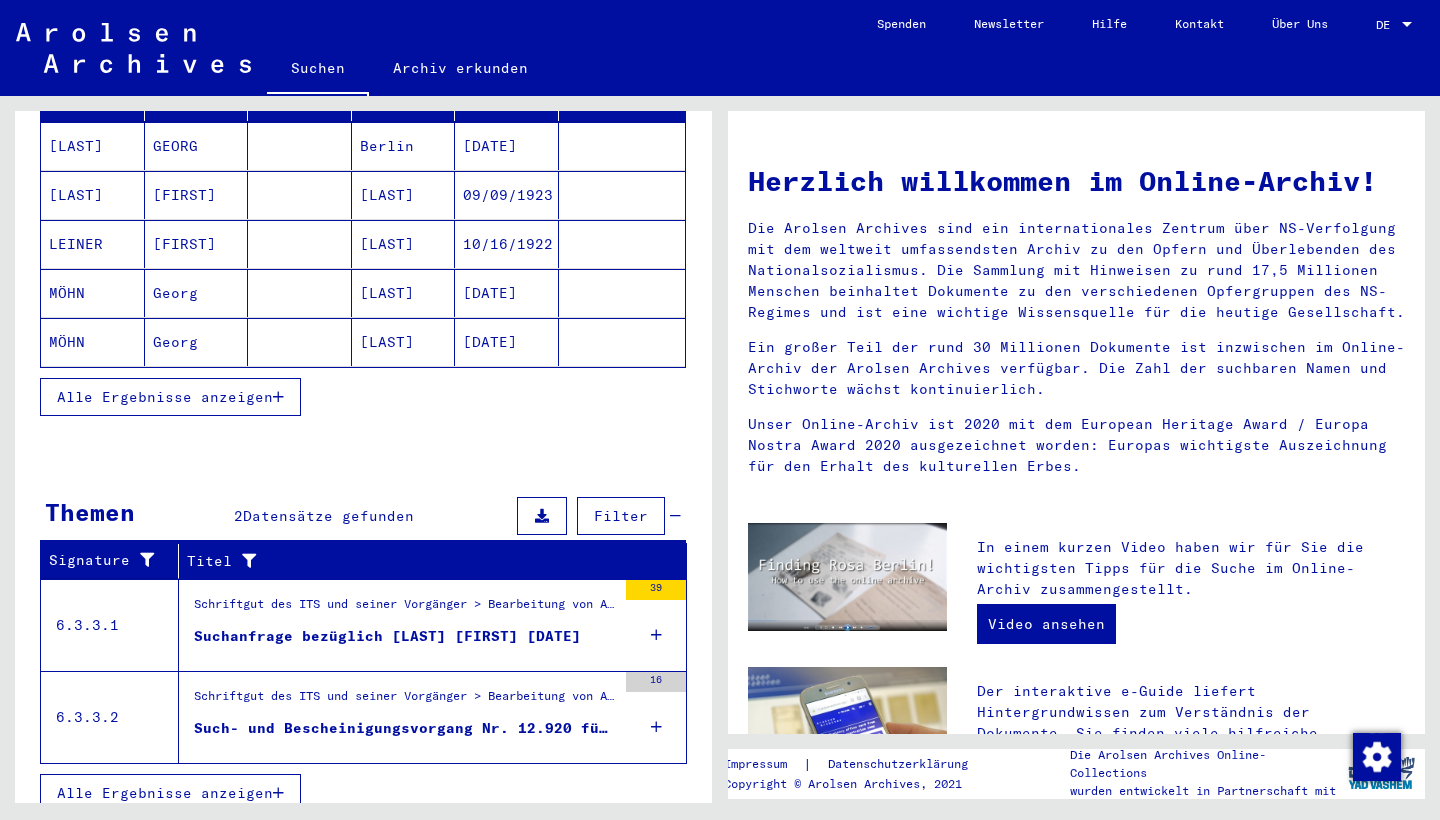 scroll, scrollTop: 303, scrollLeft: 0, axis: vertical 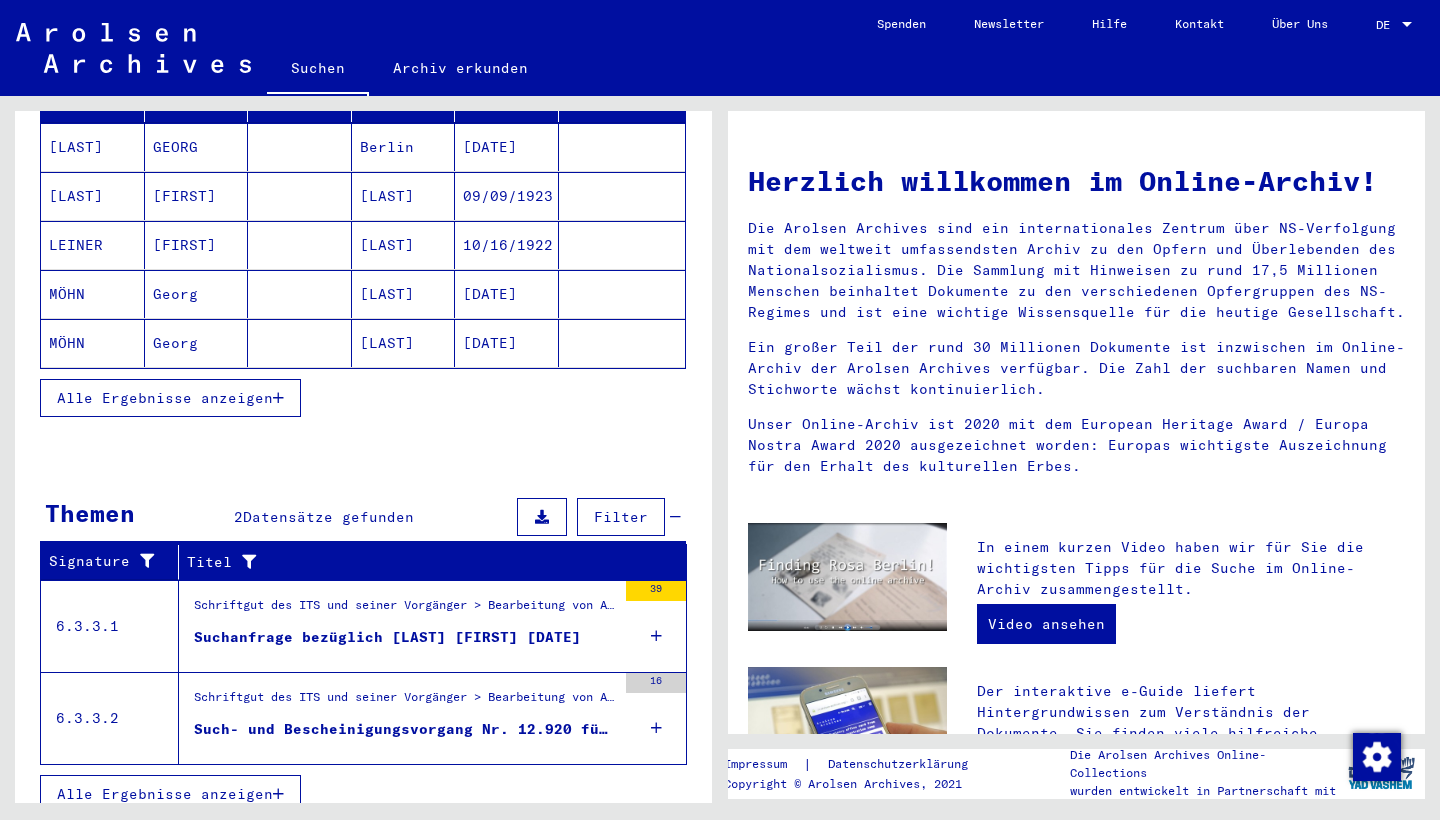 type on "**********" 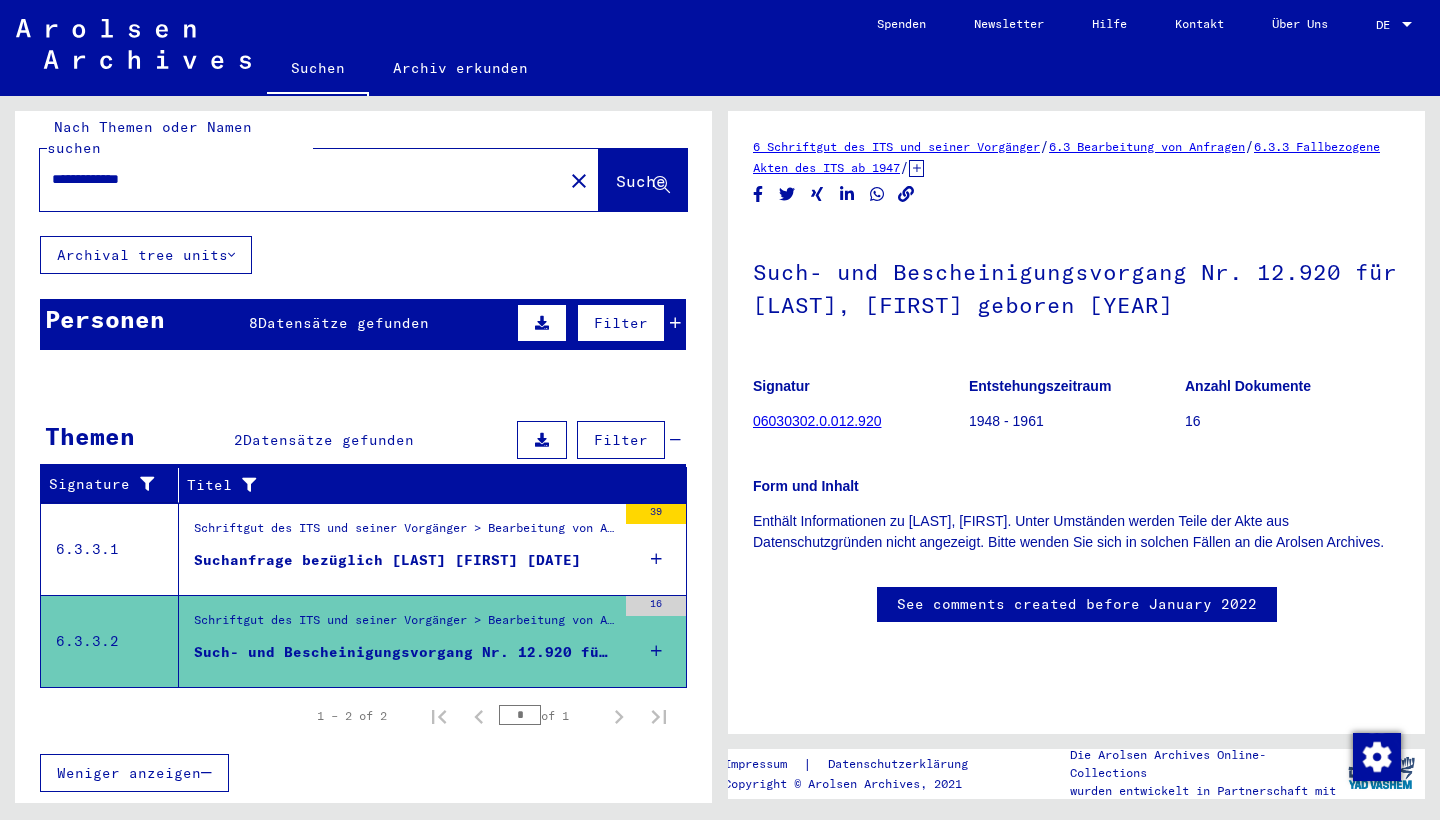 scroll, scrollTop: 0, scrollLeft: 0, axis: both 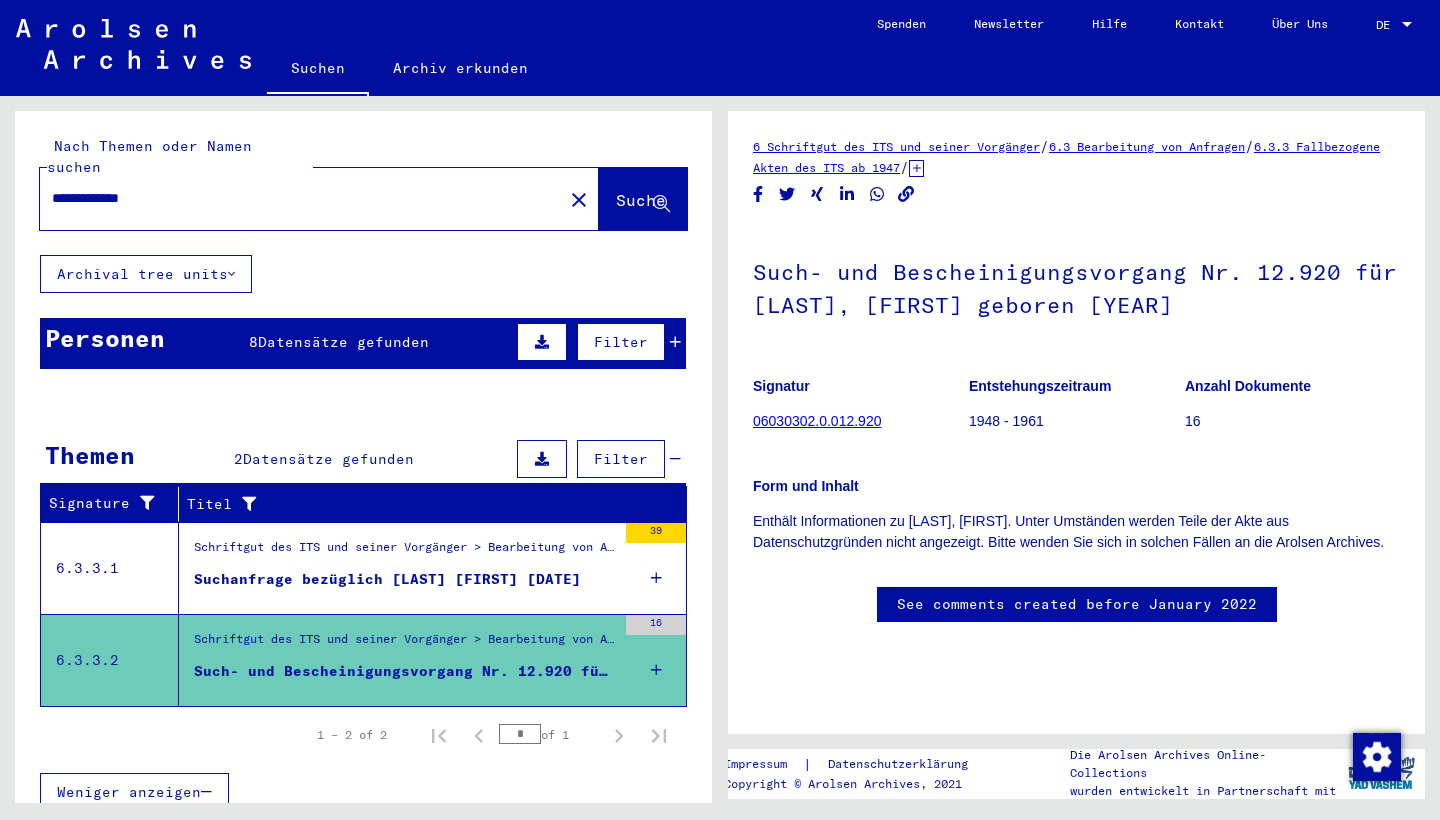 click on "Datensätze gefunden" at bounding box center [343, 342] 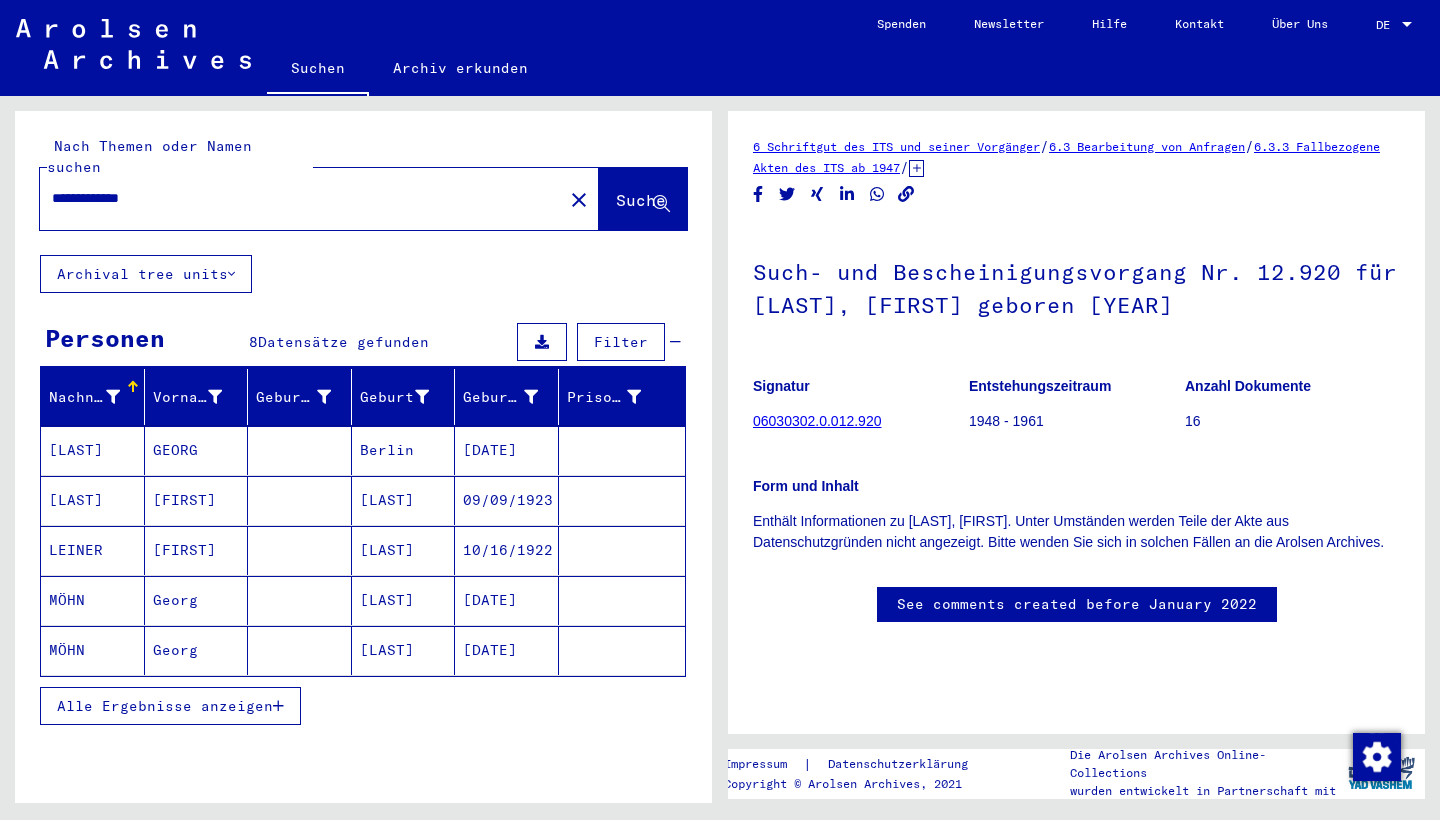 click on "GEORG" at bounding box center [197, 500] 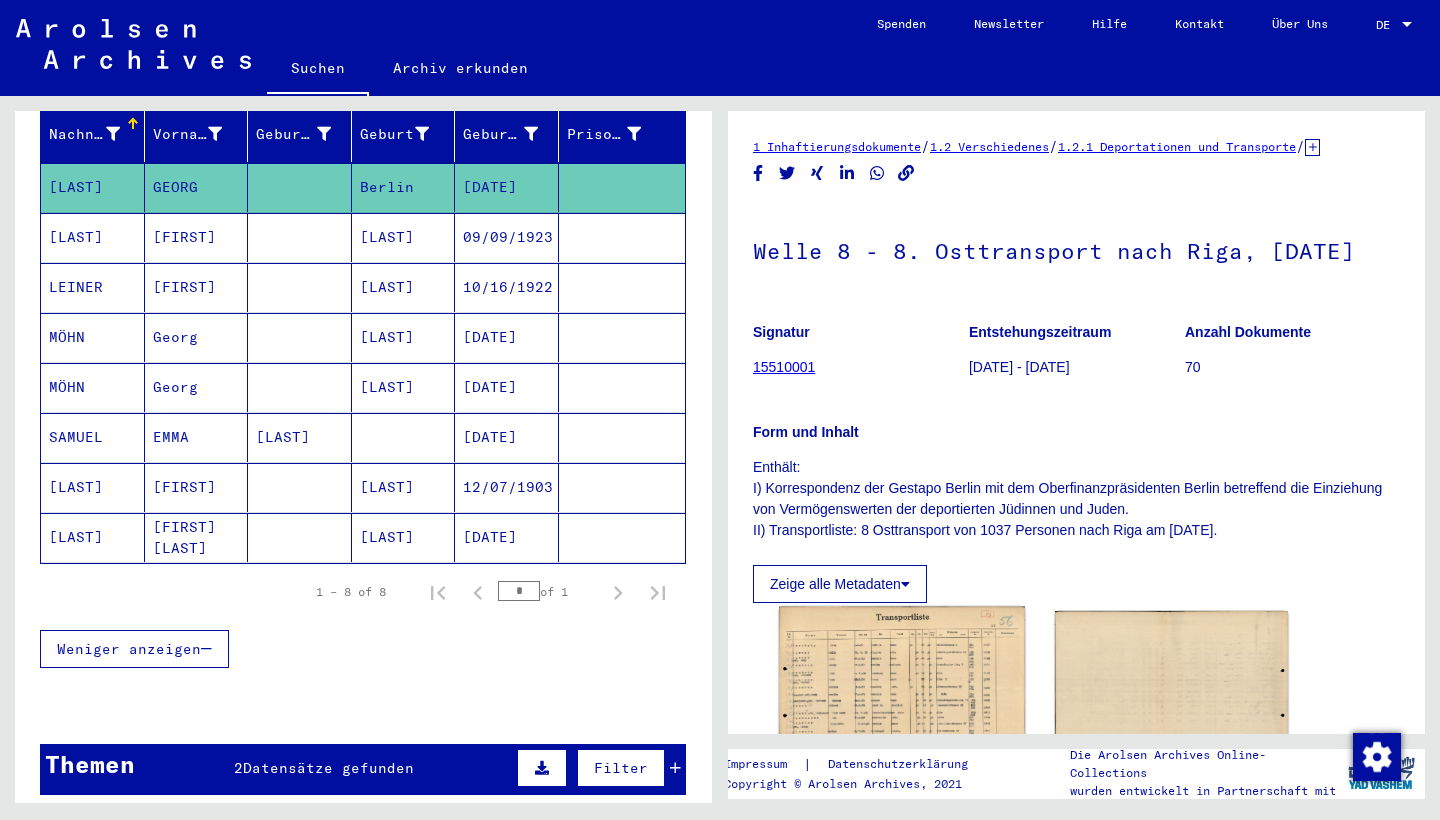 scroll, scrollTop: 264, scrollLeft: 0, axis: vertical 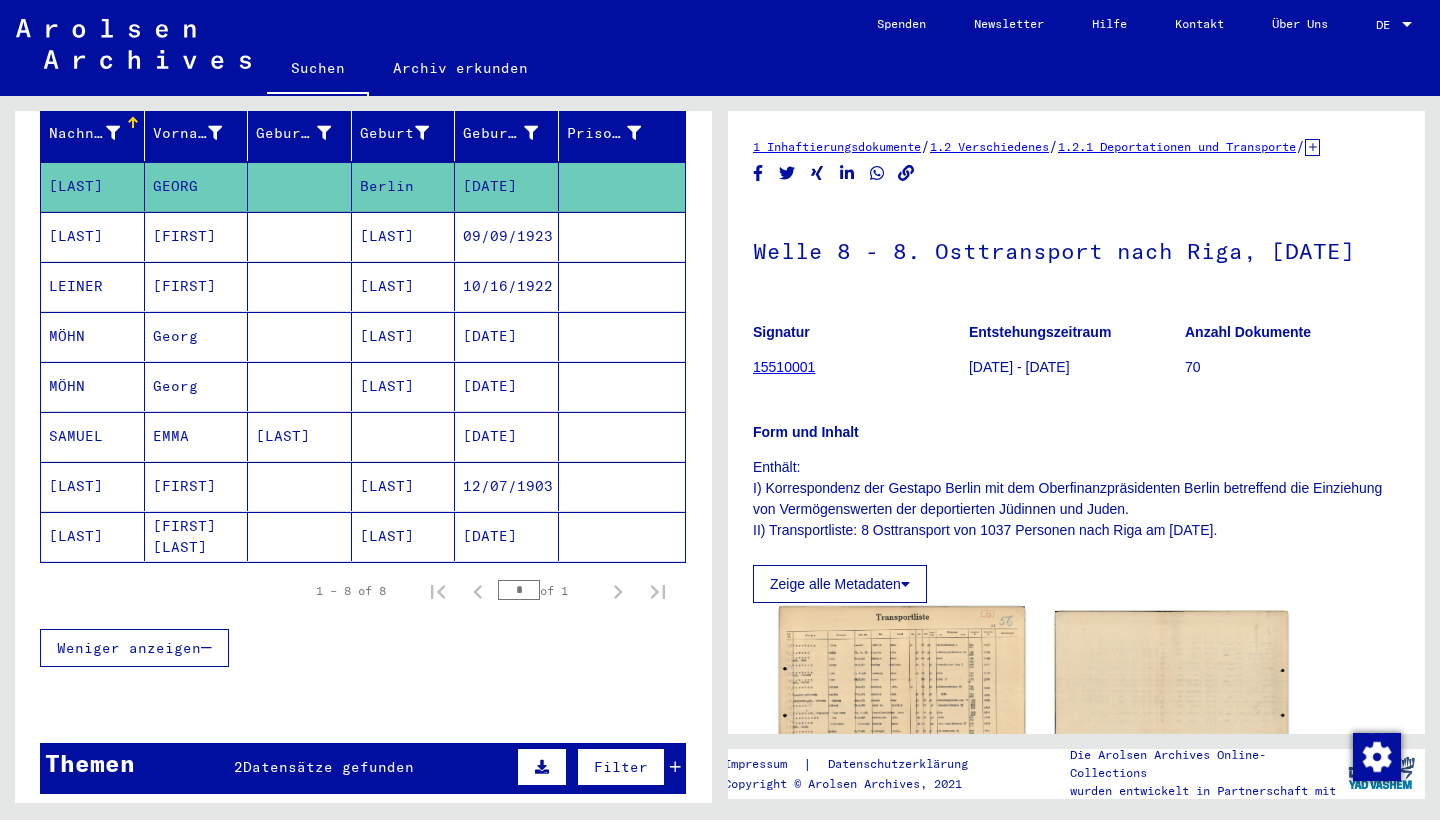 click 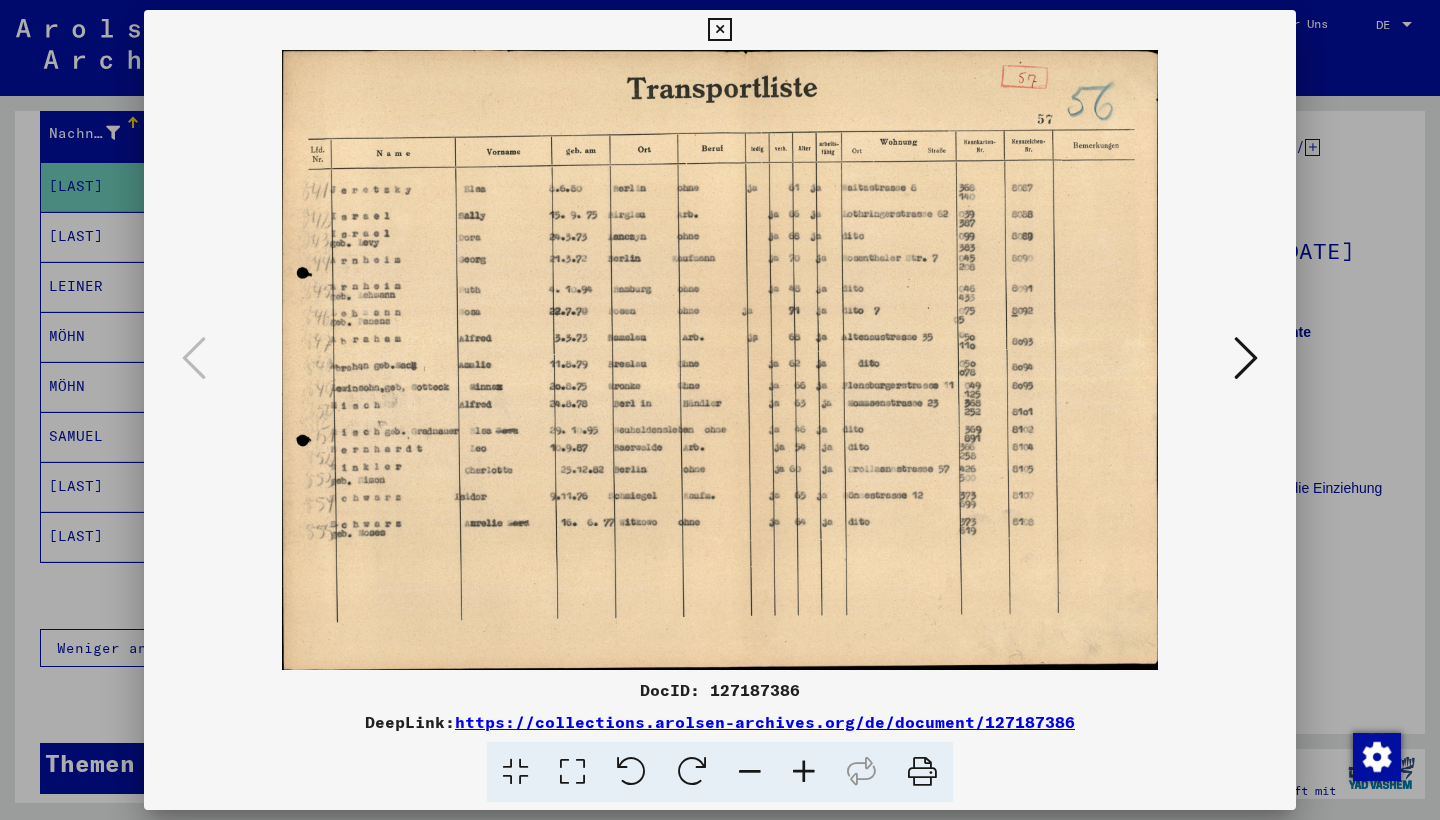 click at bounding box center (720, 410) 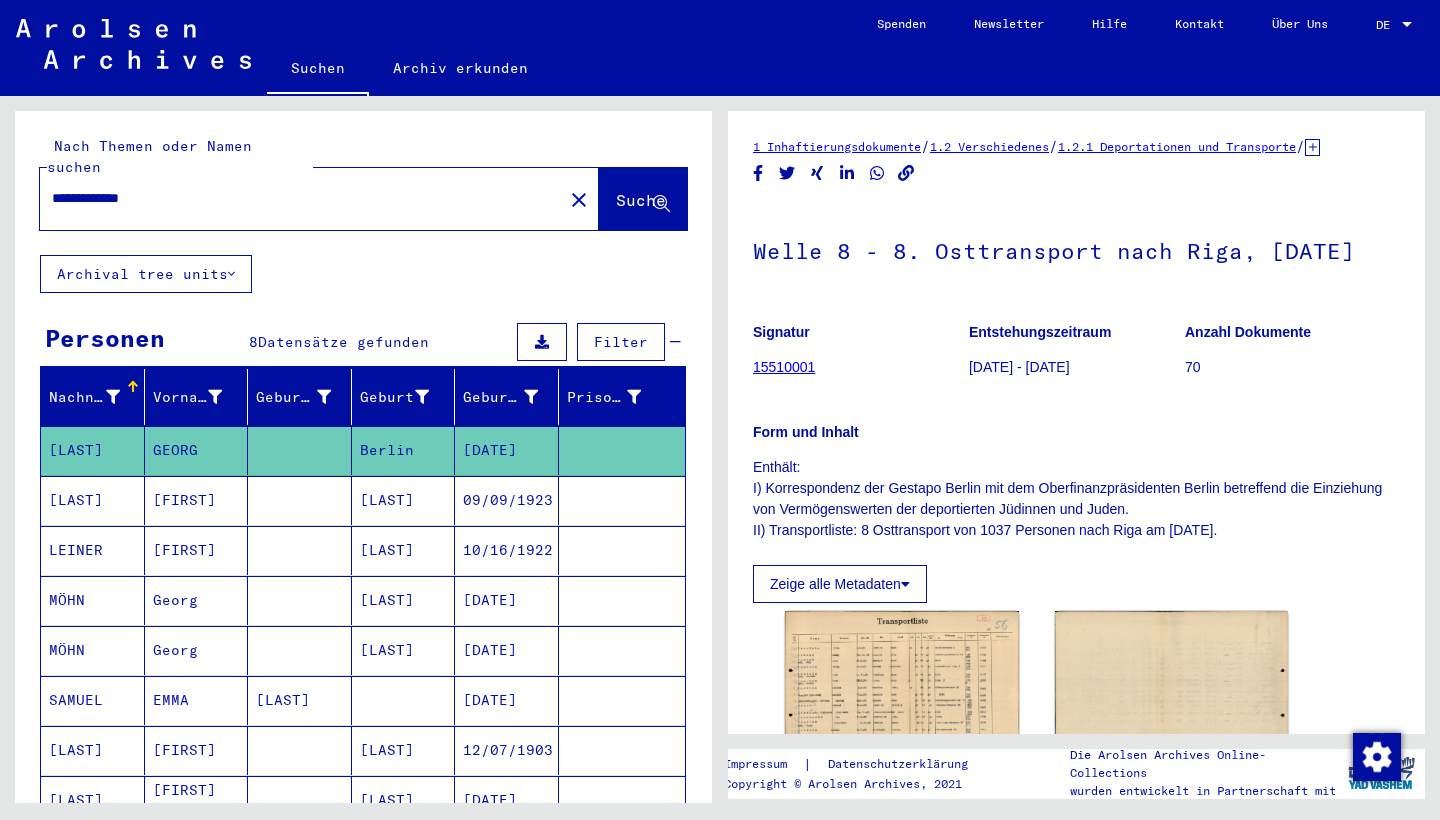 scroll, scrollTop: 0, scrollLeft: 0, axis: both 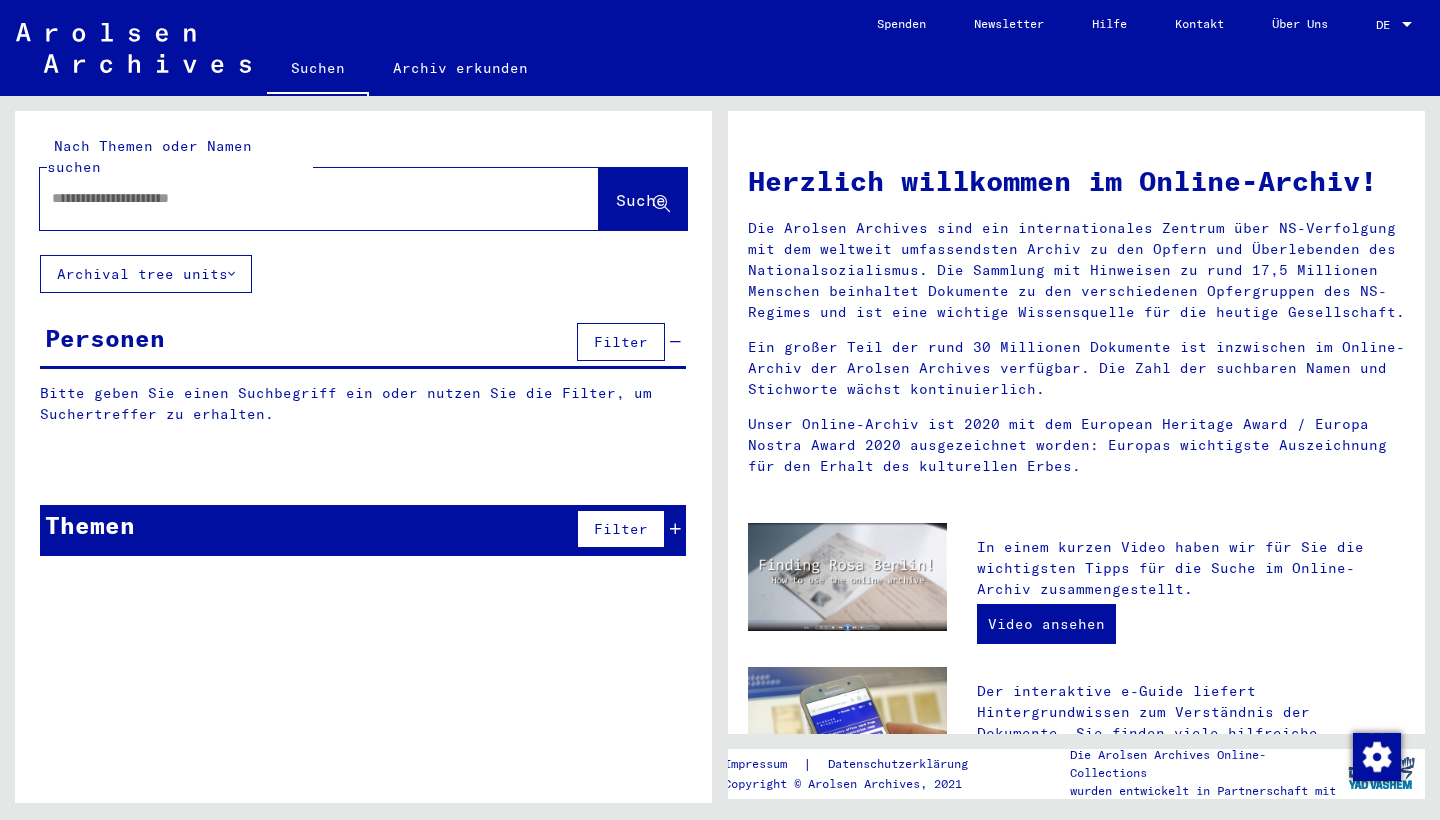 click 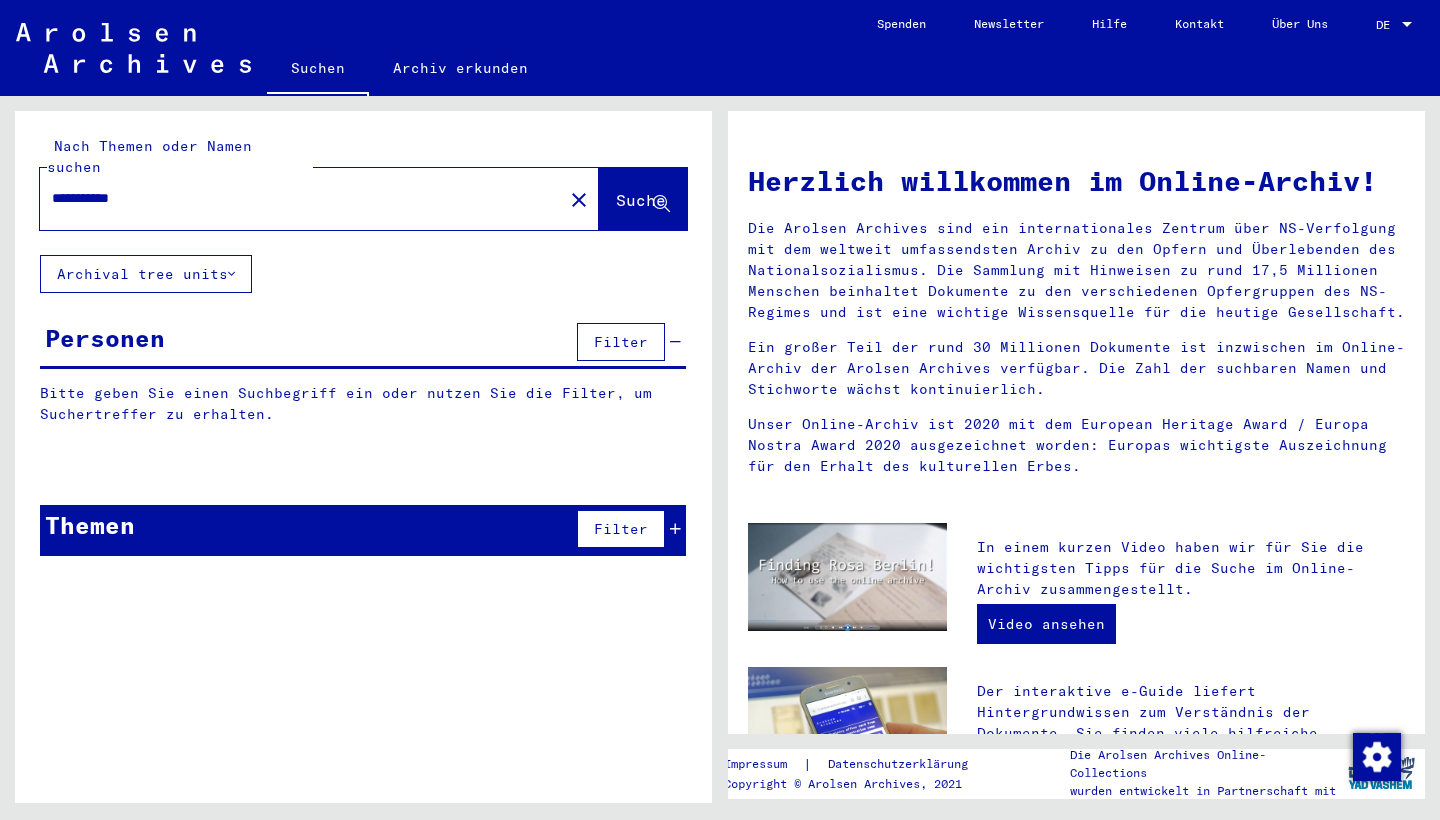 type on "**********" 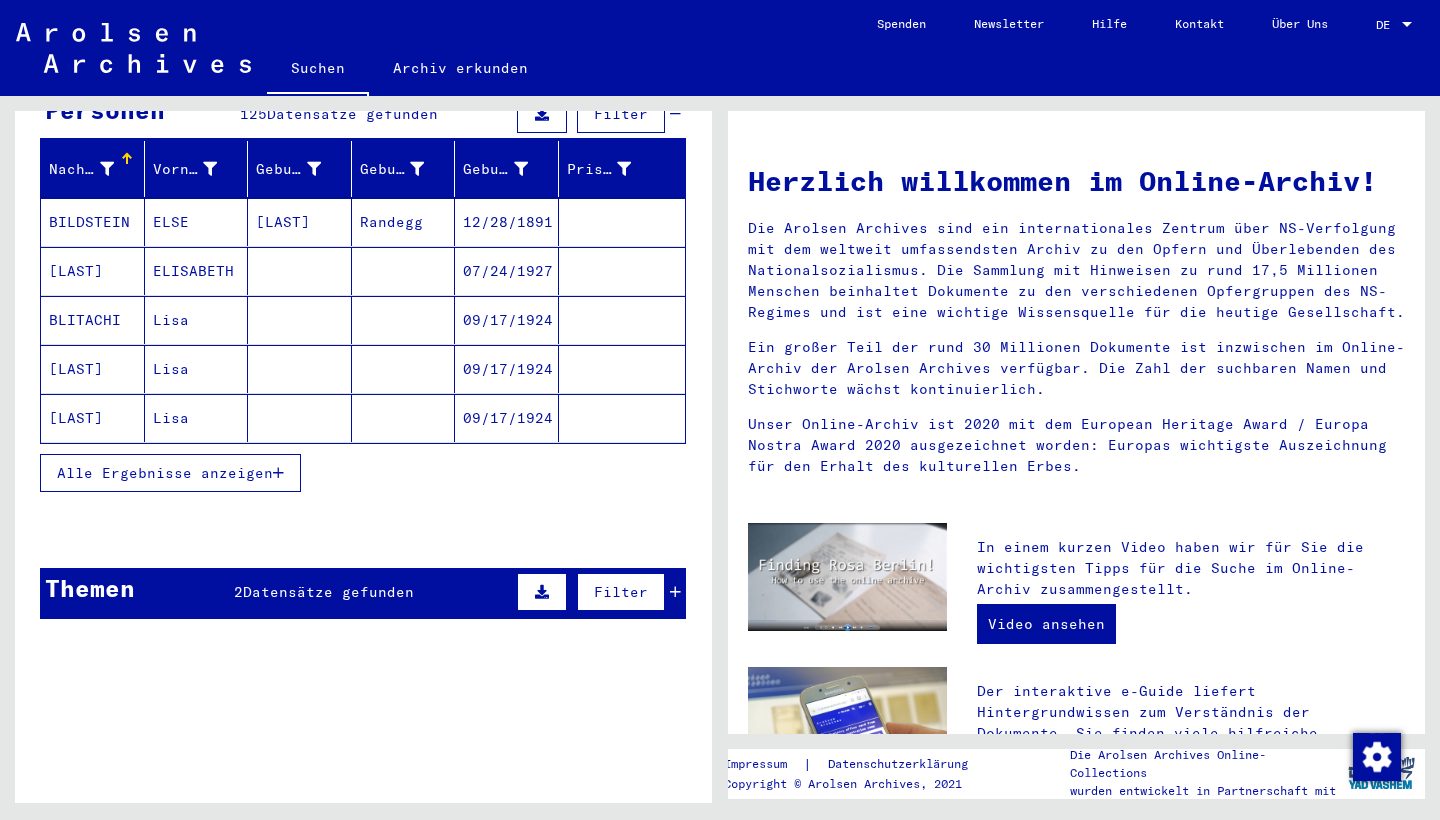 scroll, scrollTop: 232, scrollLeft: 0, axis: vertical 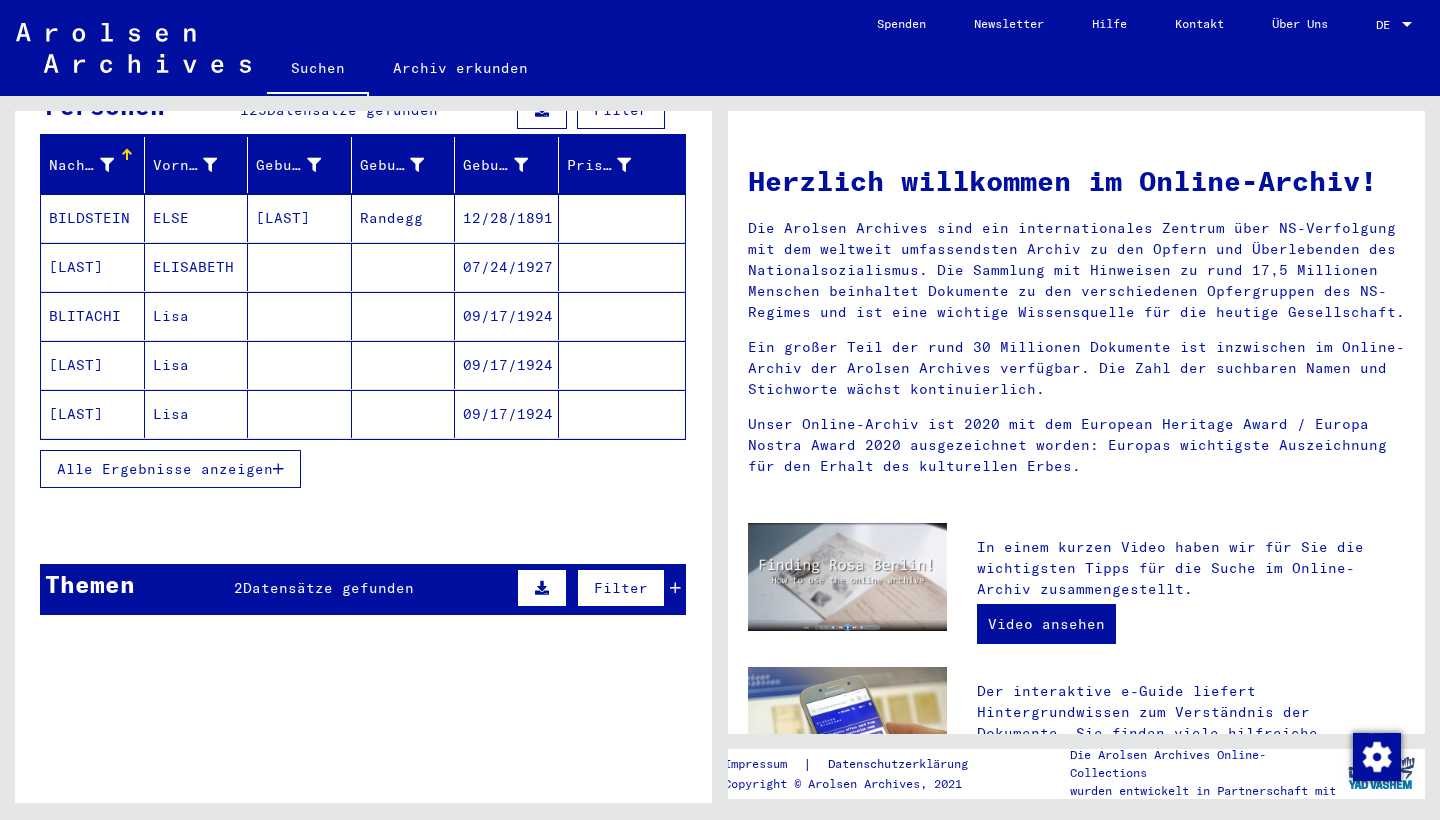 click on "Themen 2  Datensätze gefunden  Filter" at bounding box center (363, 589) 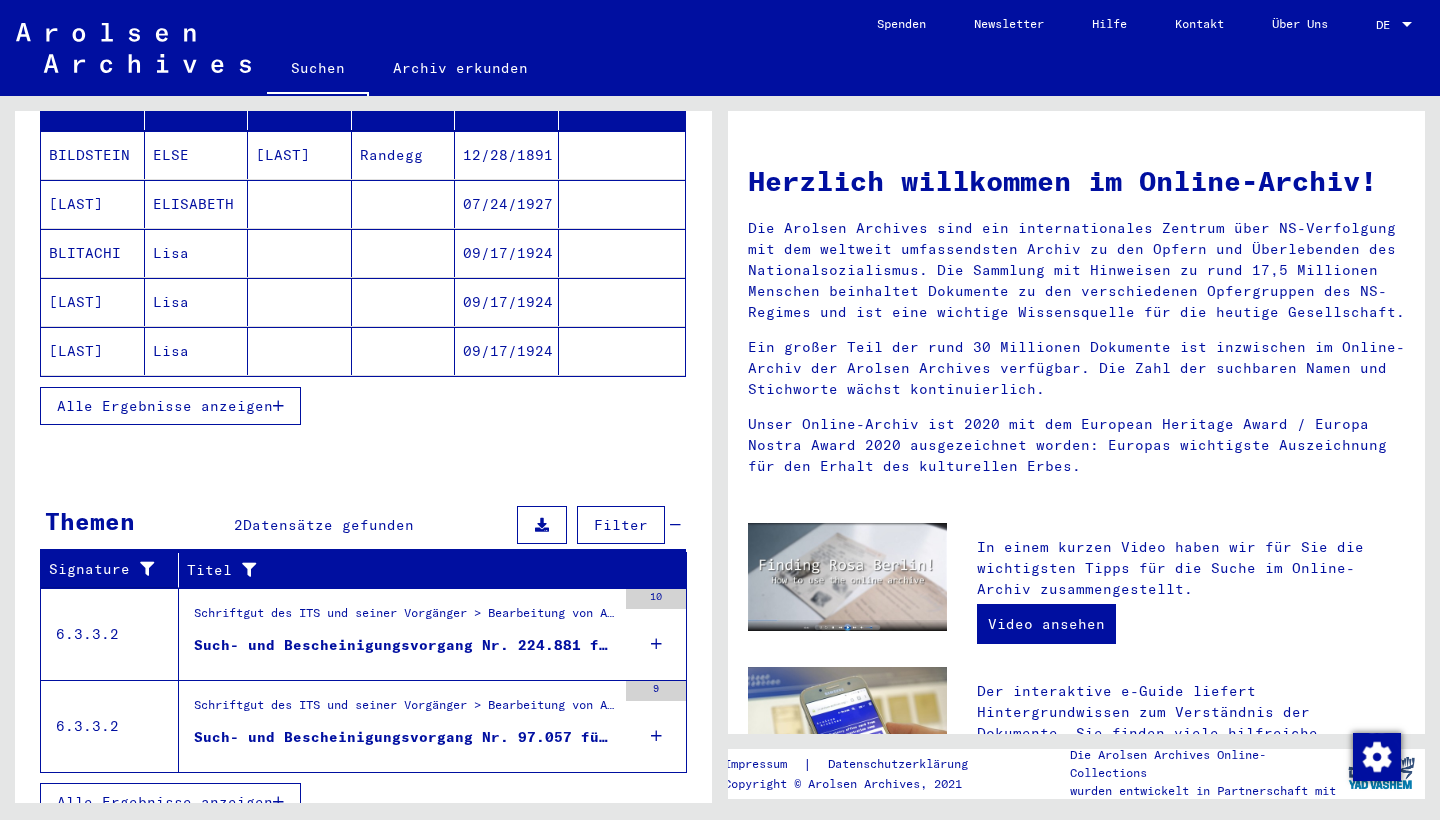 scroll, scrollTop: 302, scrollLeft: 0, axis: vertical 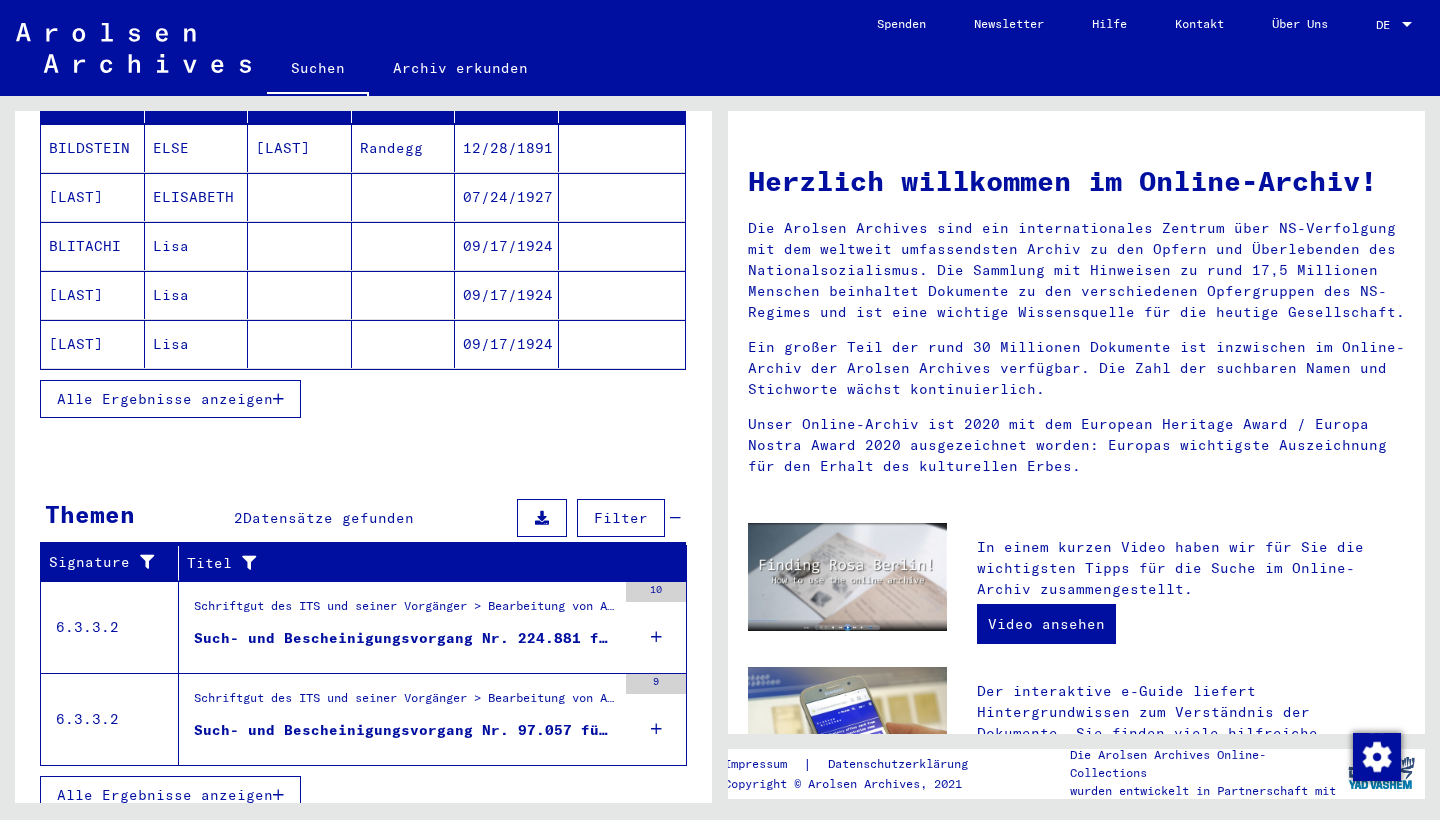 click on "Such- und Bescheinigungsvorgang Nr. 224.881 für [LAST], [FIRST] geboren [DATE]" at bounding box center [405, 638] 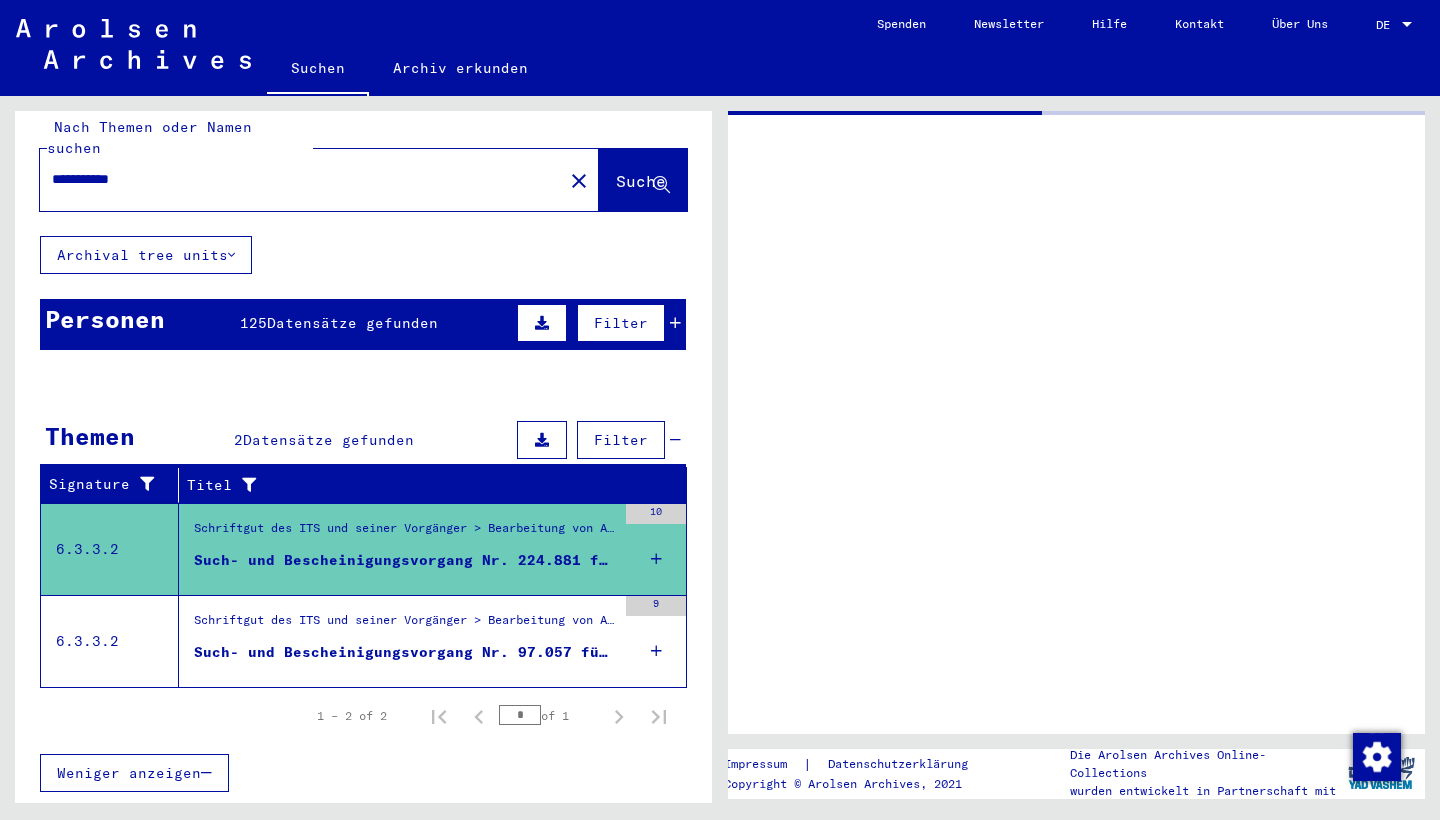 scroll, scrollTop: 0, scrollLeft: 0, axis: both 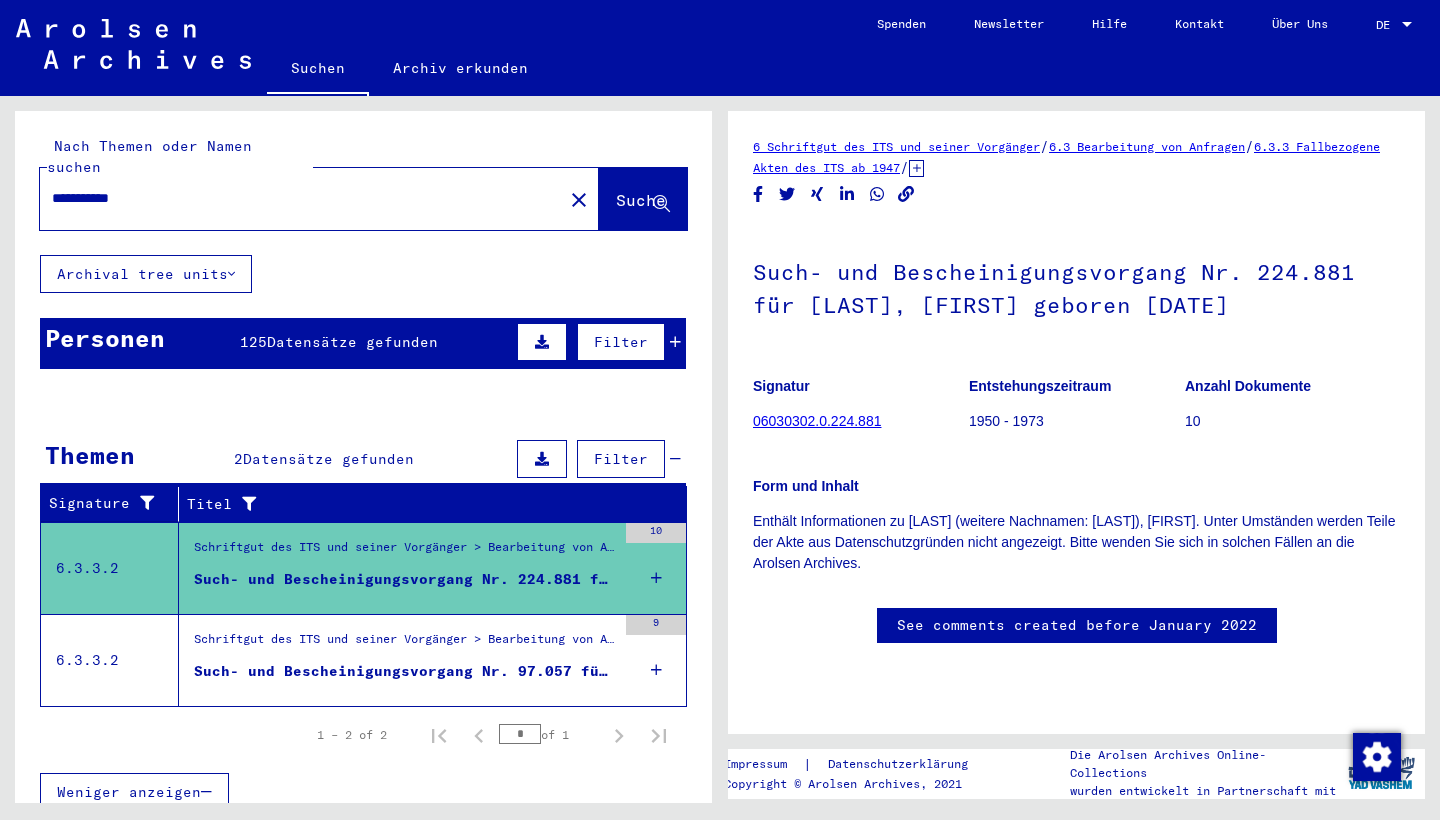 click on "Such- und Bescheinigungsvorgang Nr. 97.057 für [LAST], [FIRST] geboren [DATE]" at bounding box center [405, 671] 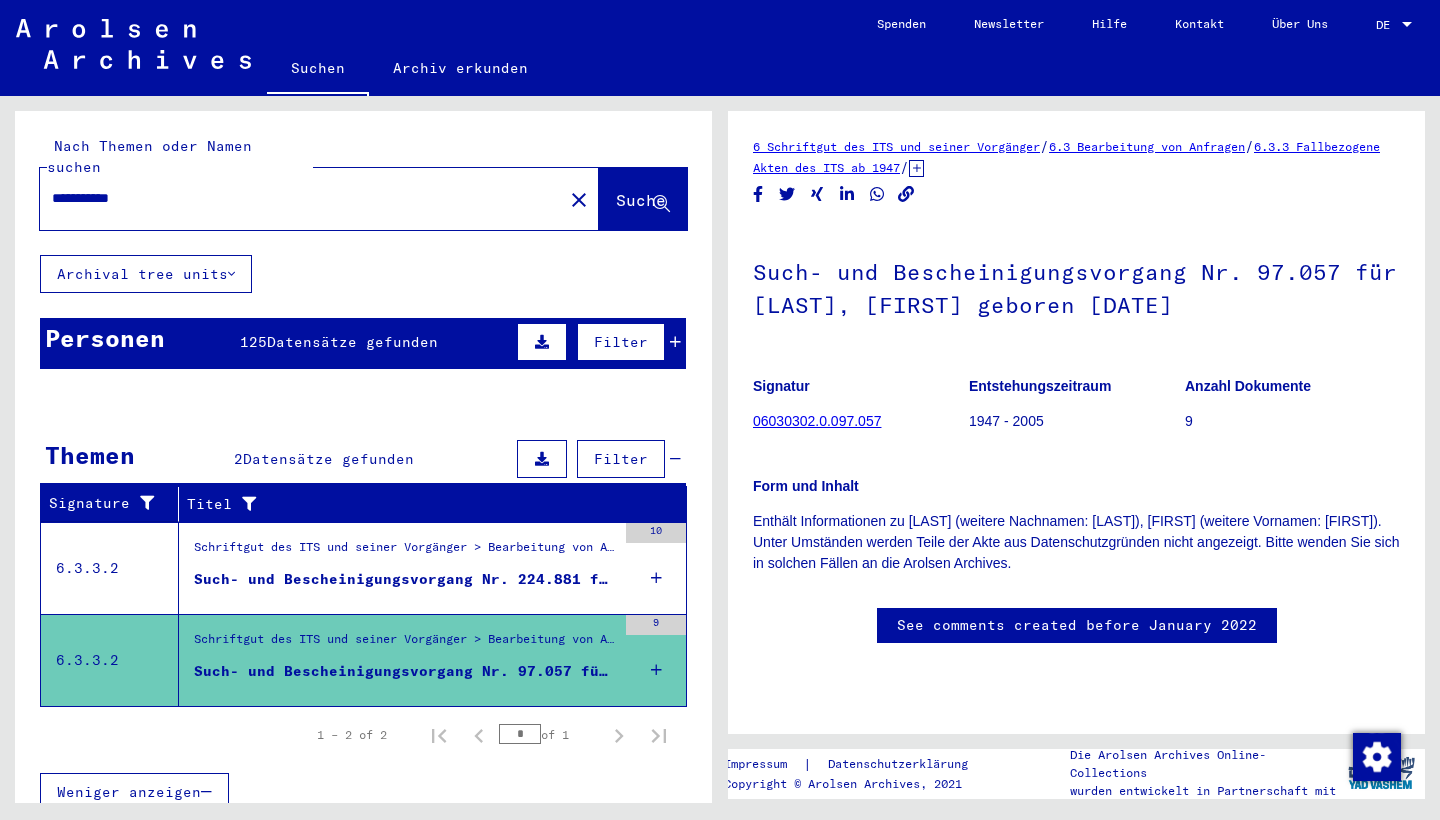 scroll, scrollTop: 0, scrollLeft: 0, axis: both 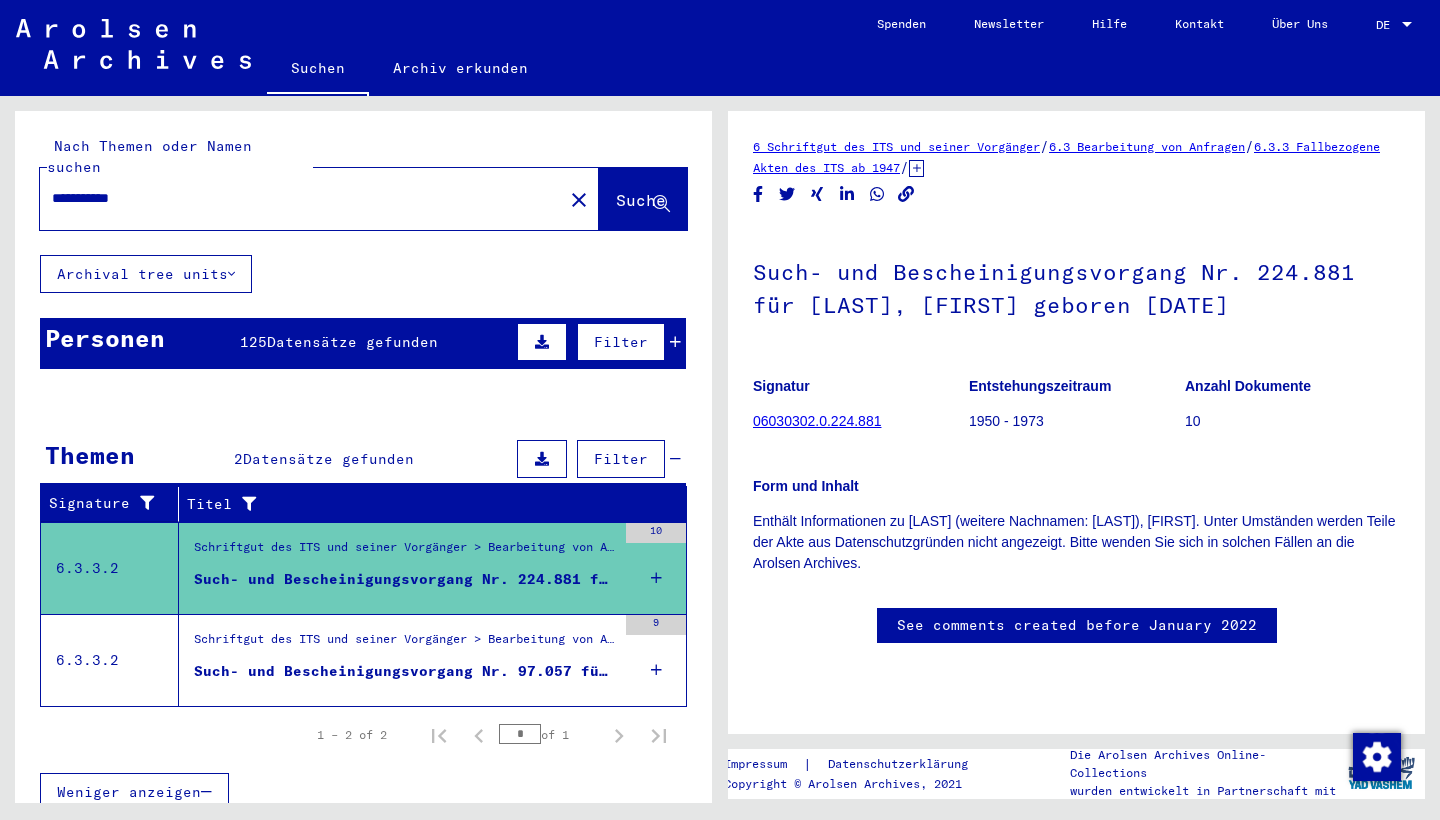 click on "06030302.0.224.881" 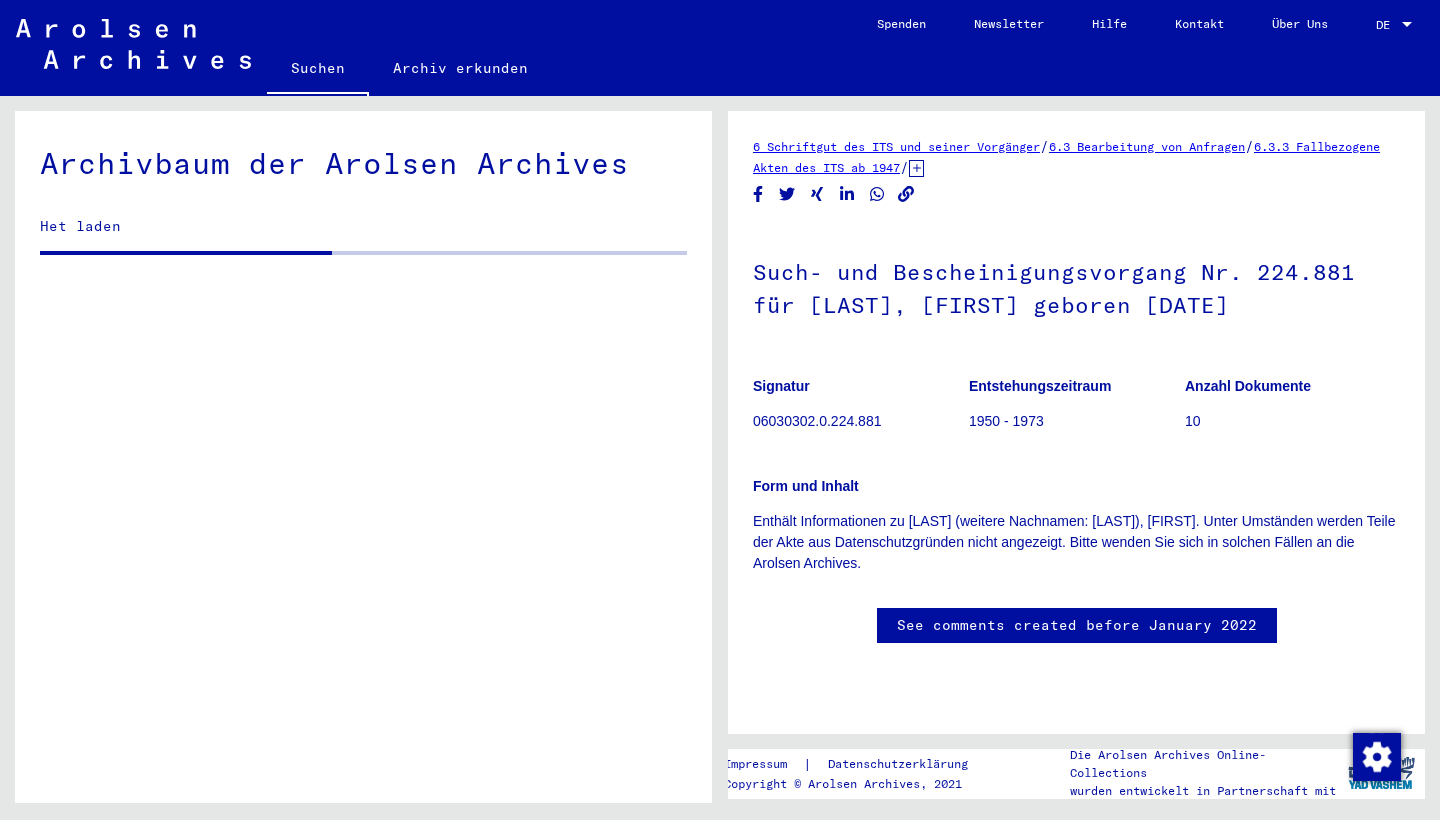 scroll, scrollTop: 0, scrollLeft: 0, axis: both 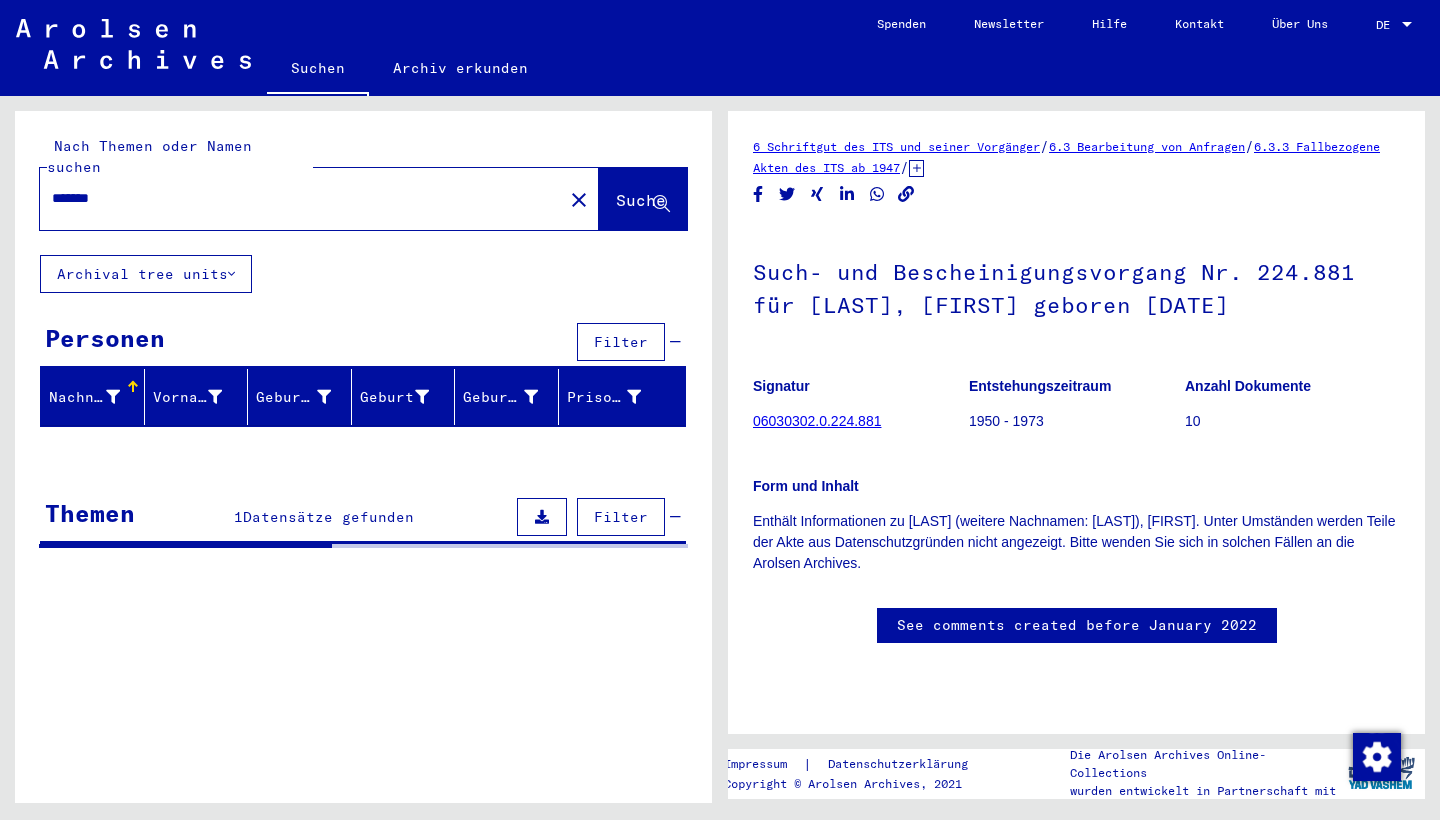 drag, startPoint x: 157, startPoint y: 171, endPoint x: 0, endPoint y: 170, distance: 157.00319 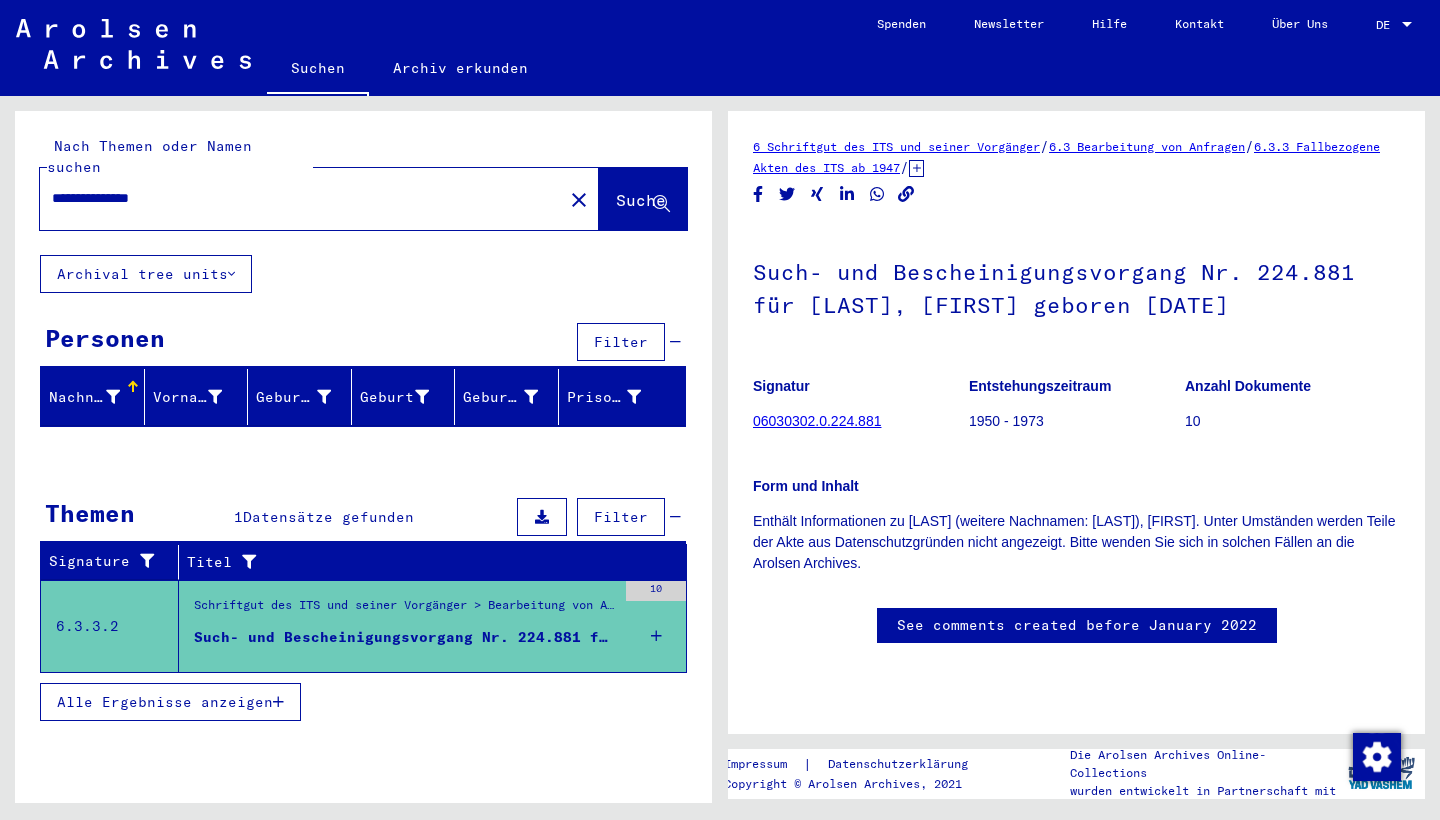 drag, startPoint x: 0, startPoint y: 170, endPoint x: 445, endPoint y: 235, distance: 449.72214 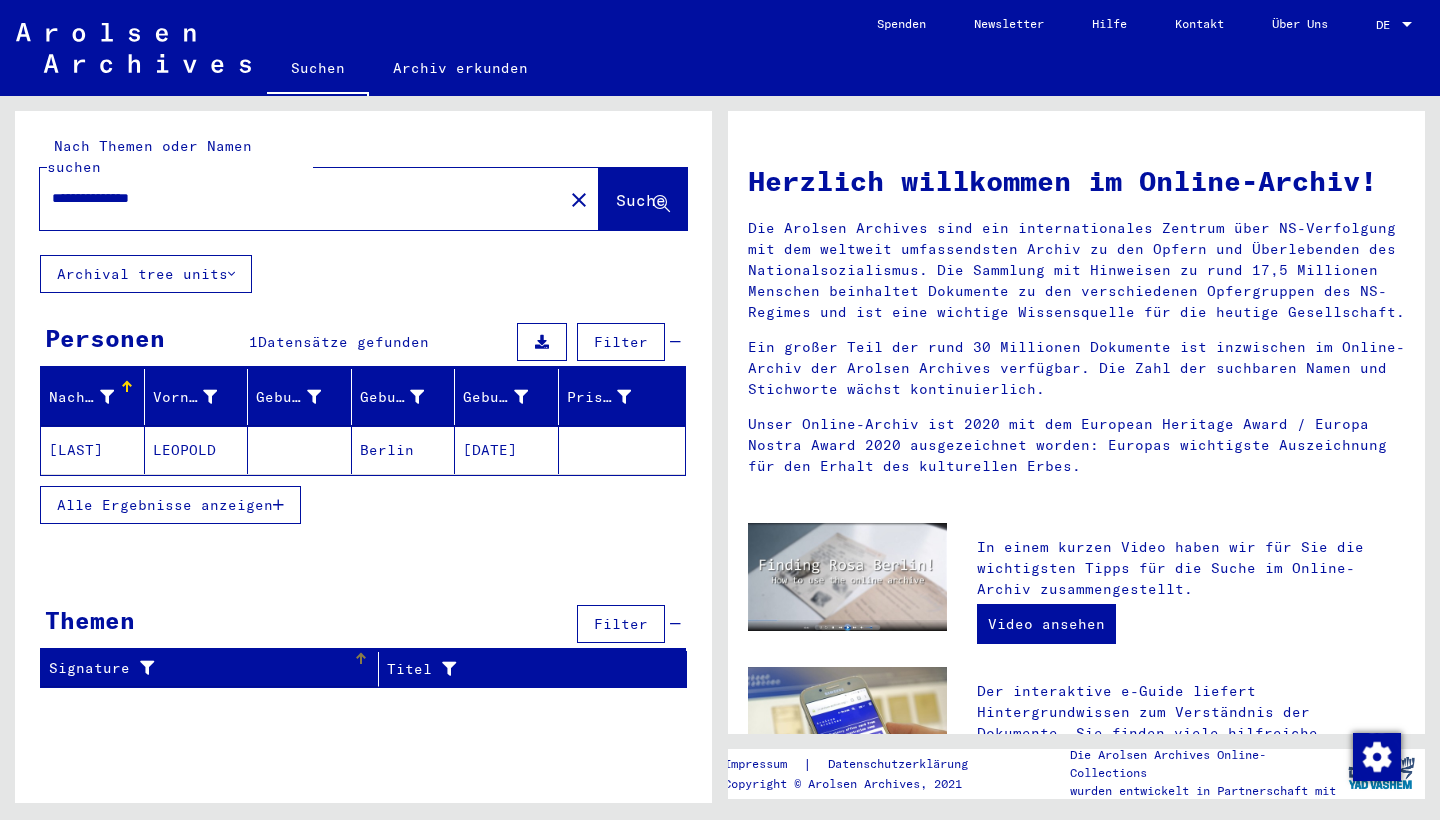 scroll, scrollTop: 0, scrollLeft: 0, axis: both 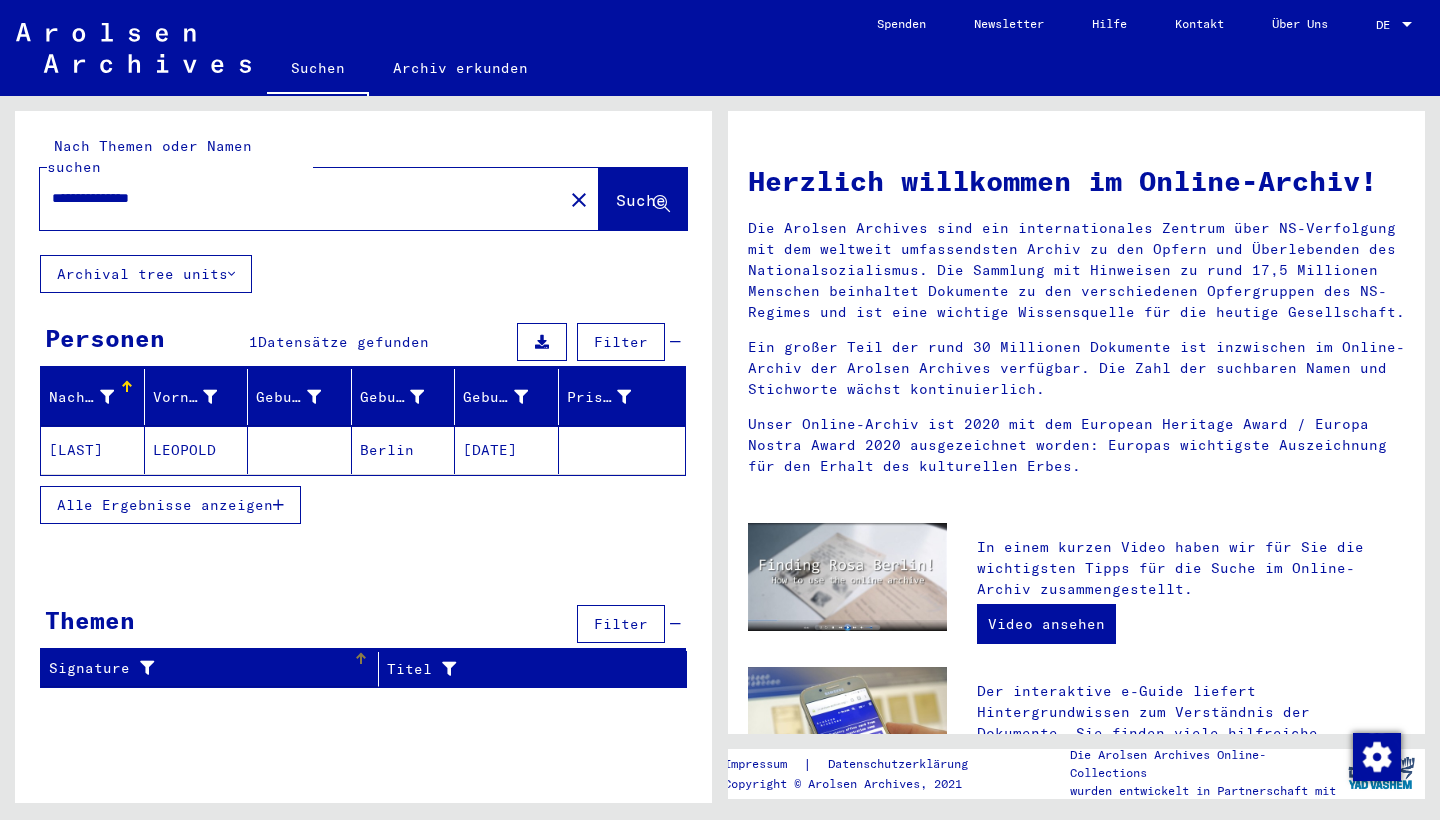 click on "Signature" at bounding box center (201, 668) 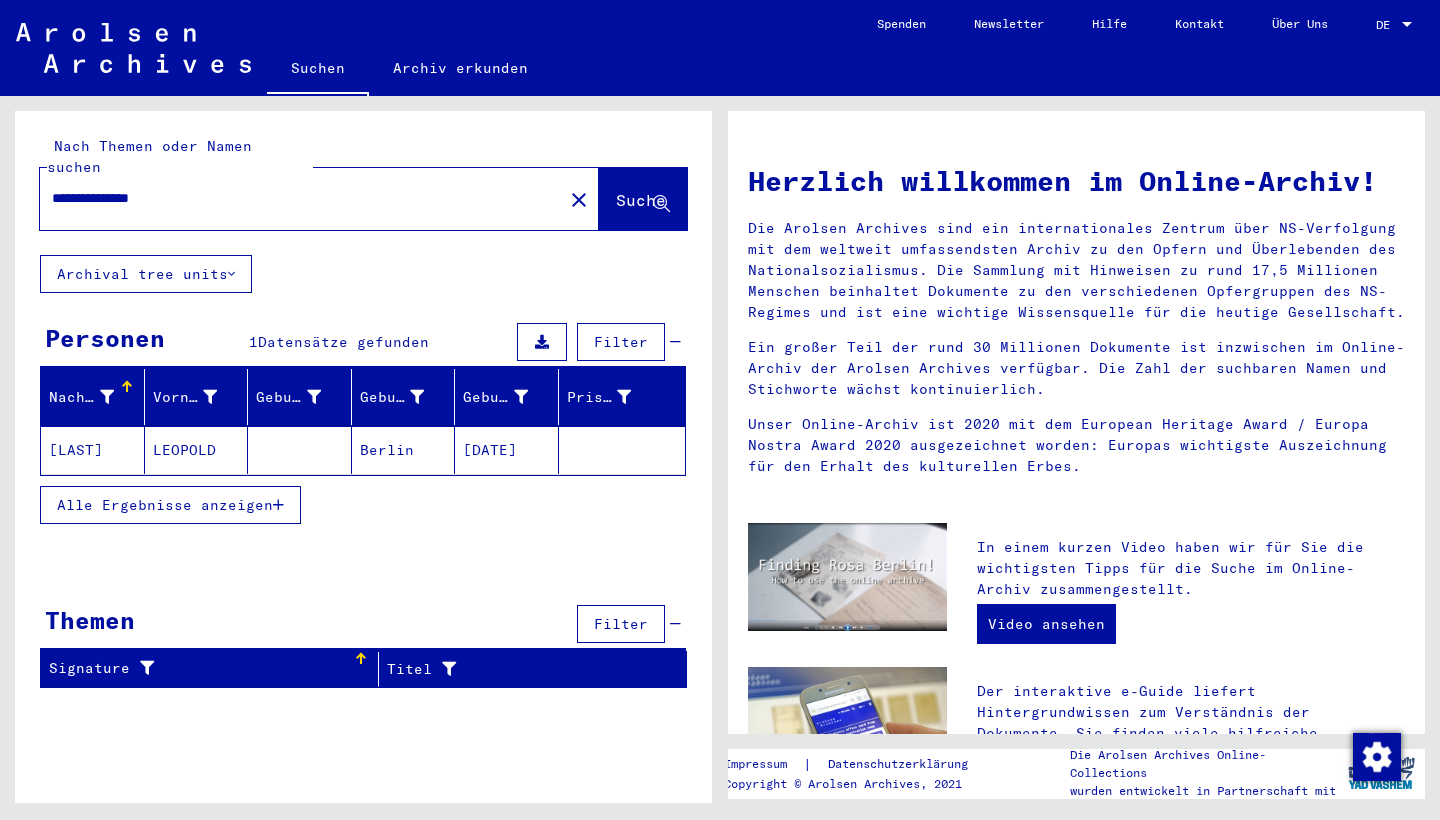 click on "LEOPOLD" 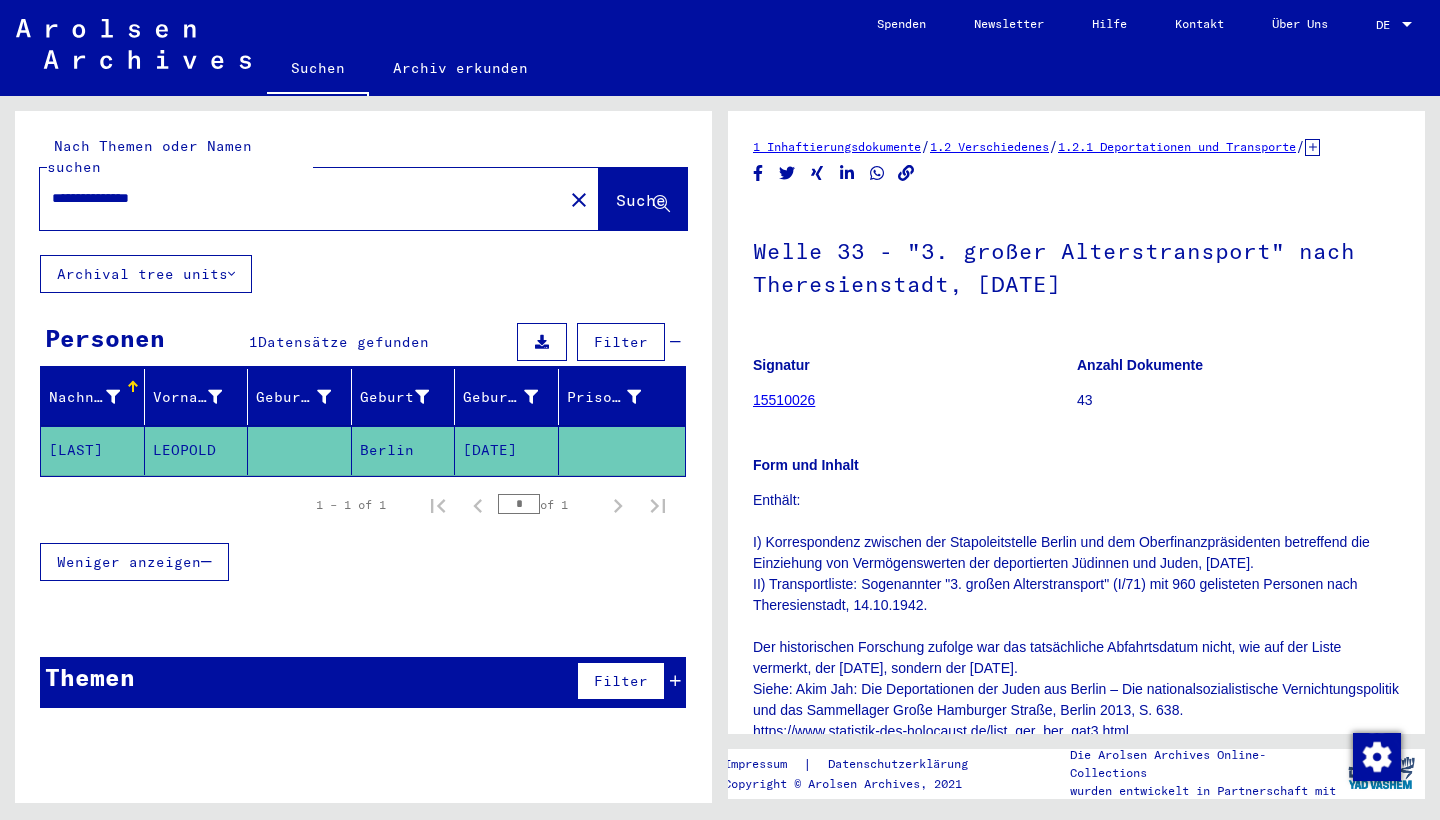 scroll, scrollTop: 0, scrollLeft: 0, axis: both 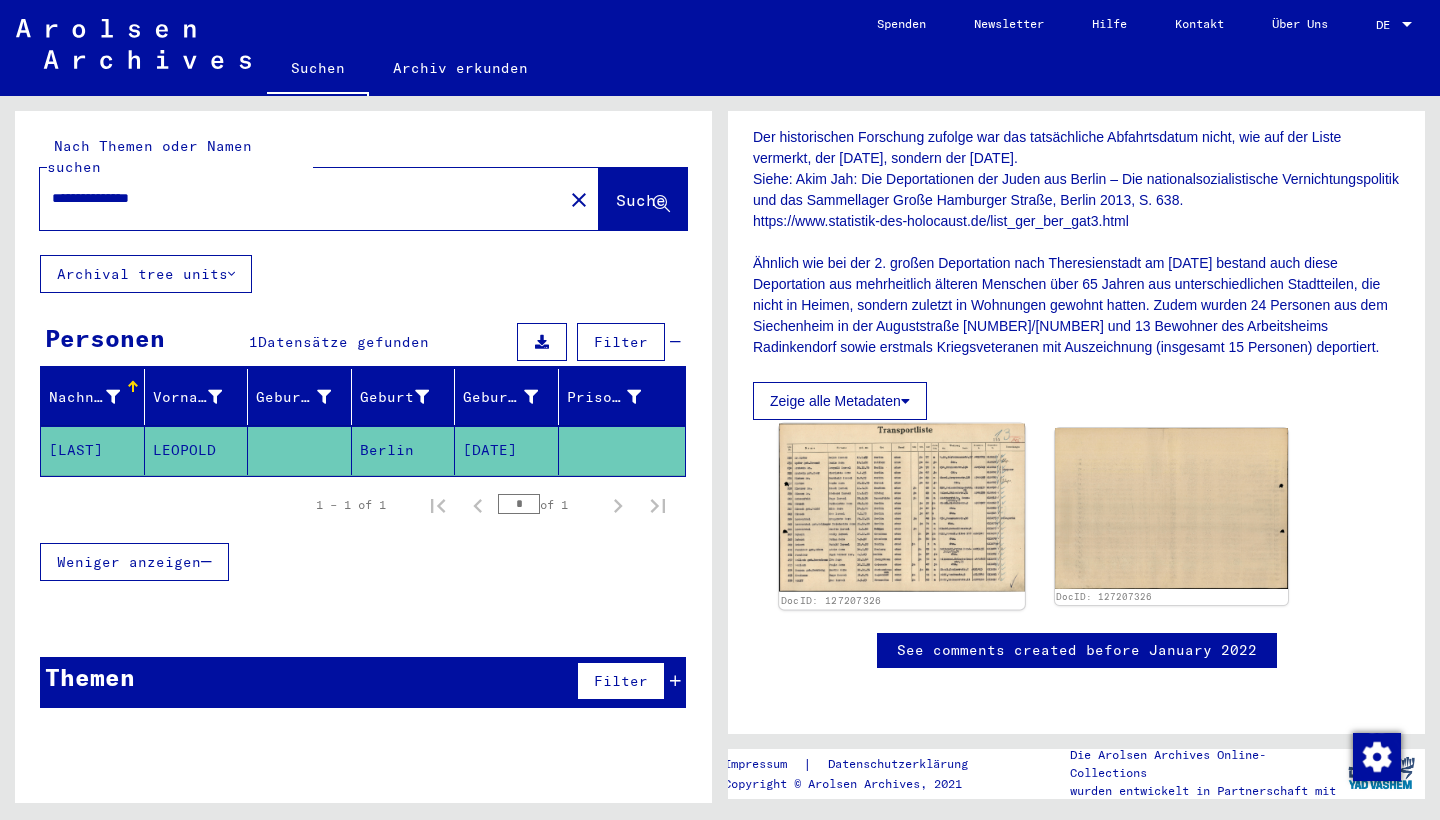 click 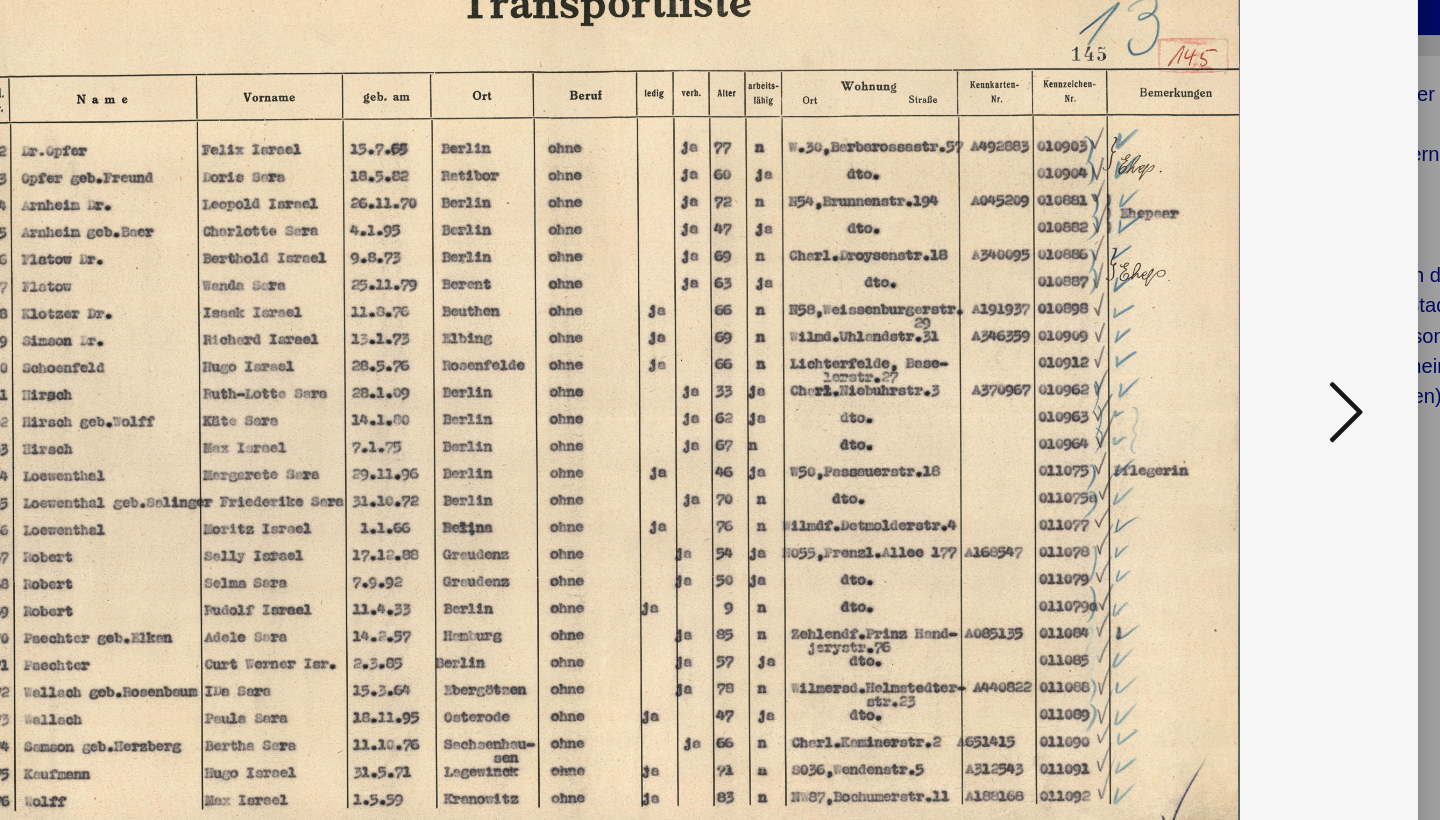 click at bounding box center (720, 410) 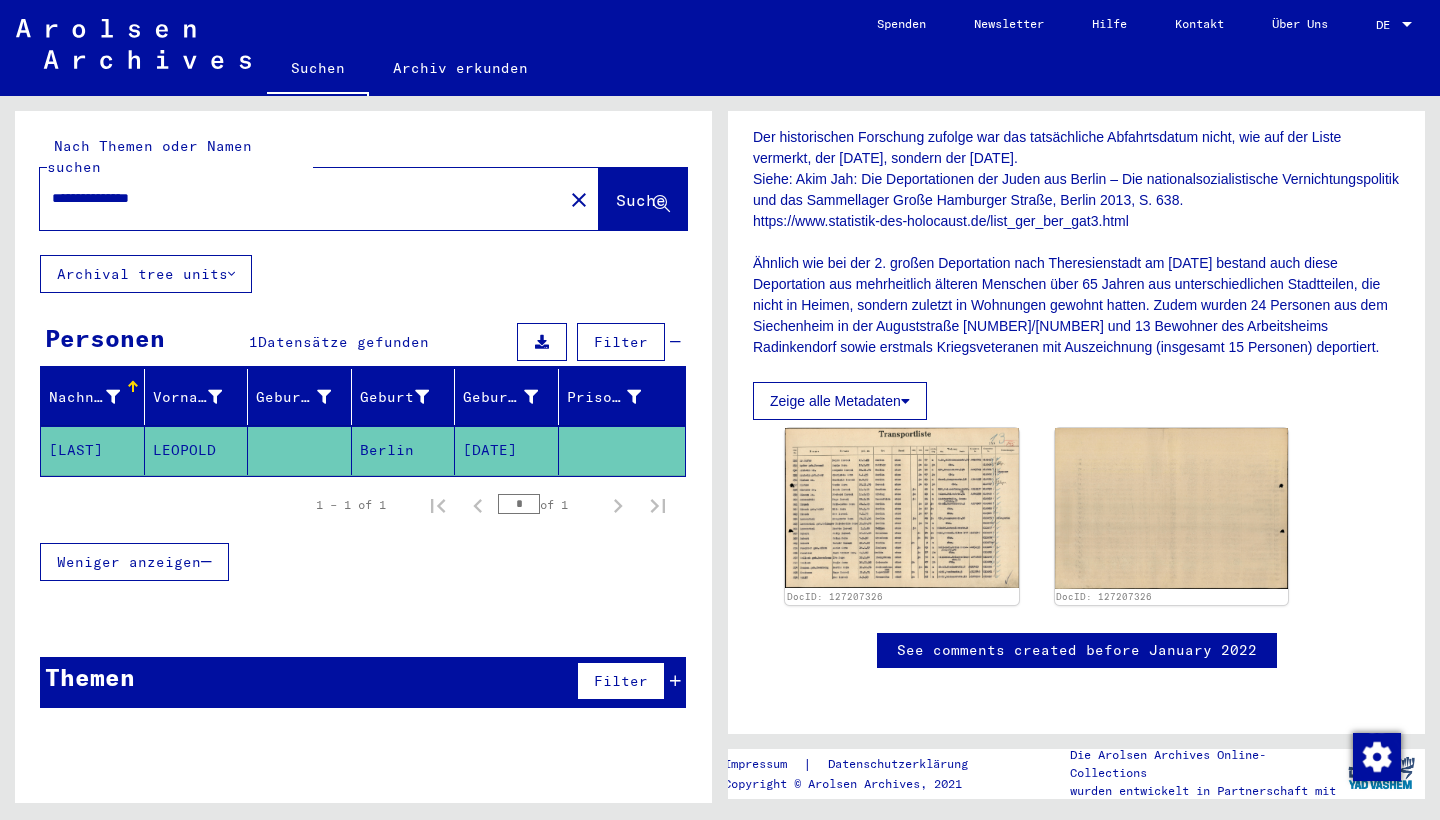 click on "**********" at bounding box center (301, 198) 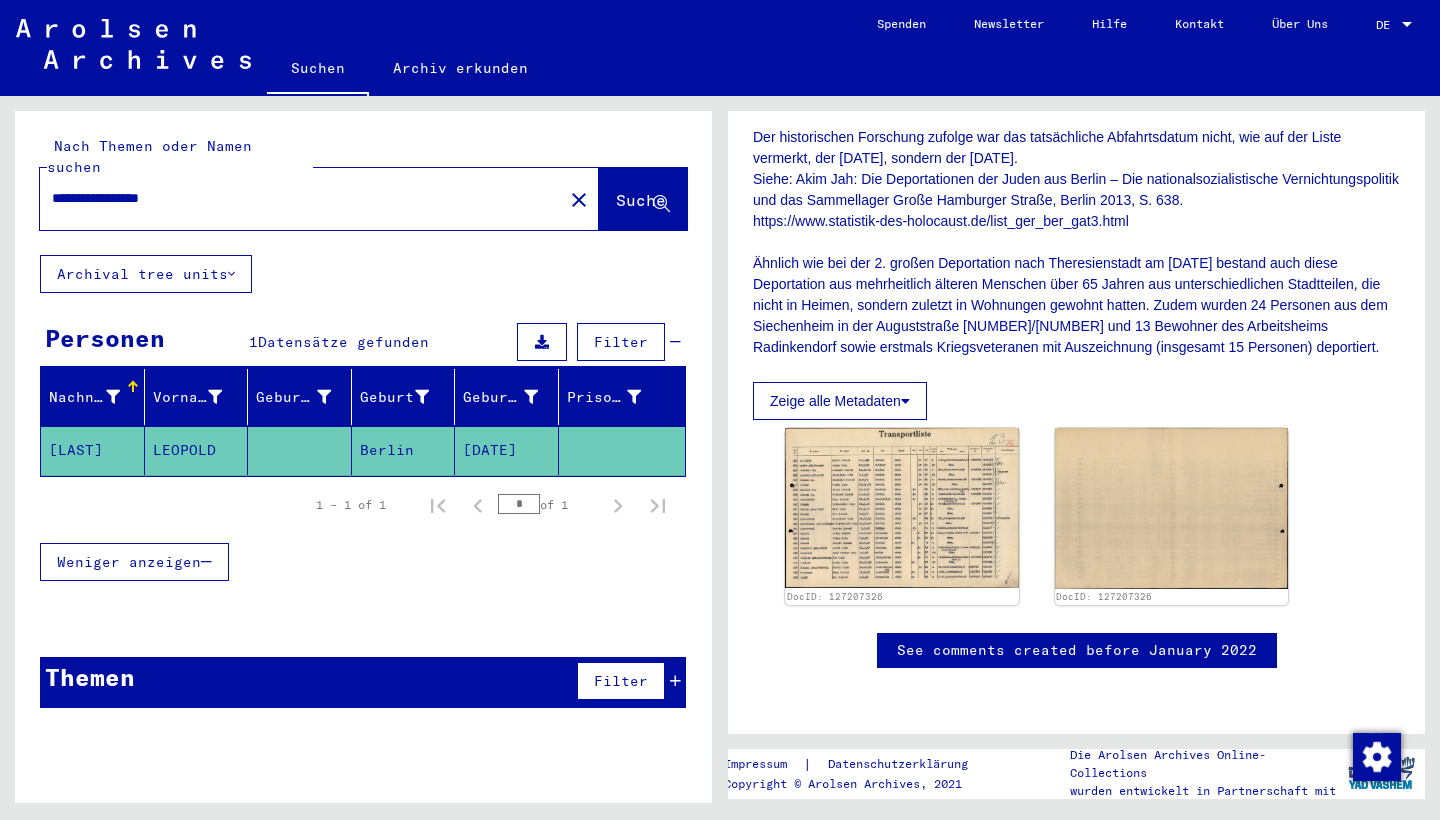 type on "**********" 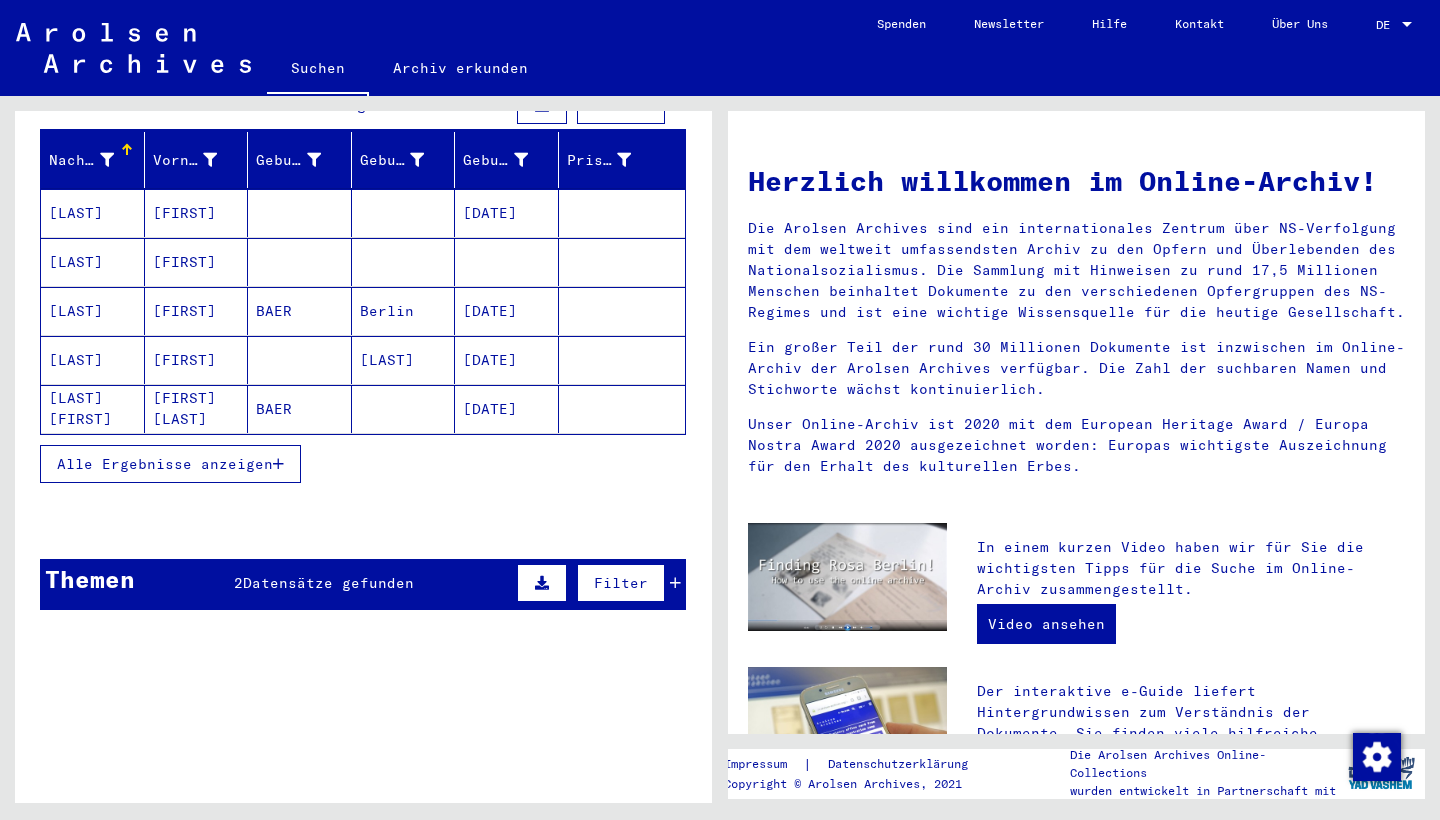 scroll, scrollTop: 240, scrollLeft: 0, axis: vertical 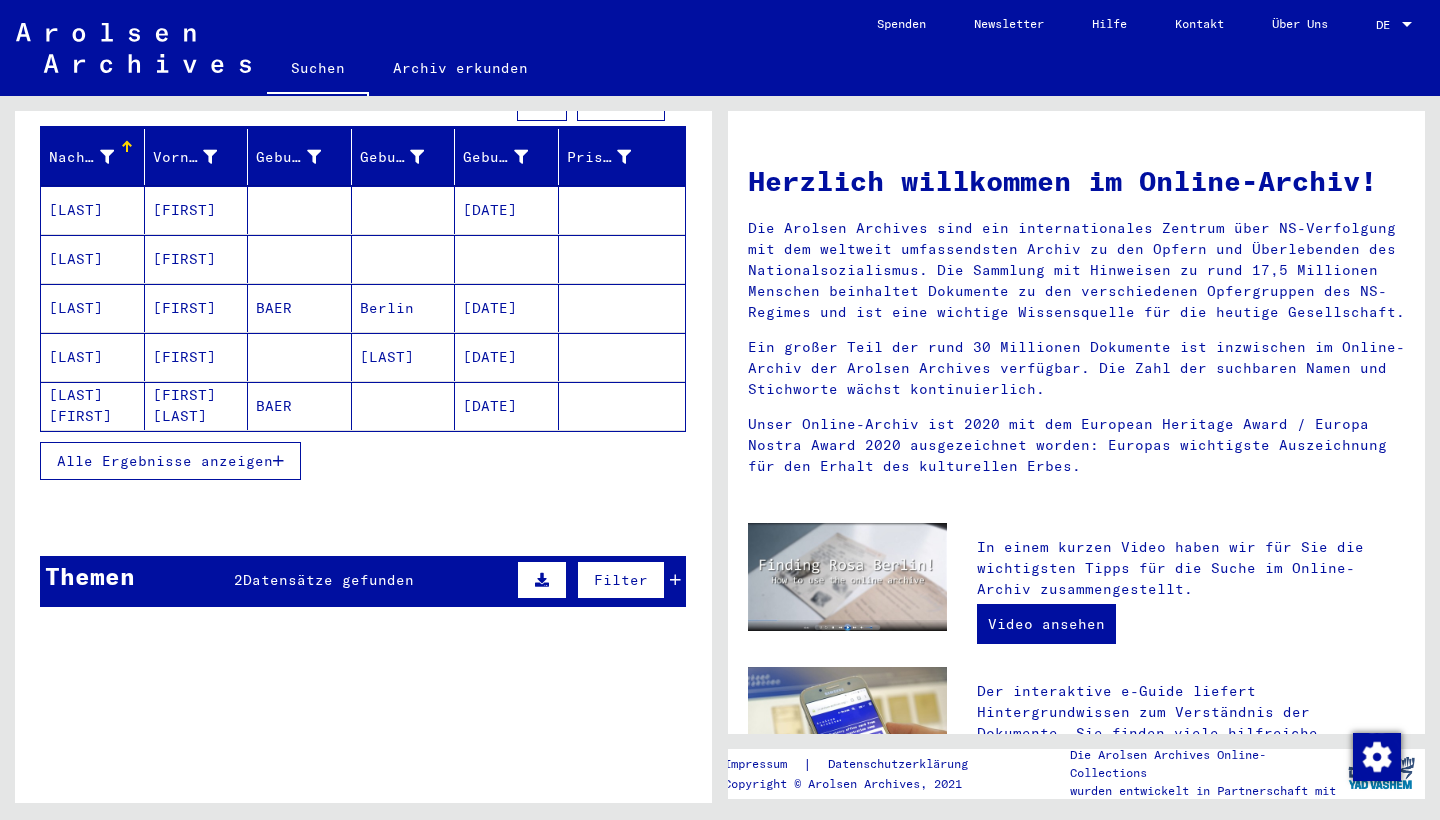 click on "Themen 2  Datensätze gefunden  Filter" at bounding box center [363, 581] 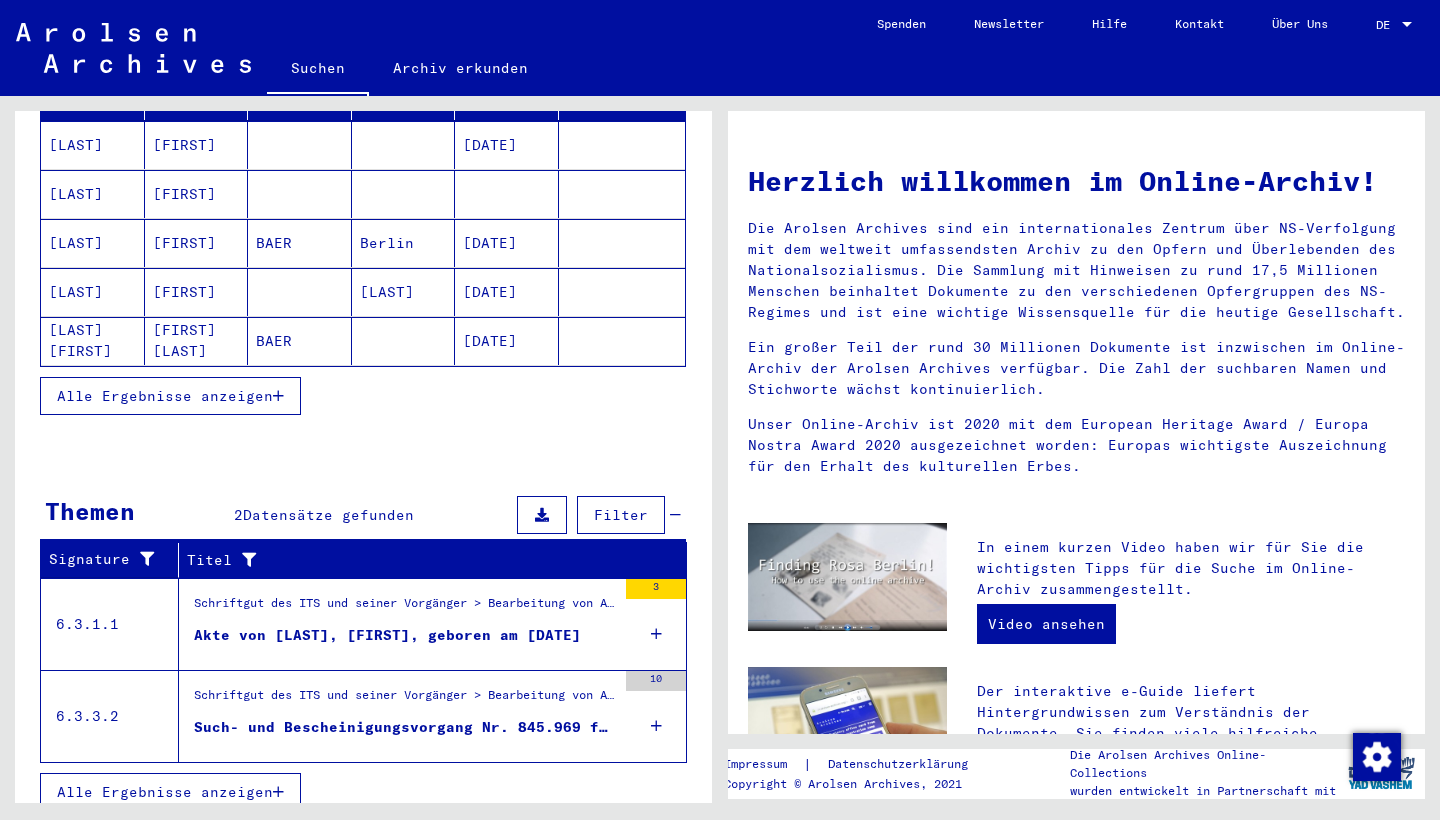 scroll, scrollTop: 303, scrollLeft: 0, axis: vertical 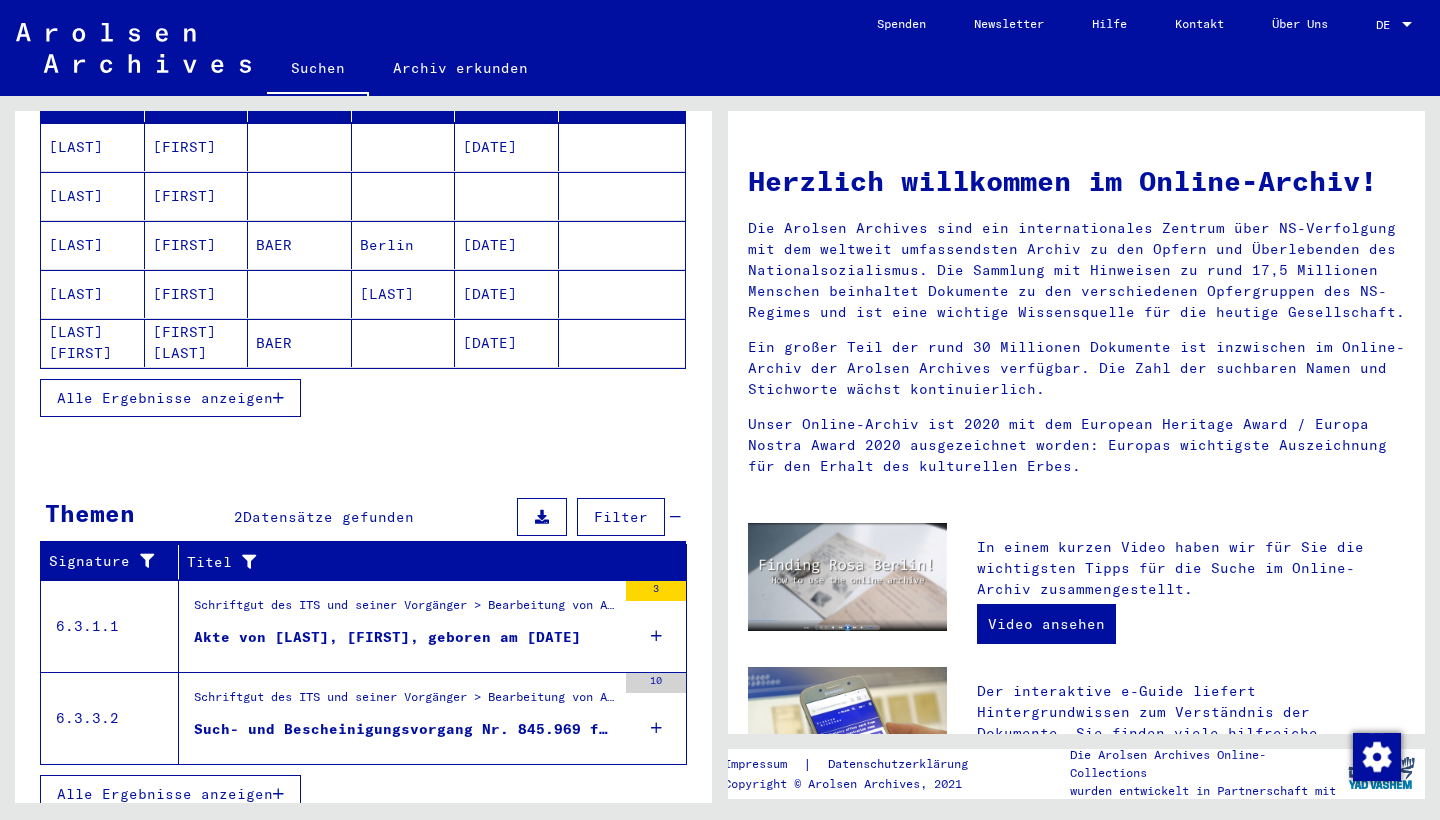 click on "Akte von [LAST], [FIRST], geboren am [DATE]" at bounding box center [387, 637] 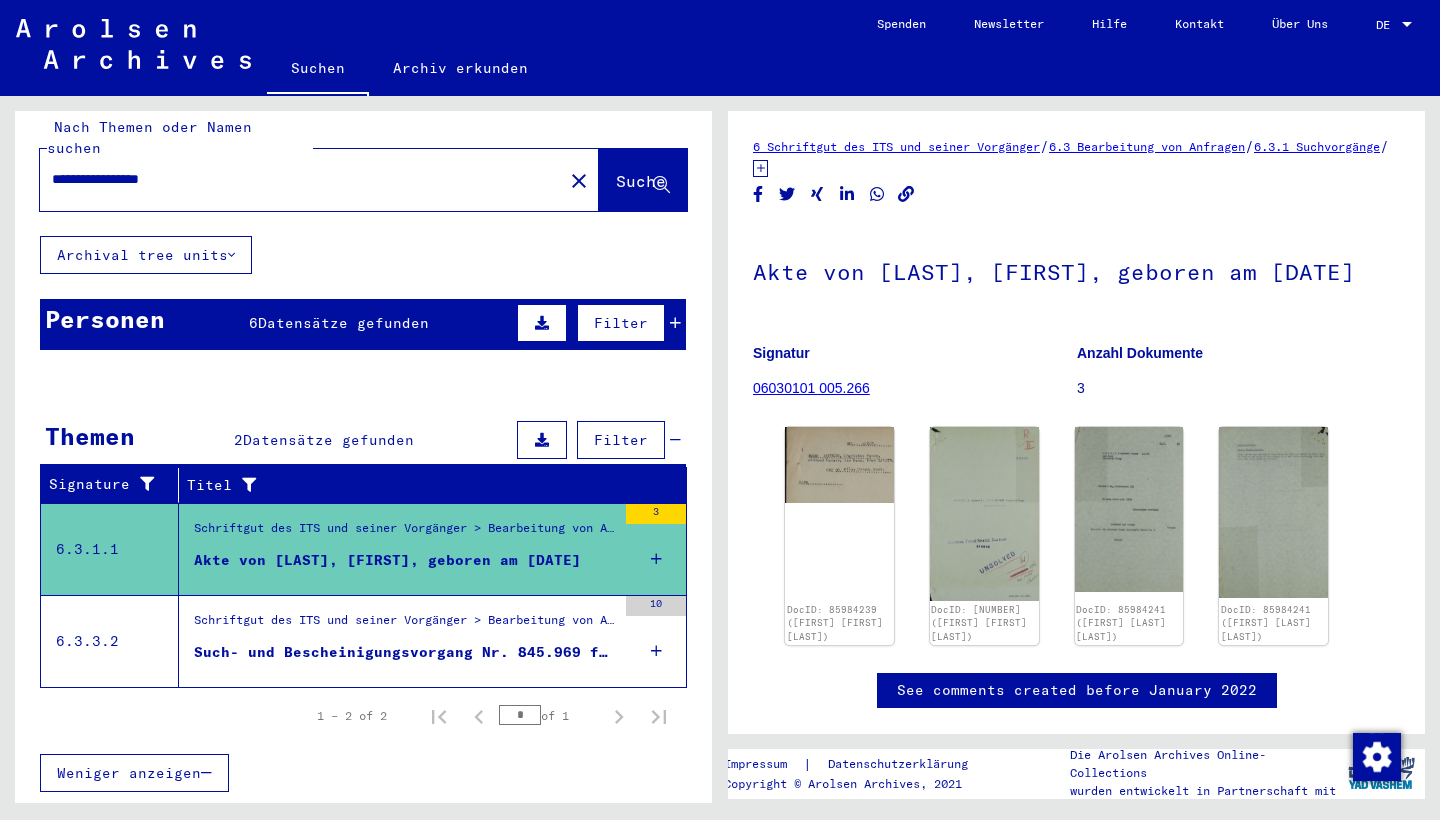 scroll, scrollTop: 0, scrollLeft: 0, axis: both 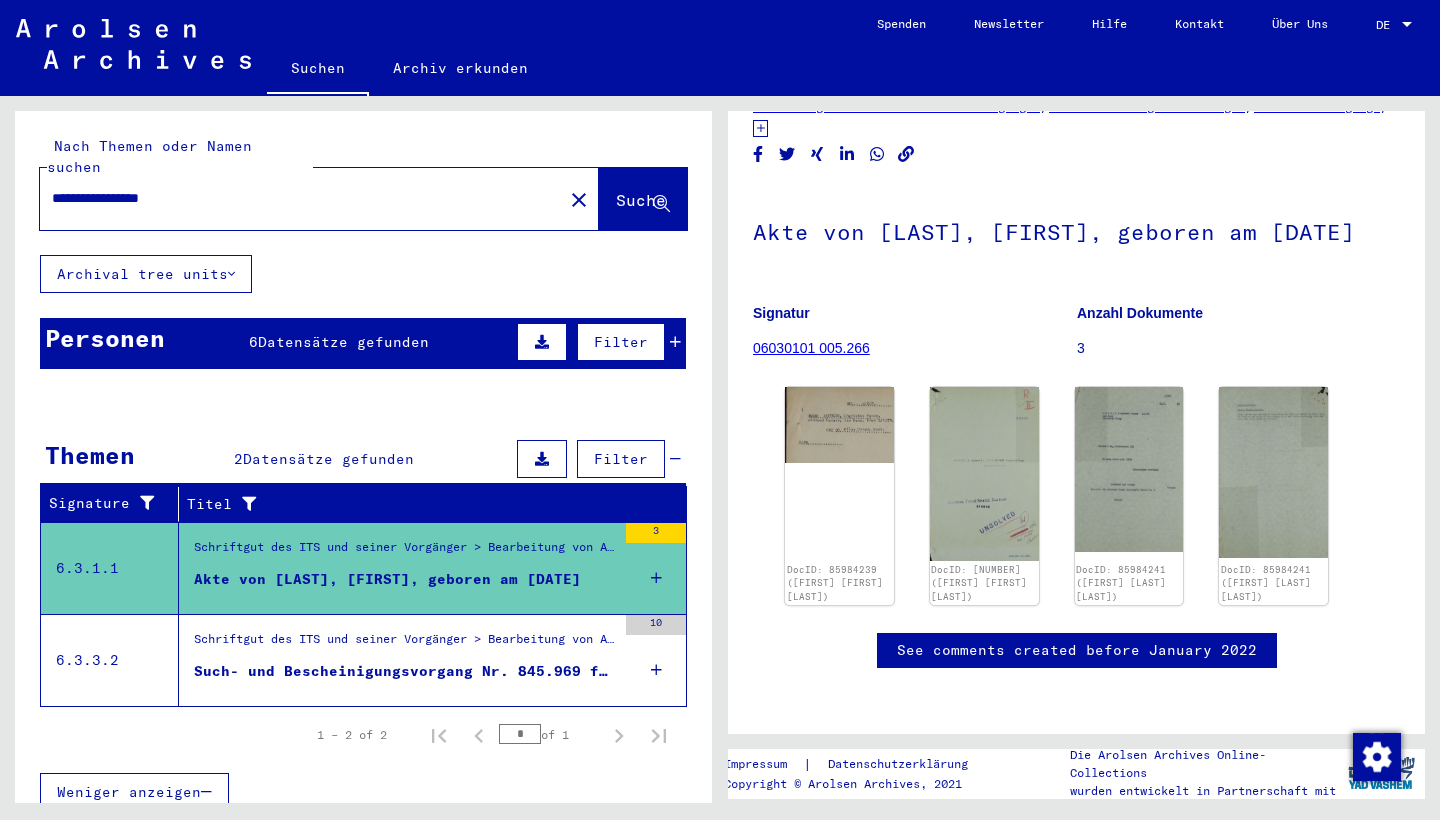 click on "Such- und Bescheinigungsvorgang Nr. 845.969 für [LAST], [FIRST] geboren [DATE]" at bounding box center (405, 676) 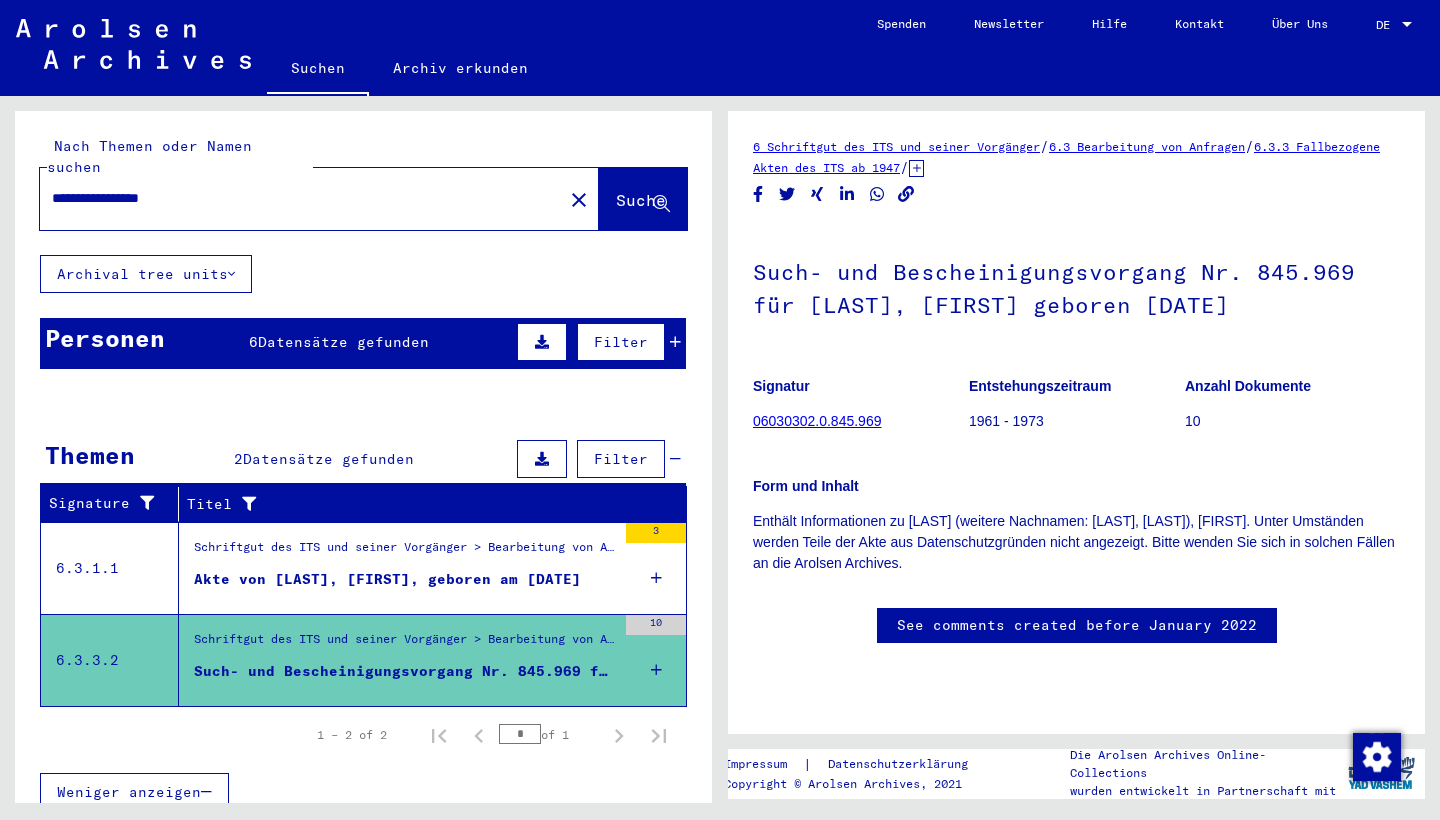 scroll, scrollTop: 0, scrollLeft: 0, axis: both 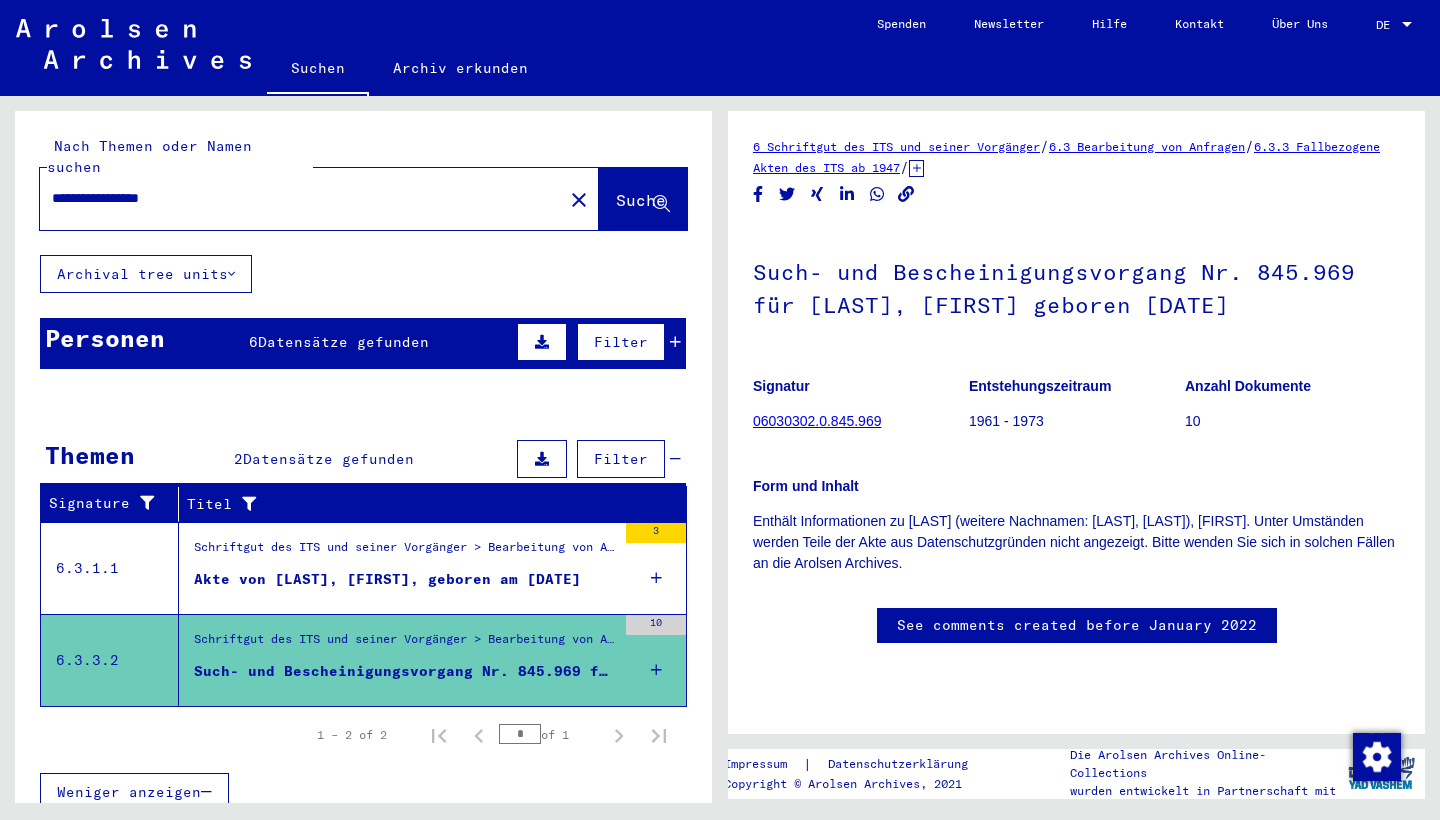 click on "06030302.0.845.969" 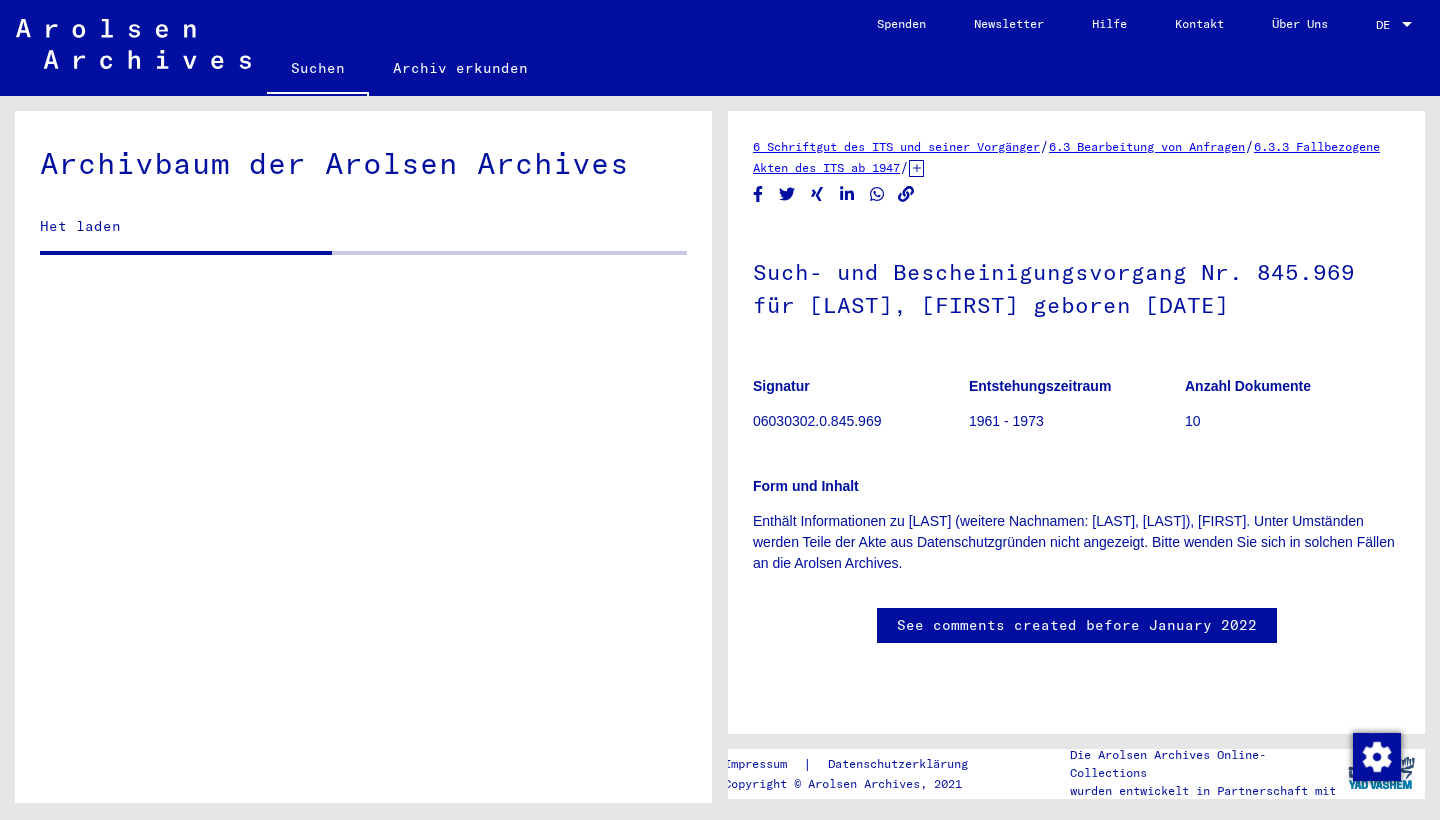 scroll, scrollTop: 0, scrollLeft: 0, axis: both 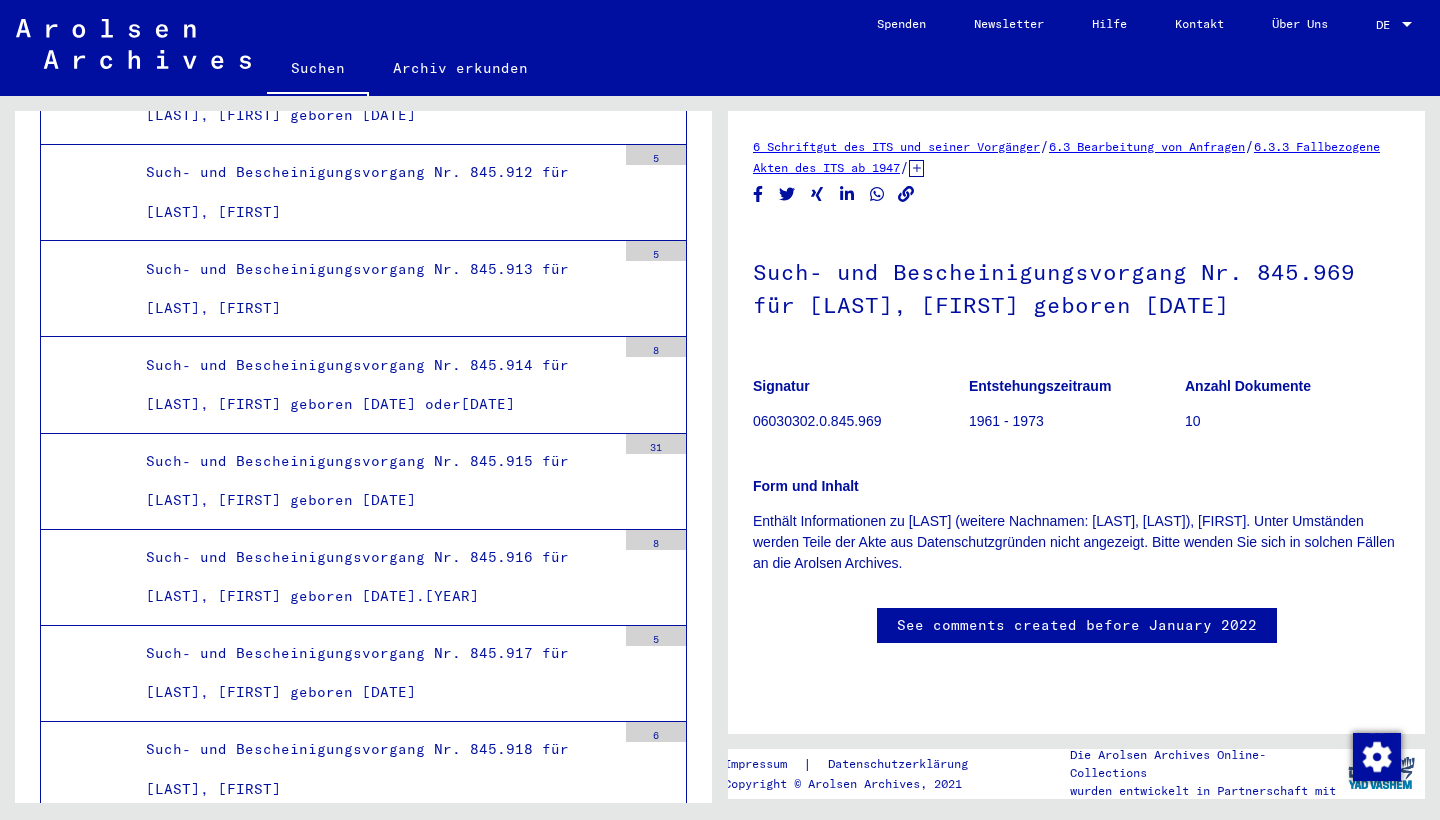 click on "Such- und Bescheinigungsvorgang Nr. 845.968 für [LAST], [FIRST] geboren [DATE]" at bounding box center (373, 5579) 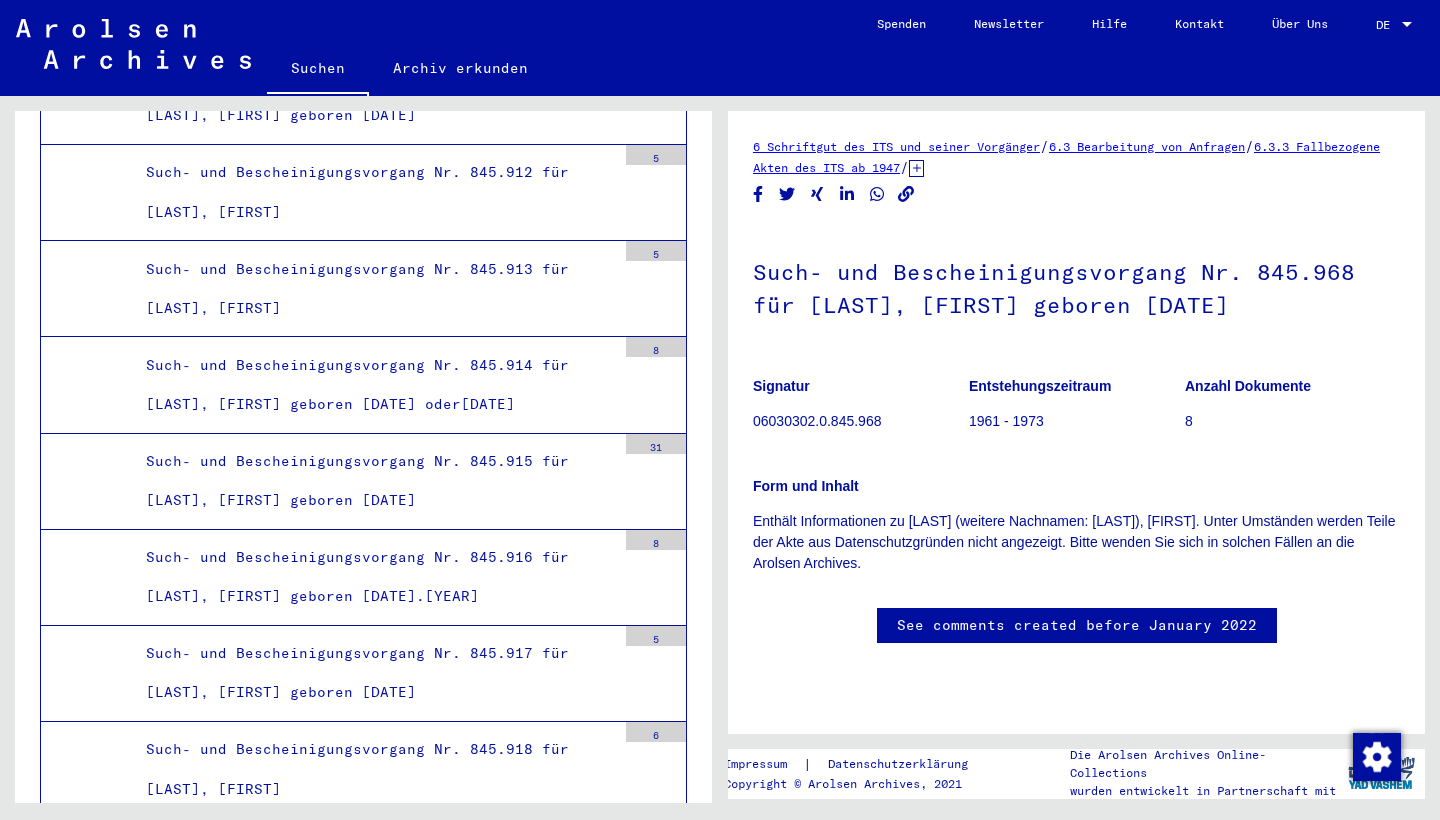 scroll, scrollTop: 0, scrollLeft: 0, axis: both 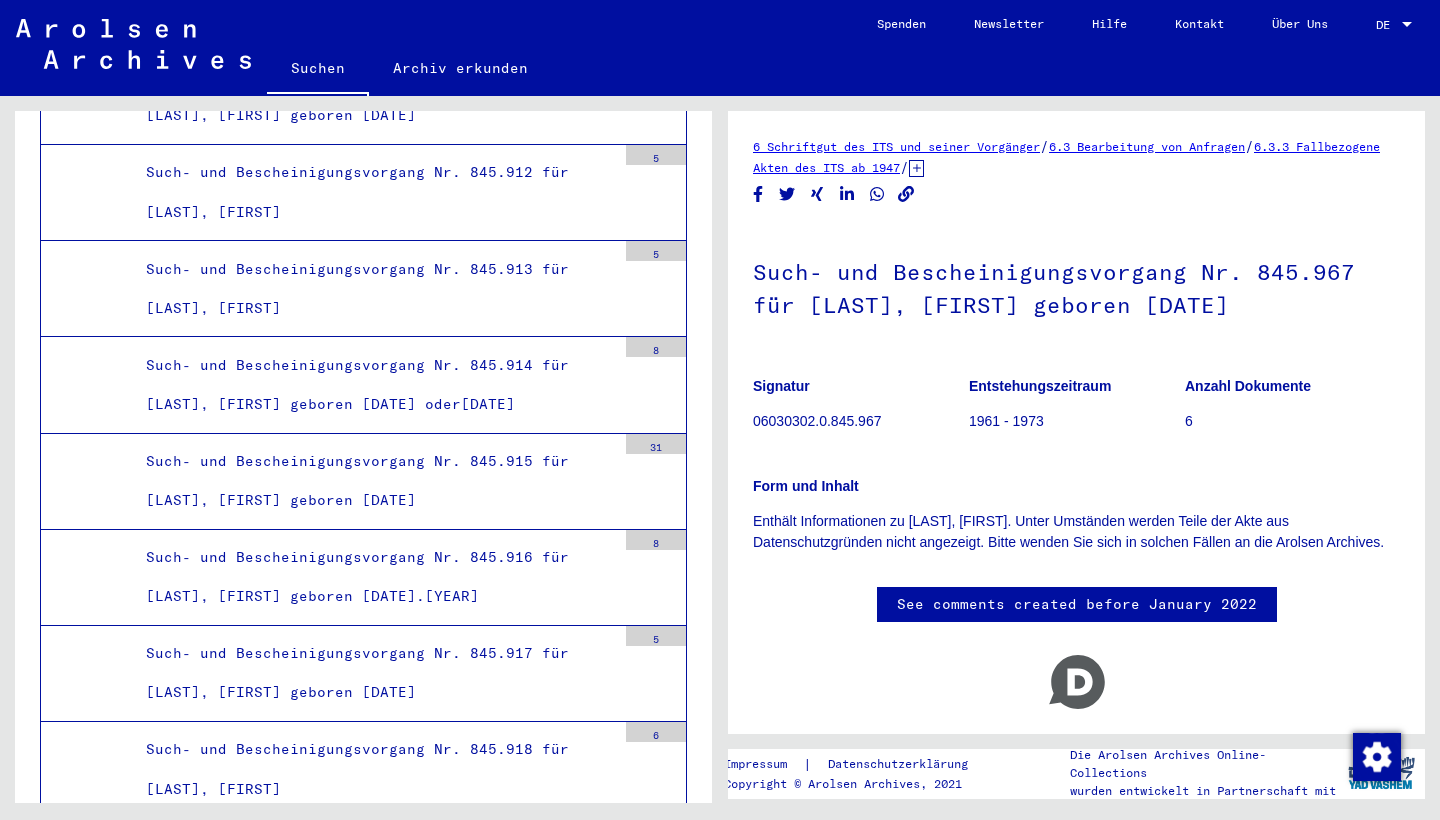 click on "Such- und Bescheinigungsvorgang Nr. 845.966 für [LAST], [FIRST] geboren [DATE]" at bounding box center (373, 5386) 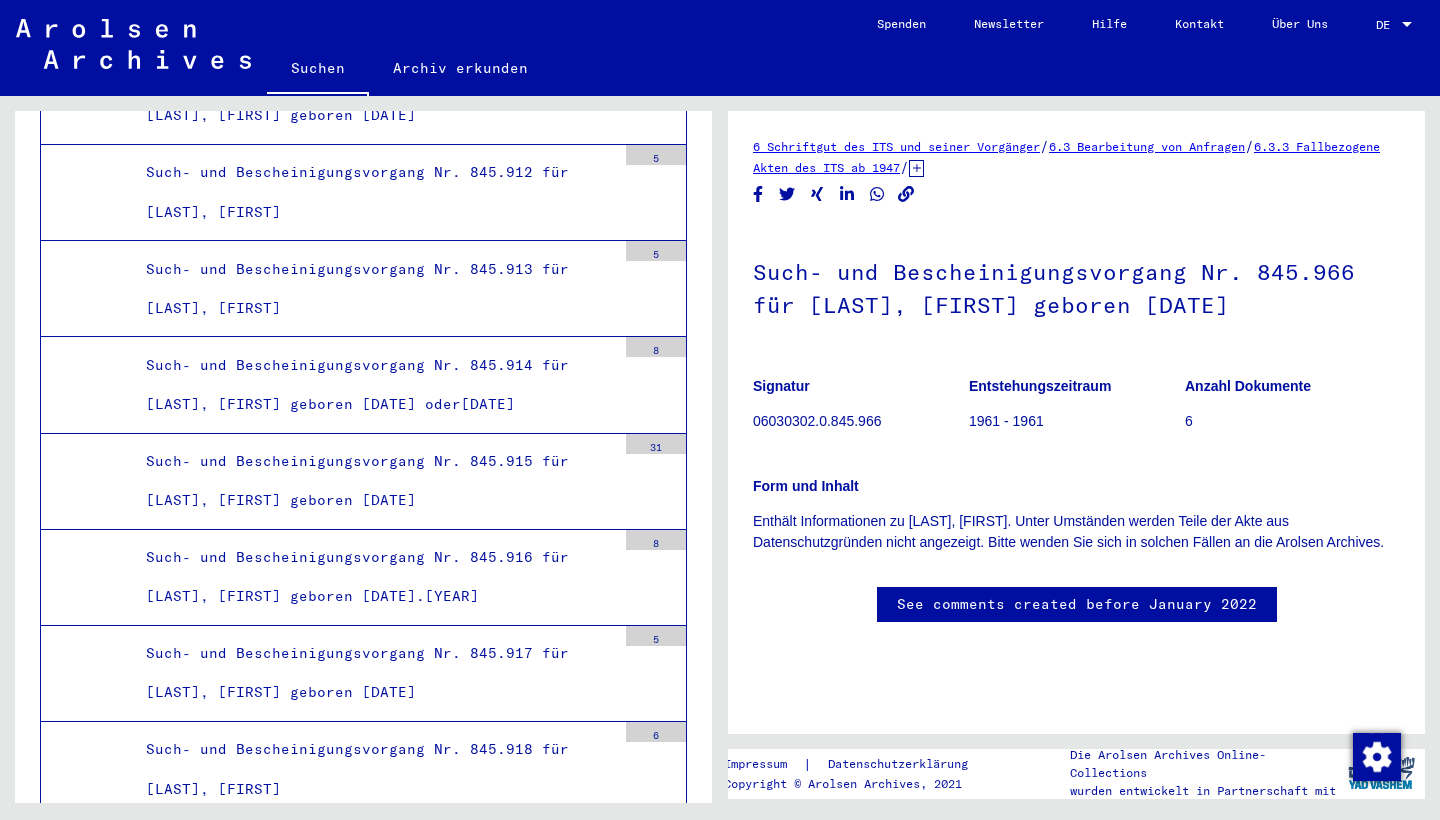 scroll, scrollTop: 0, scrollLeft: 0, axis: both 